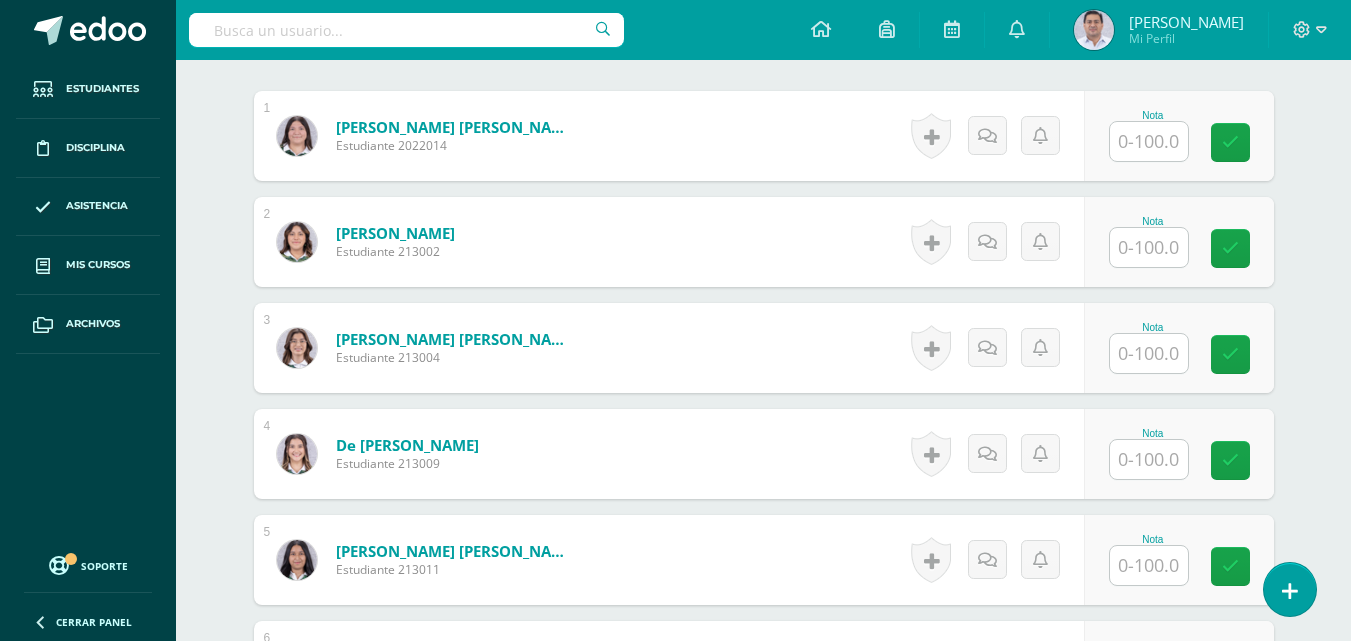 scroll, scrollTop: 0, scrollLeft: 0, axis: both 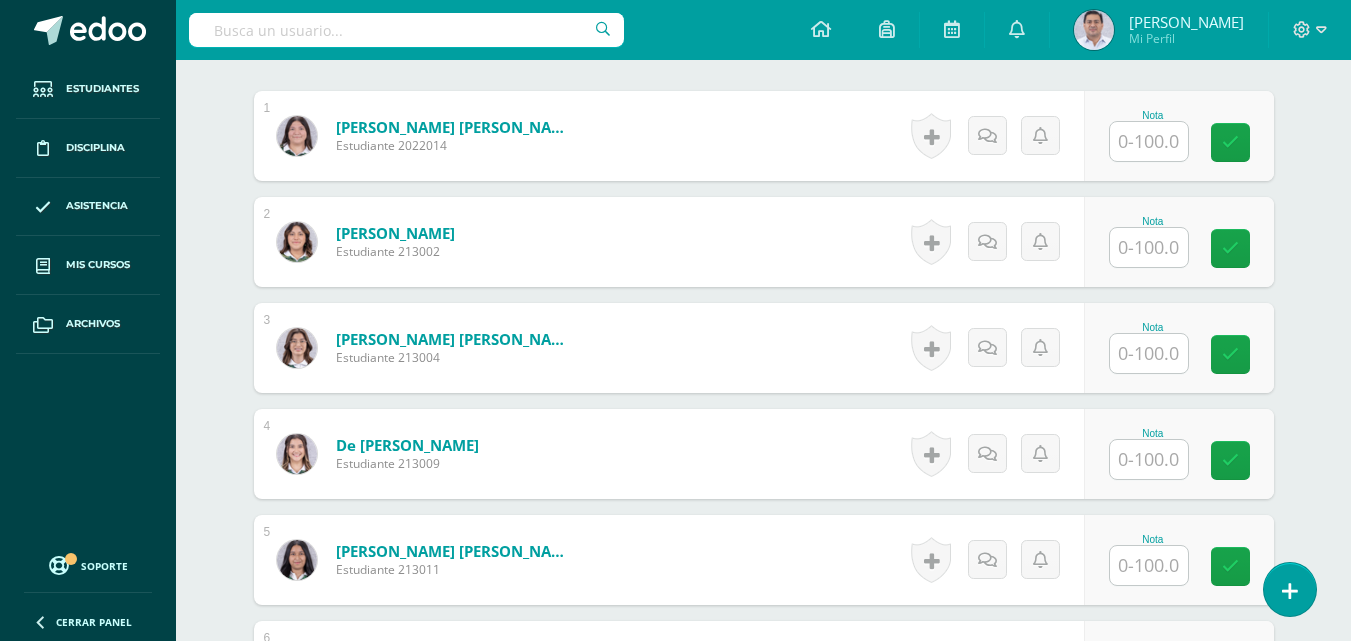 click at bounding box center [1149, 353] 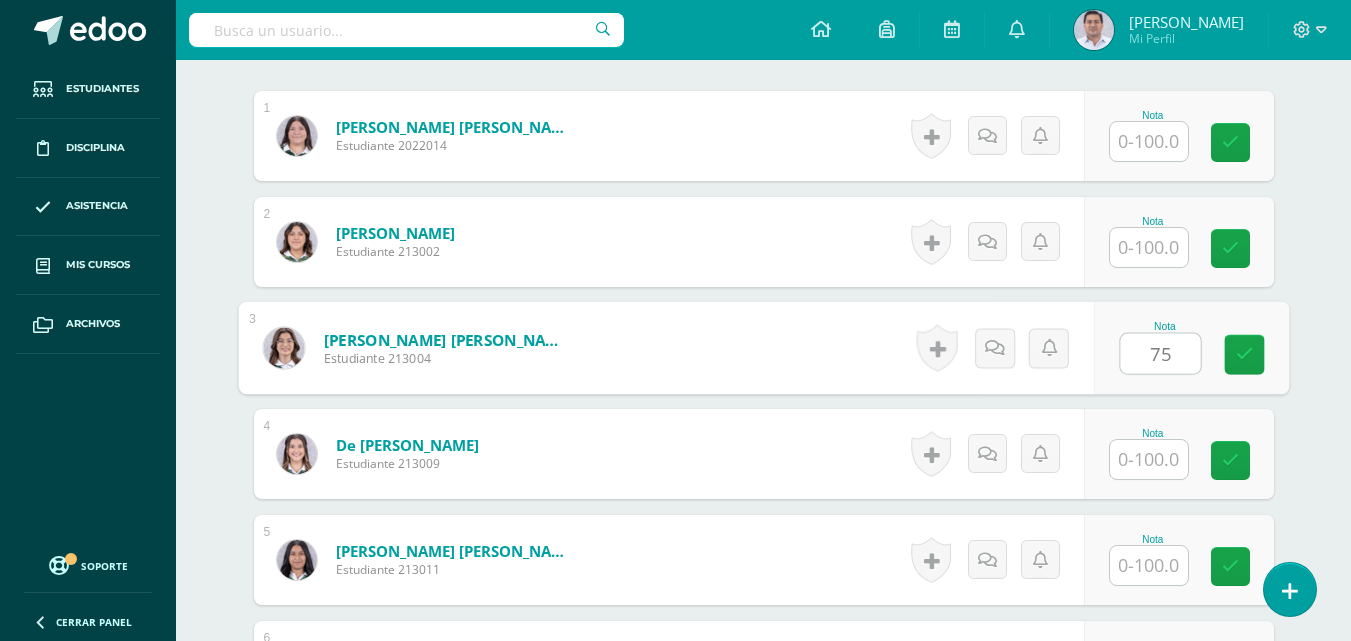 type on "75" 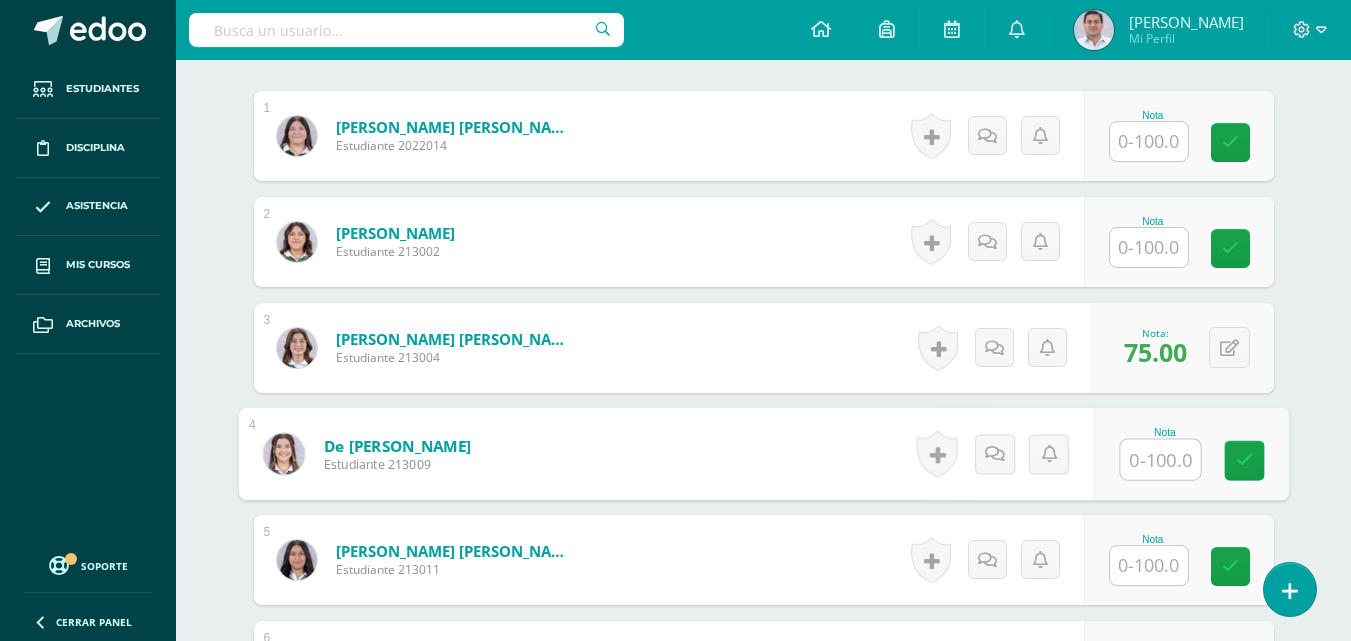 click at bounding box center [1149, 565] 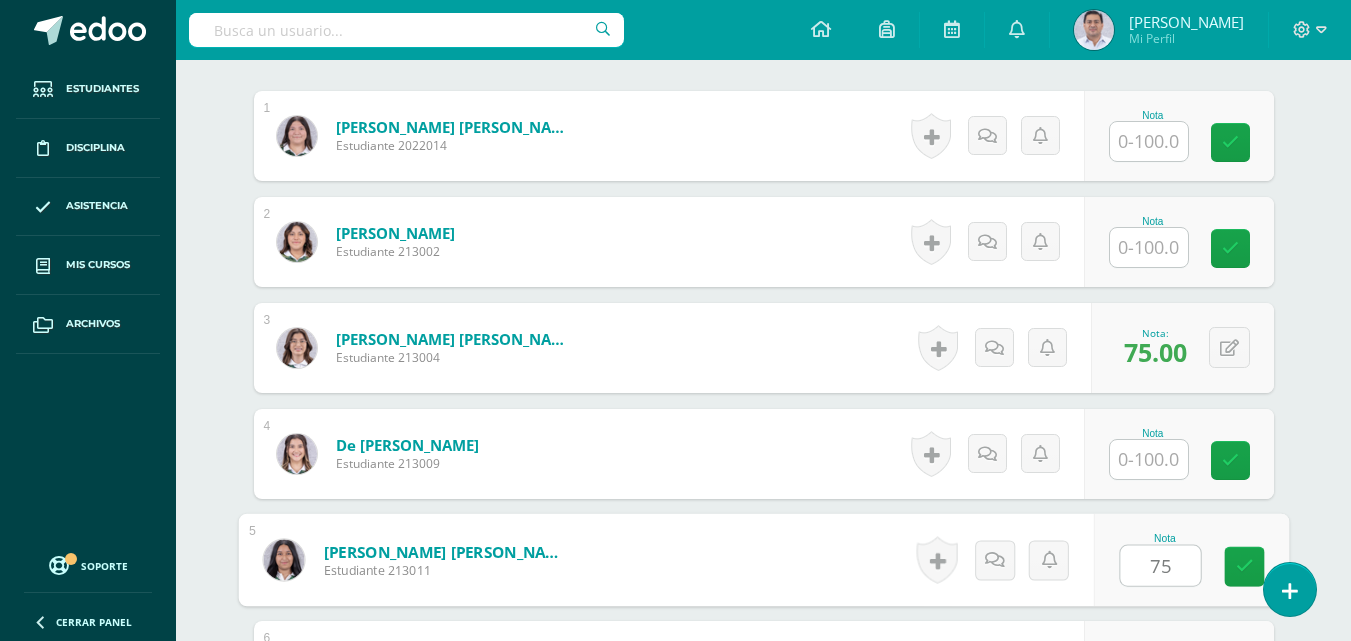 type on "75" 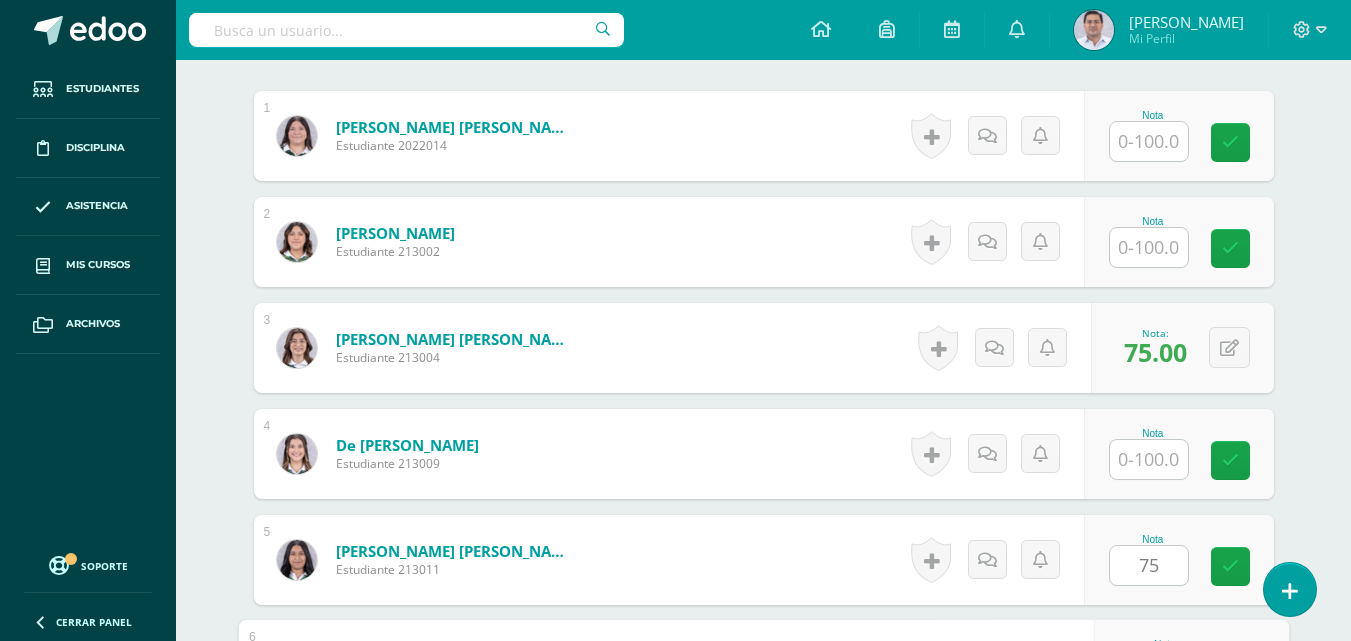scroll, scrollTop: 974, scrollLeft: 0, axis: vertical 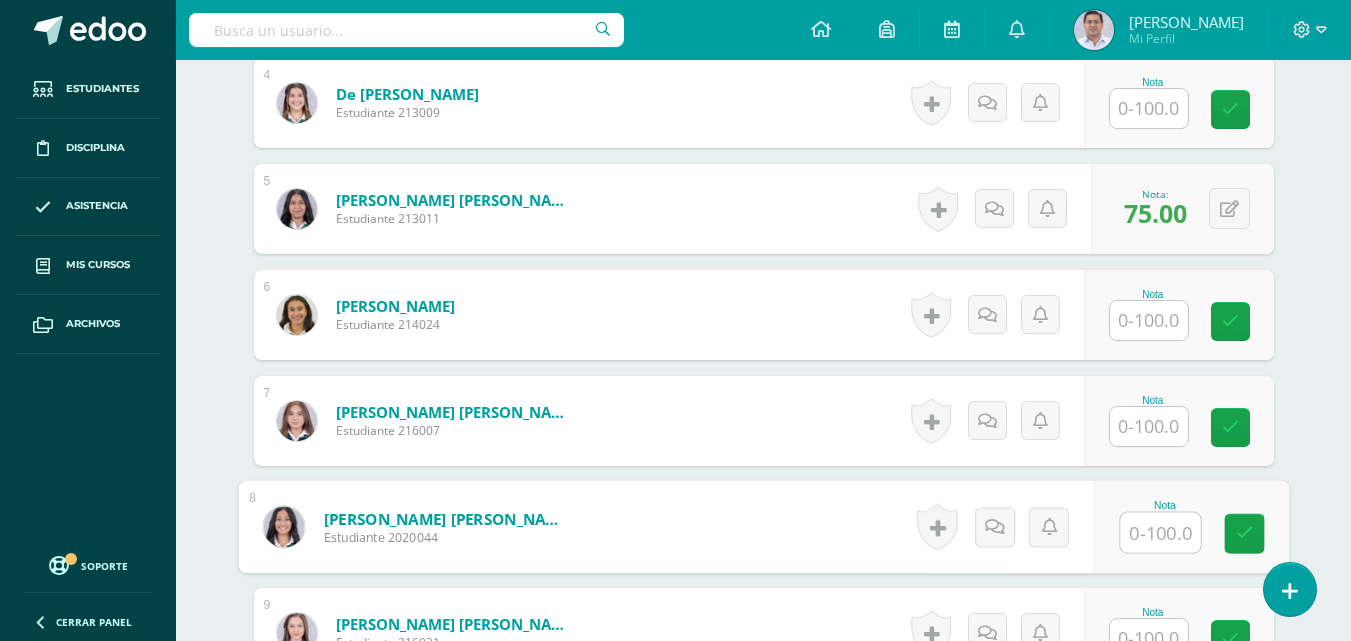 click at bounding box center (1160, 533) 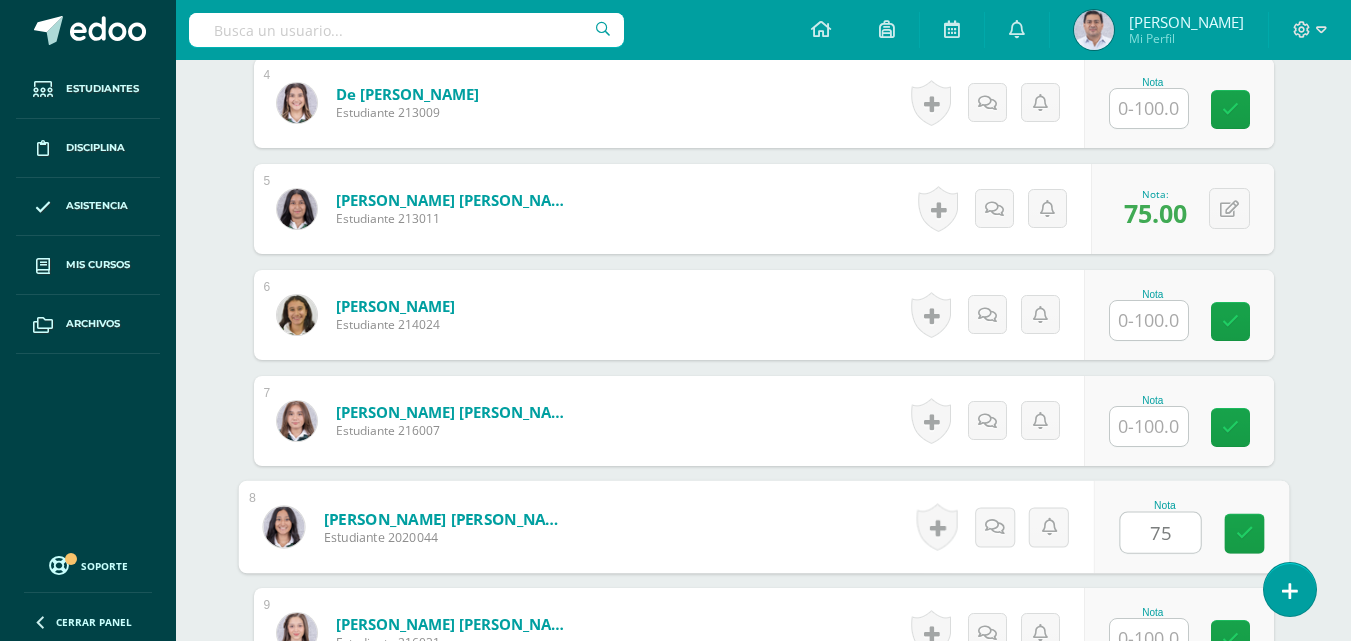 type on "75" 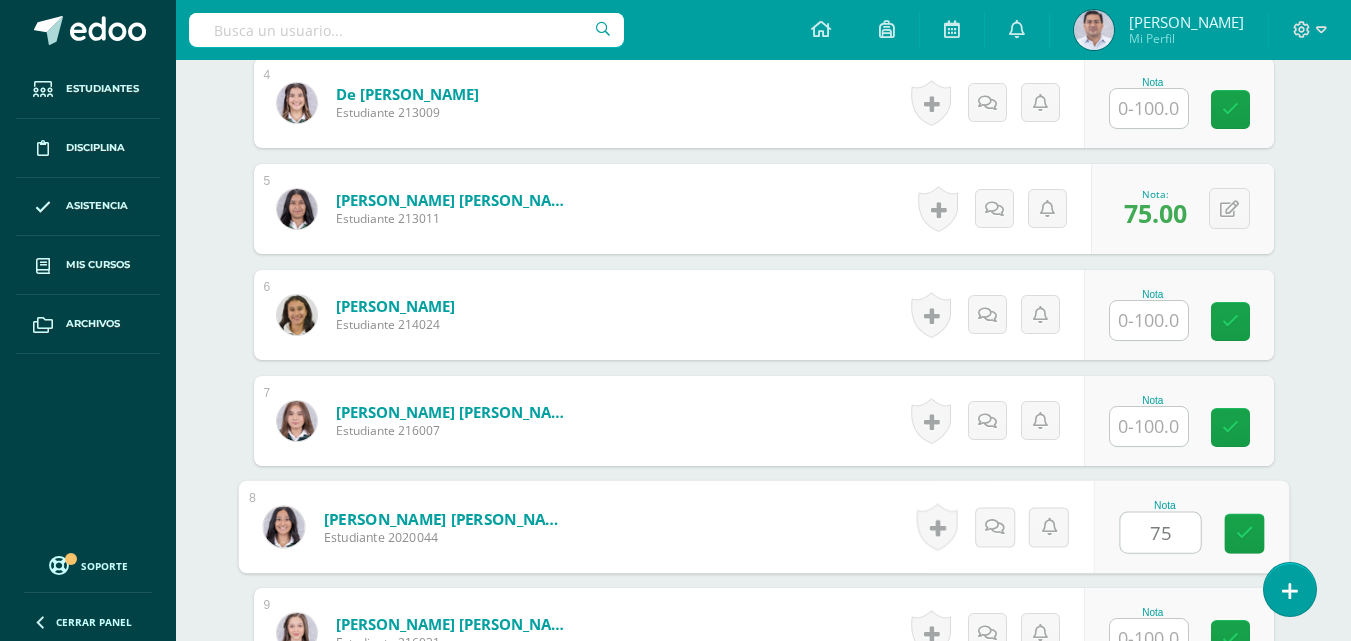scroll, scrollTop: 991, scrollLeft: 0, axis: vertical 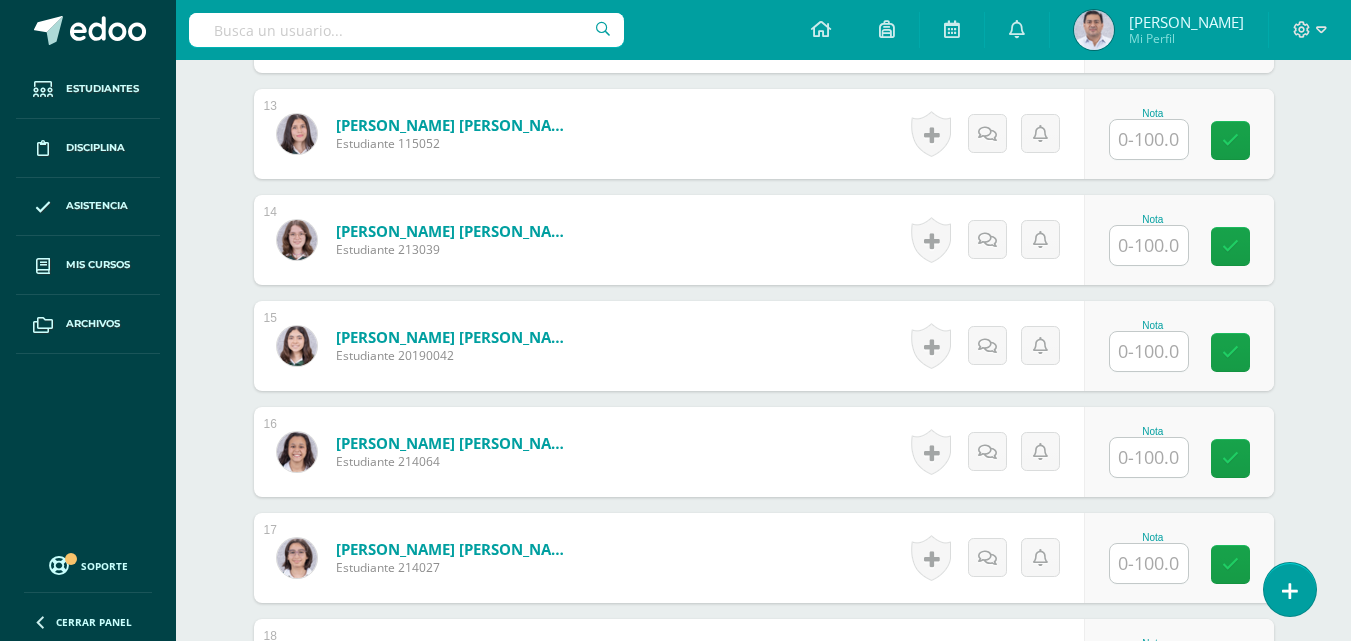 click at bounding box center (1149, 457) 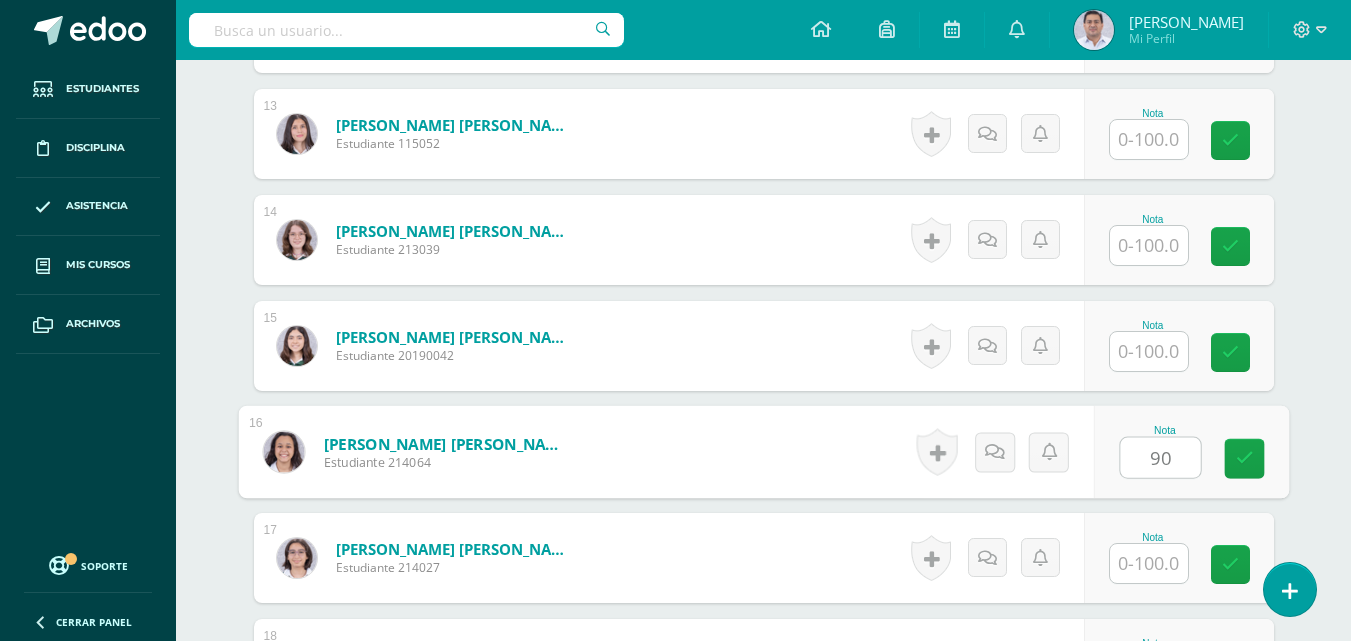 type on "90" 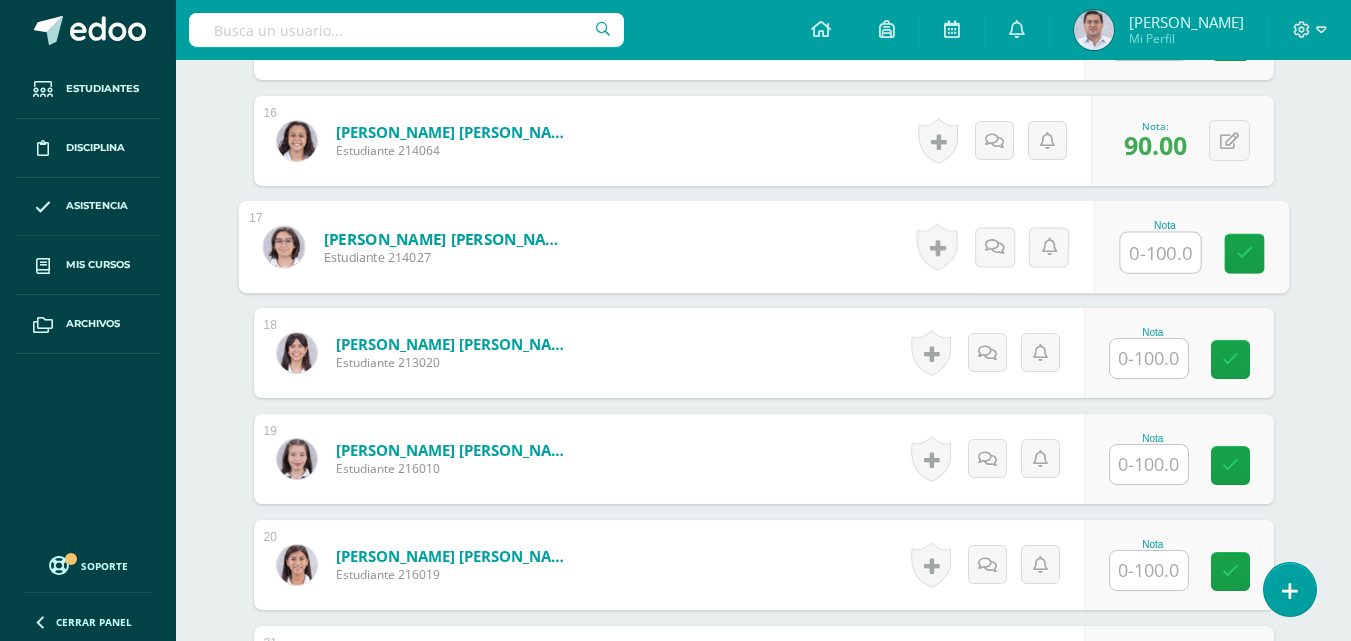 scroll, scrollTop: 2225, scrollLeft: 0, axis: vertical 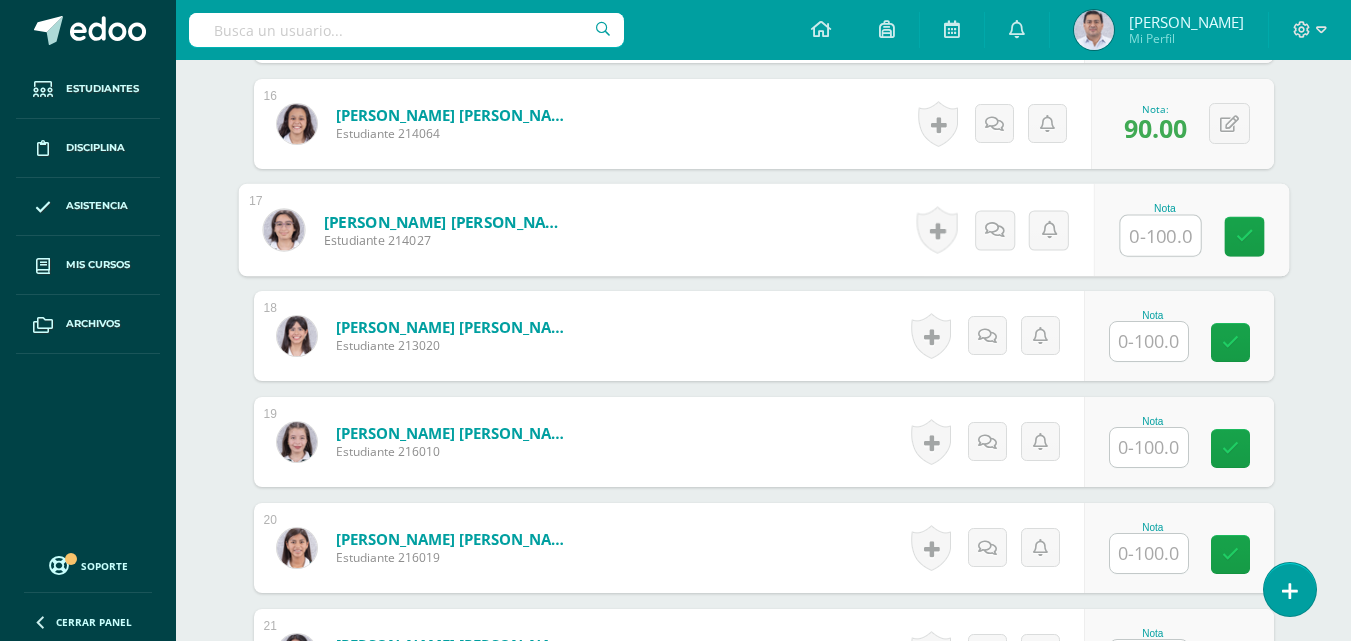 click at bounding box center [1149, 341] 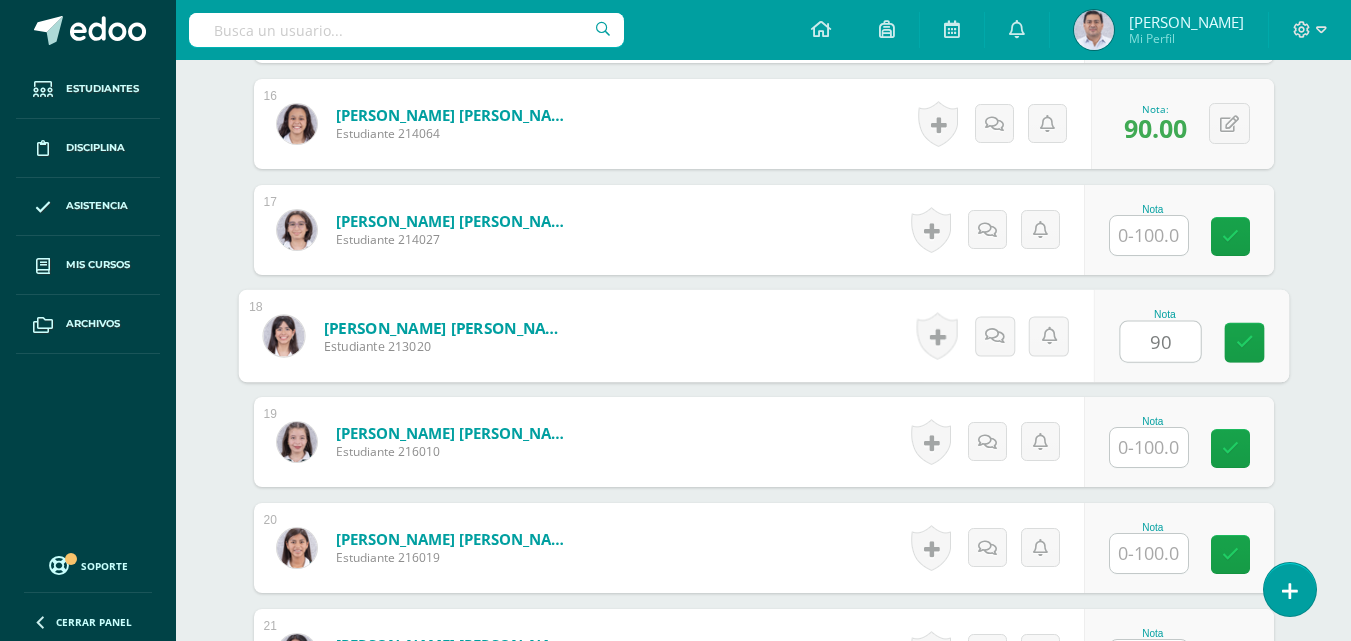 type on "90" 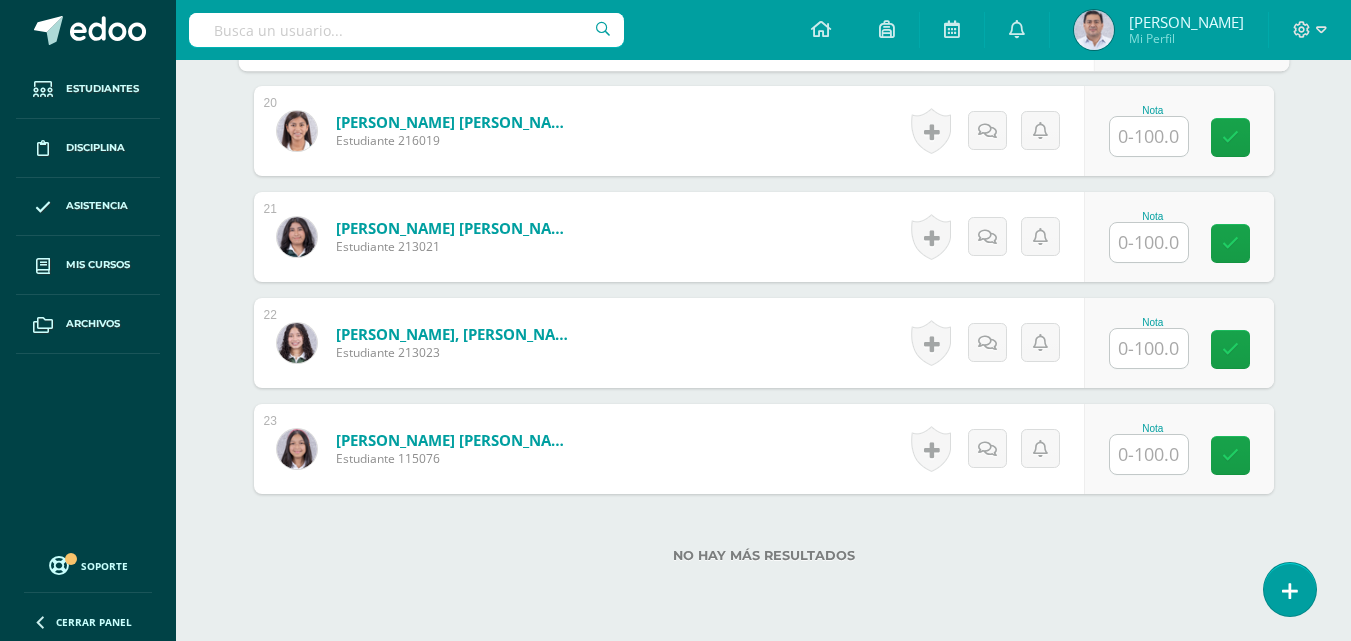 scroll, scrollTop: 2653, scrollLeft: 0, axis: vertical 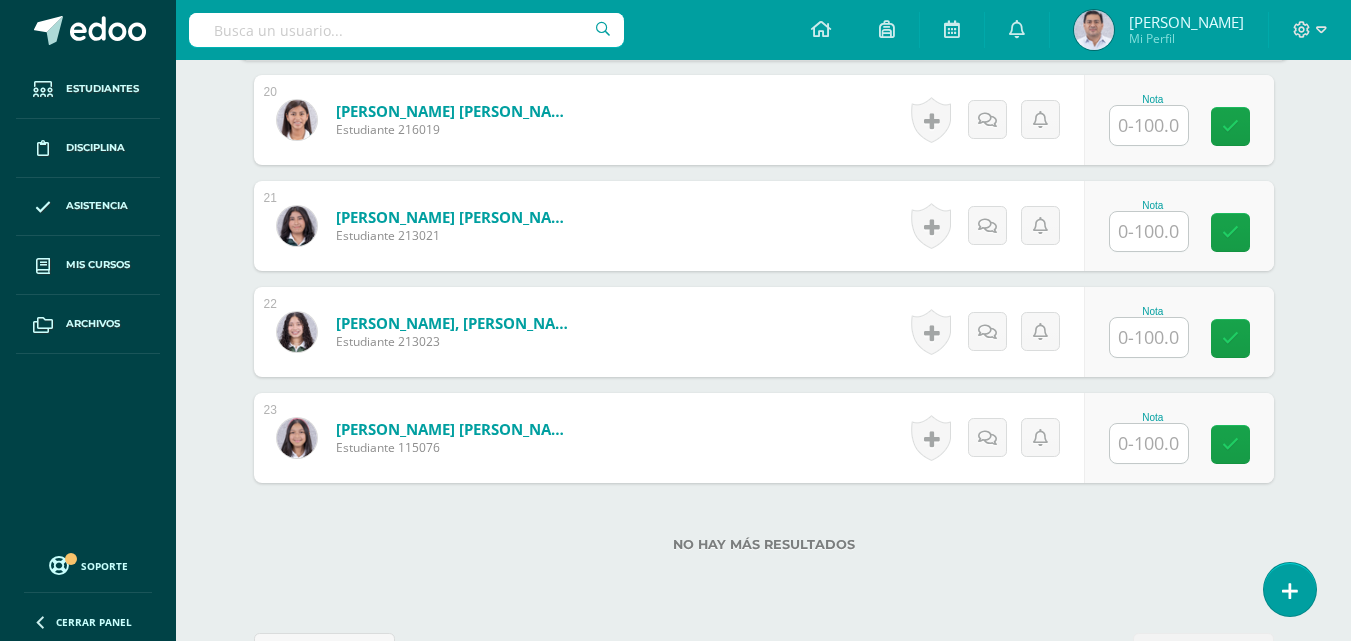 click at bounding box center (1149, 337) 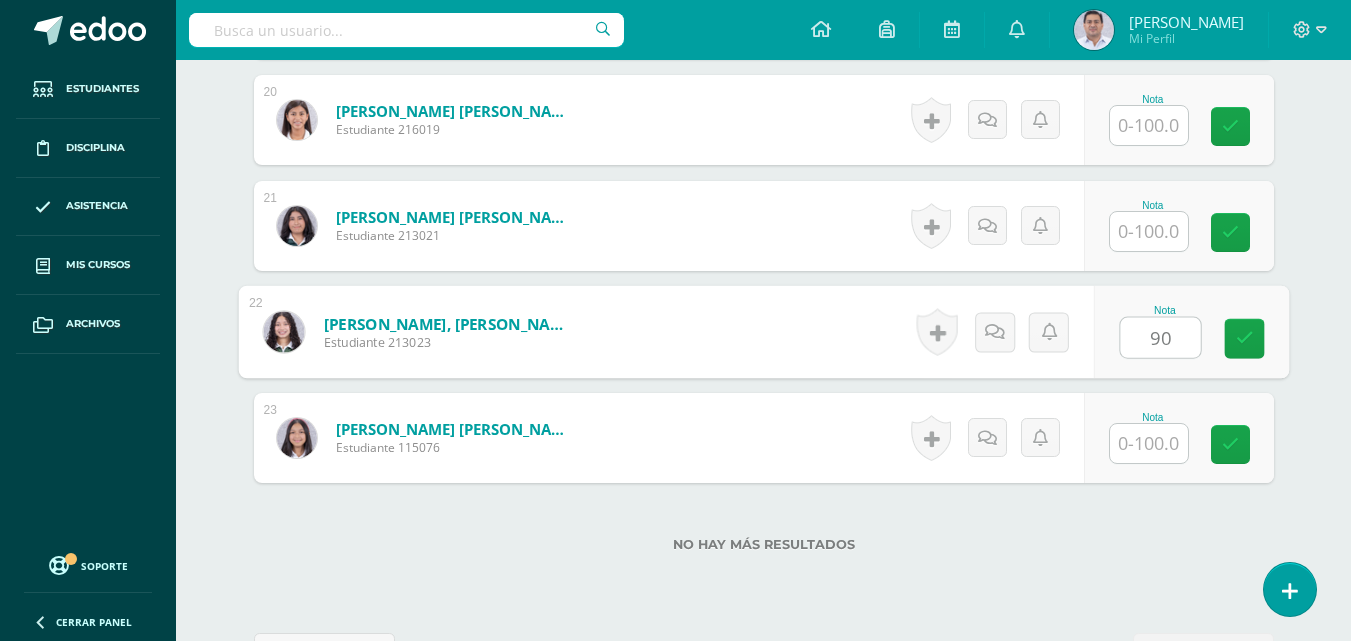 type on "90" 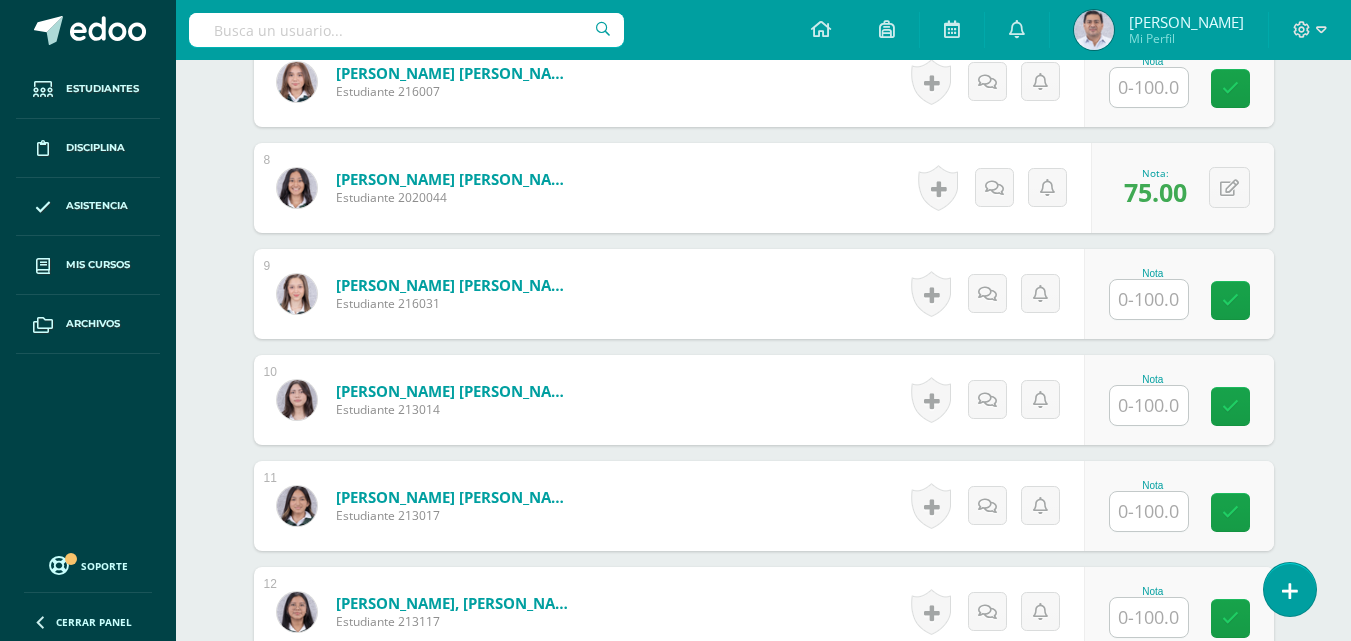 scroll, scrollTop: 1308, scrollLeft: 0, axis: vertical 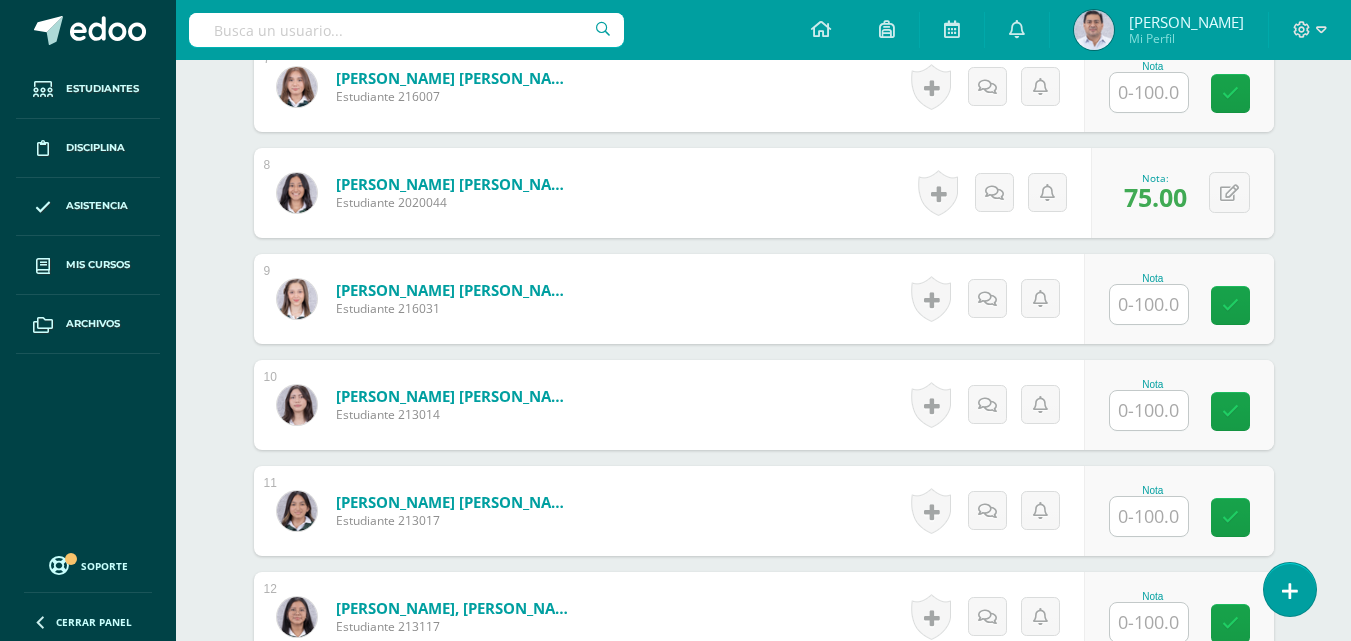 click at bounding box center [1149, 516] 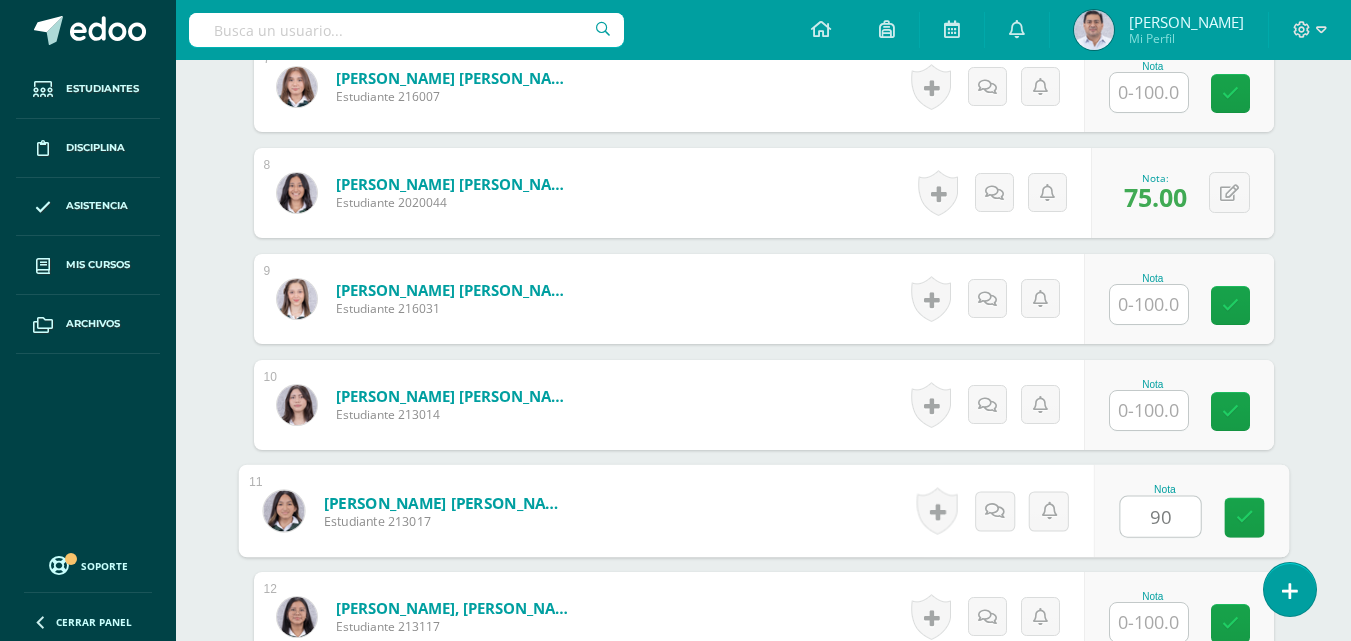 type on "90" 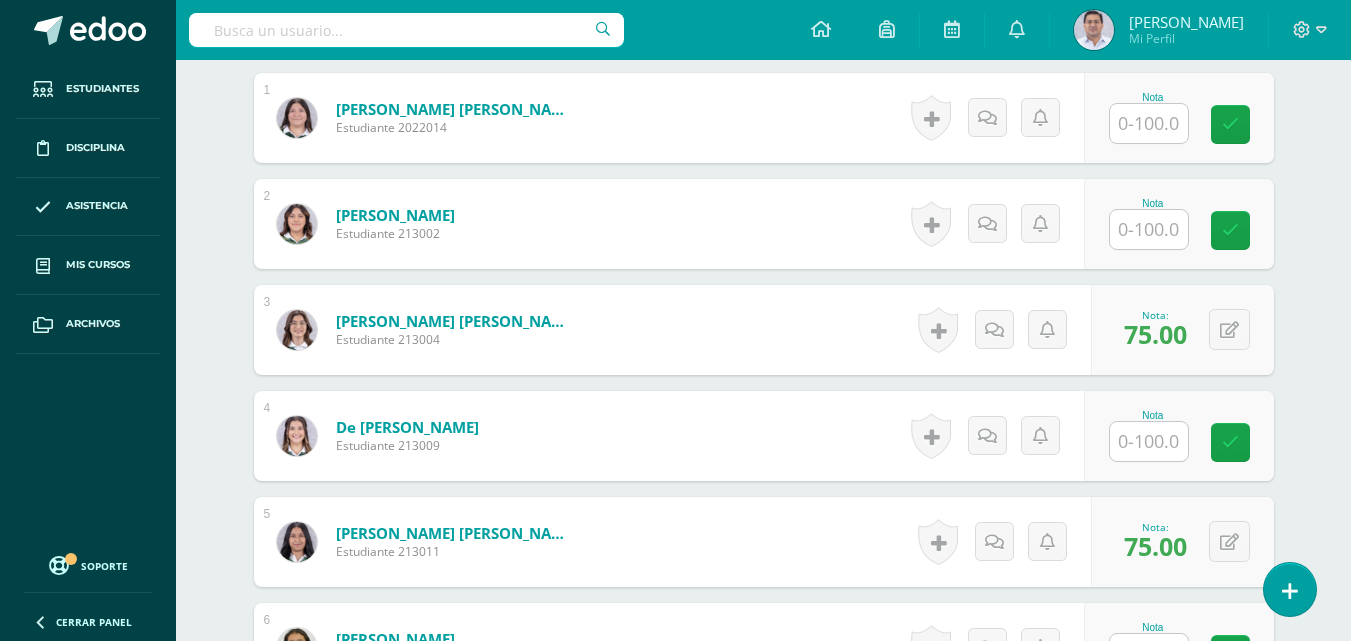 scroll, scrollTop: 636, scrollLeft: 0, axis: vertical 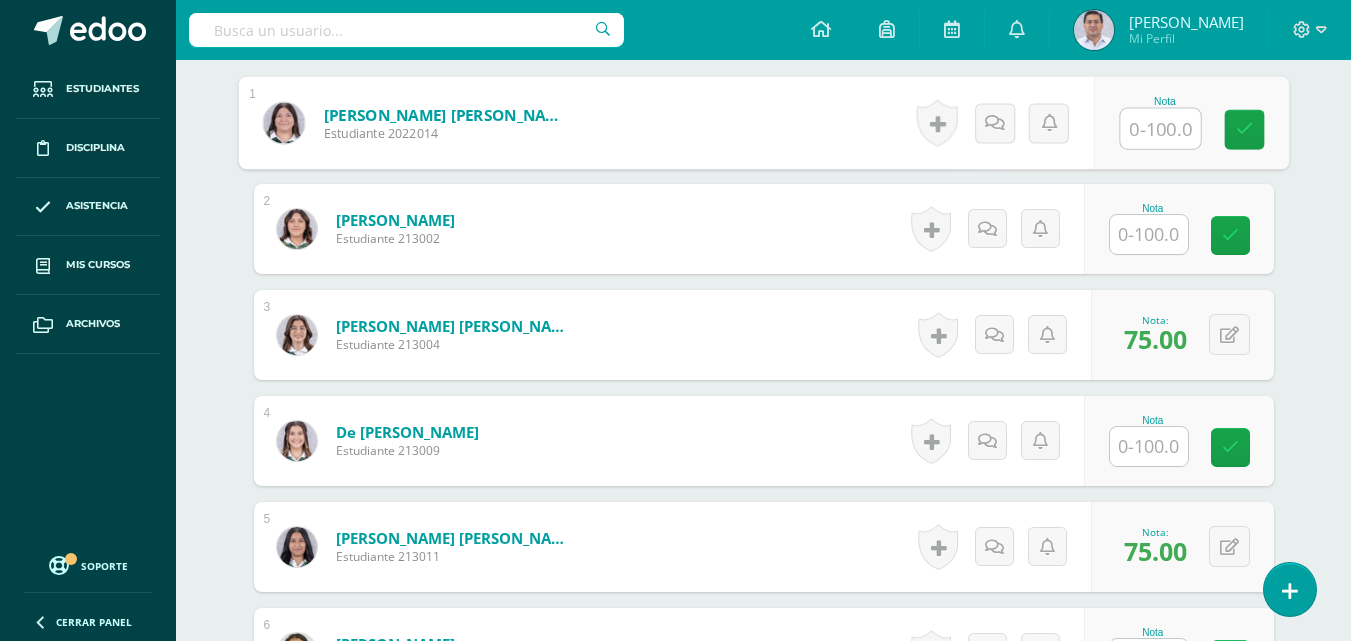 click at bounding box center (1160, 129) 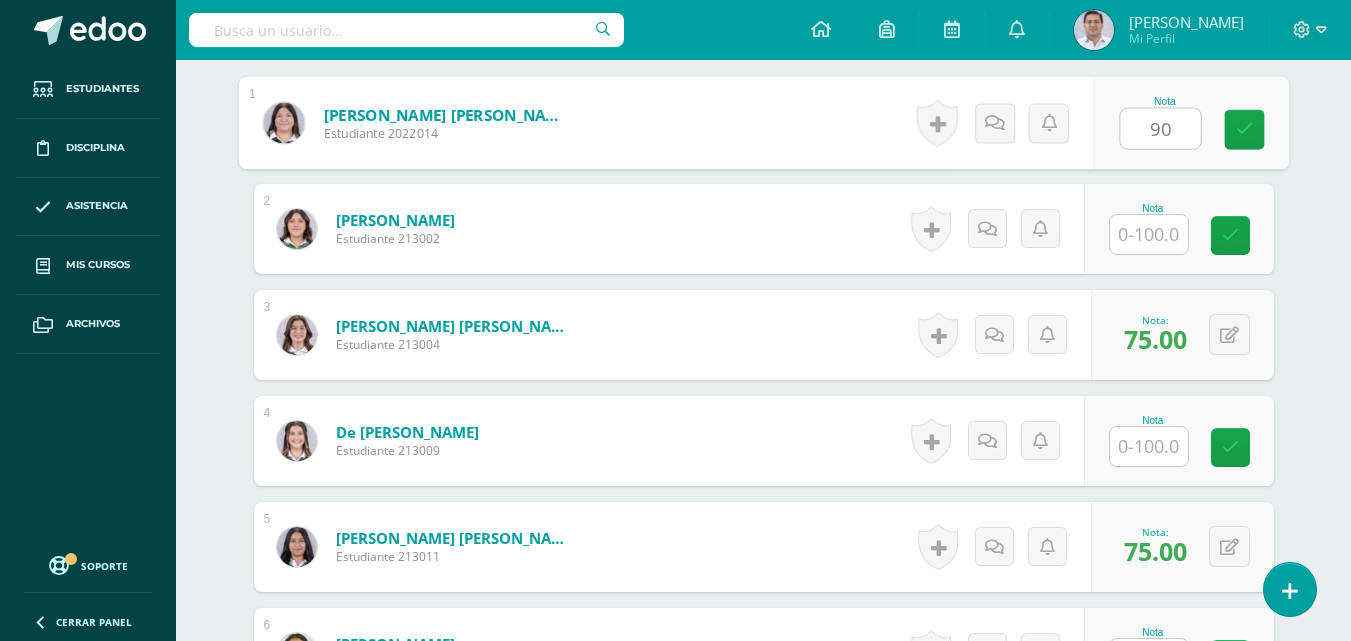 type on "90" 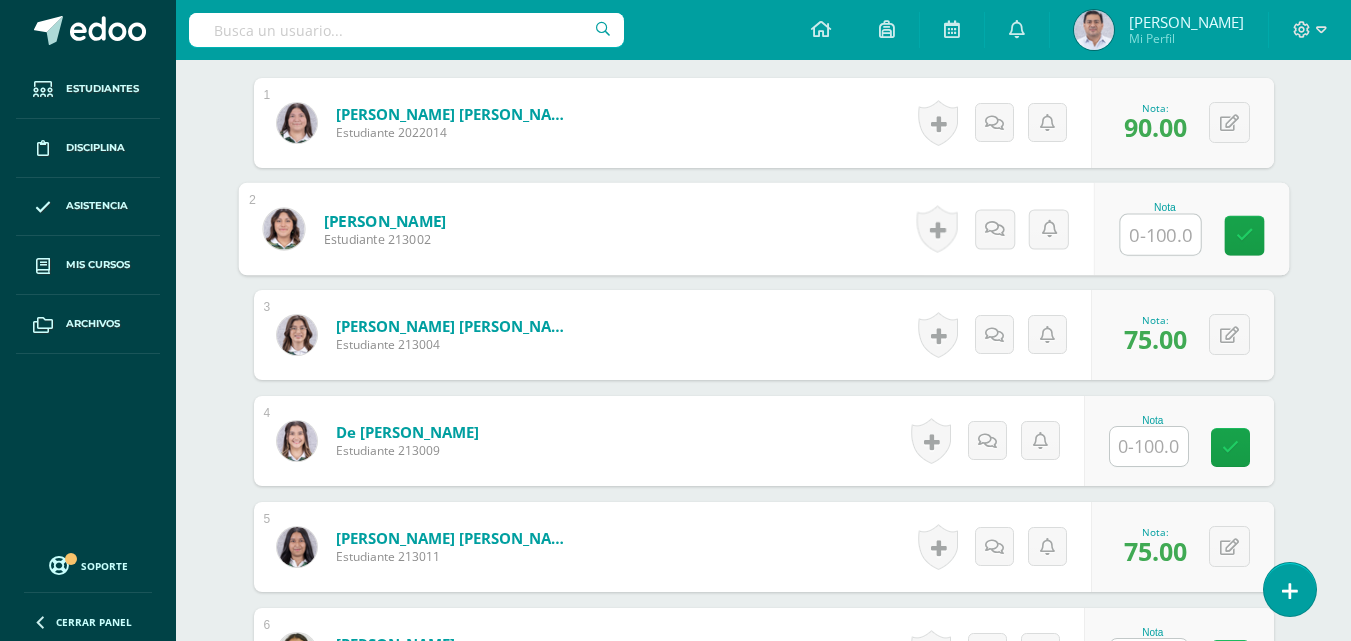 scroll, scrollTop: 653, scrollLeft: 0, axis: vertical 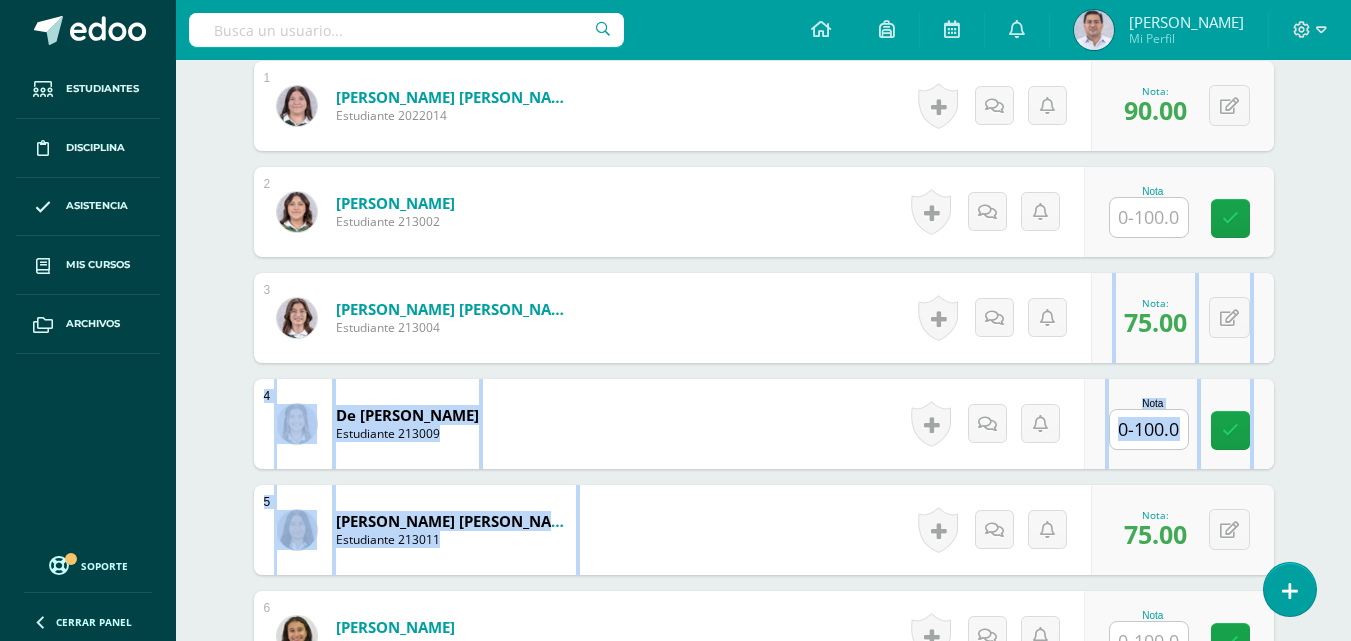 drag, startPoint x: 1358, startPoint y: 372, endPoint x: 1365, endPoint y: 513, distance: 141.17365 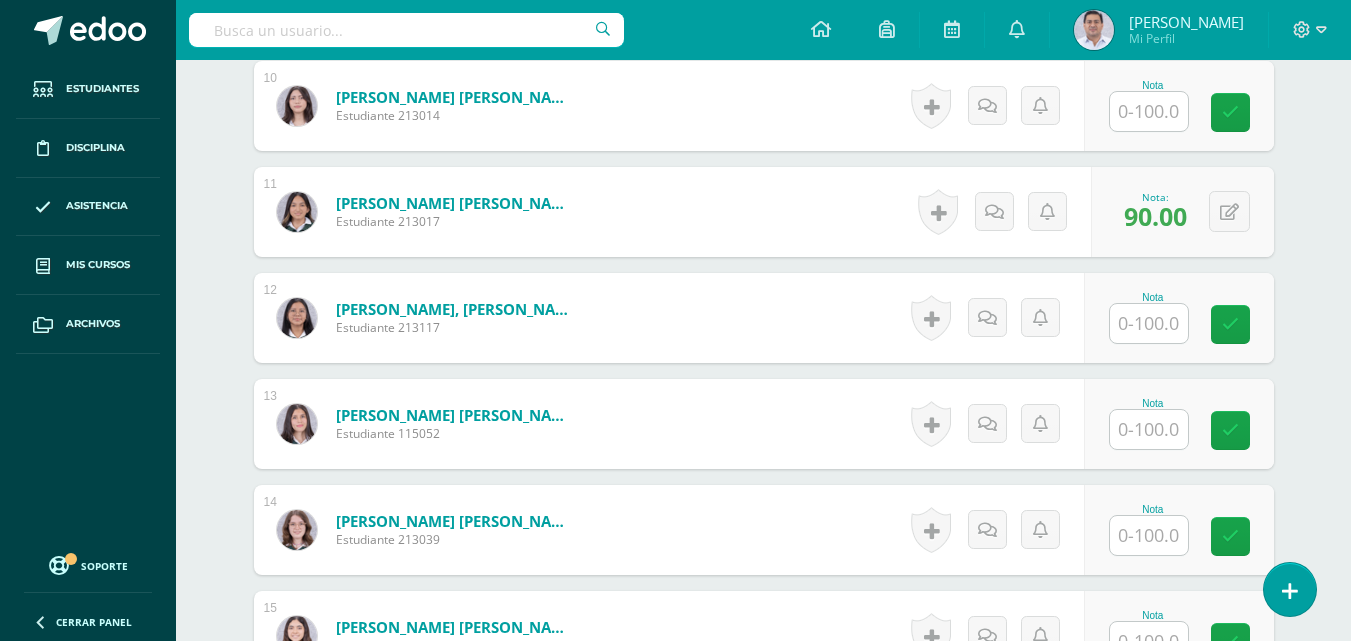 scroll, scrollTop: 1674, scrollLeft: 0, axis: vertical 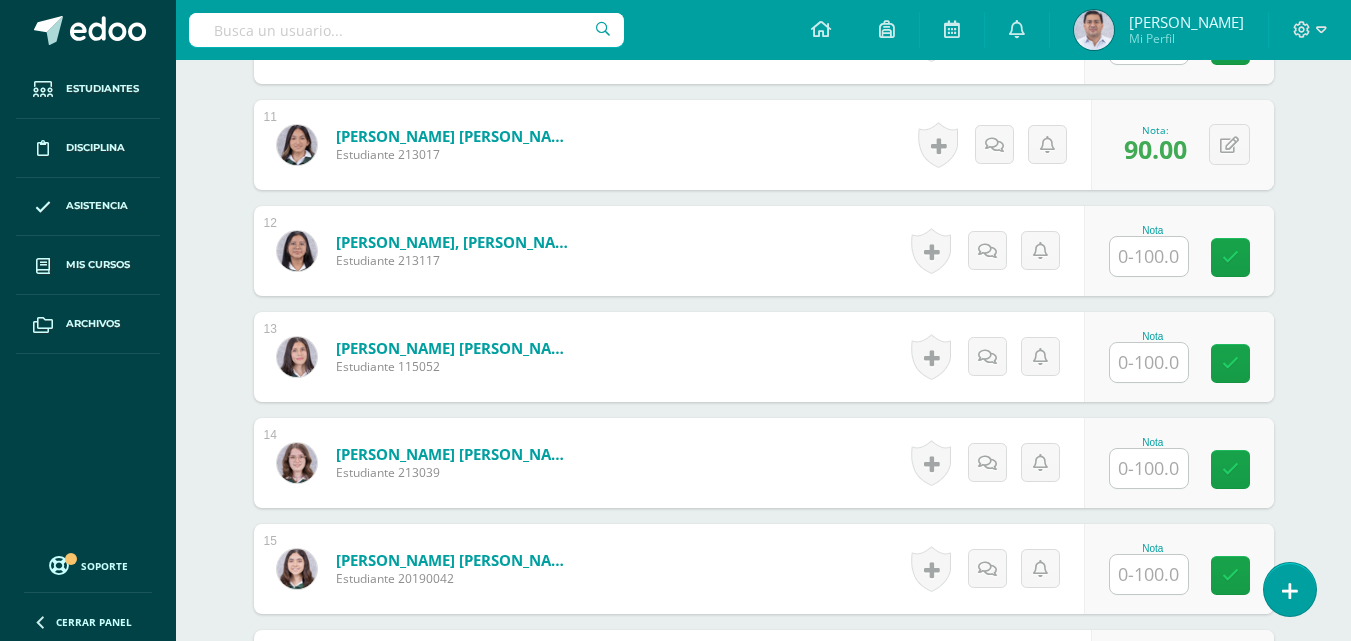 click at bounding box center (1149, 362) 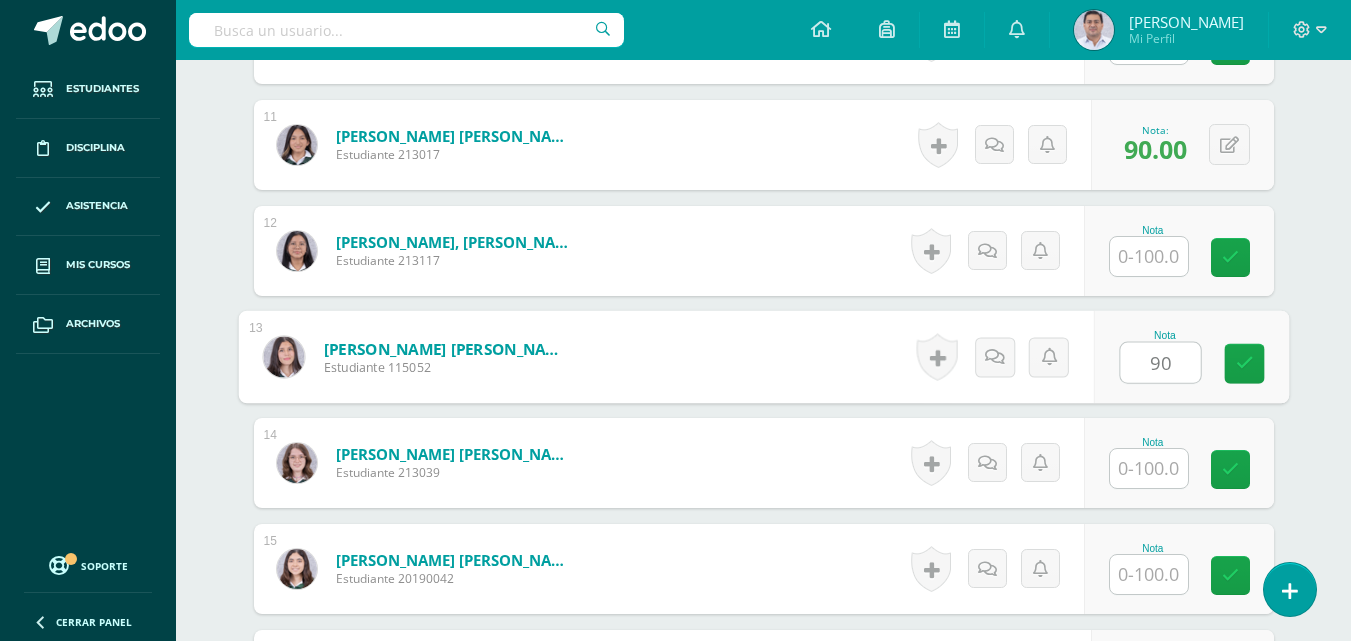 type on "90" 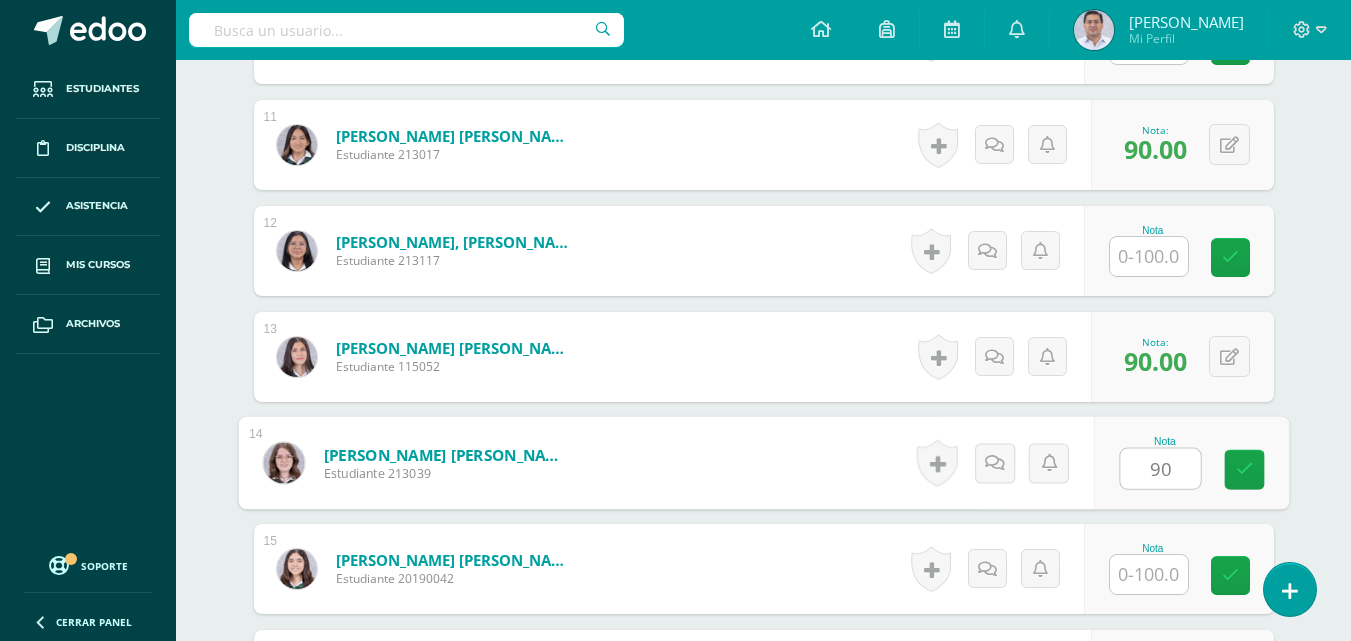 type on "90" 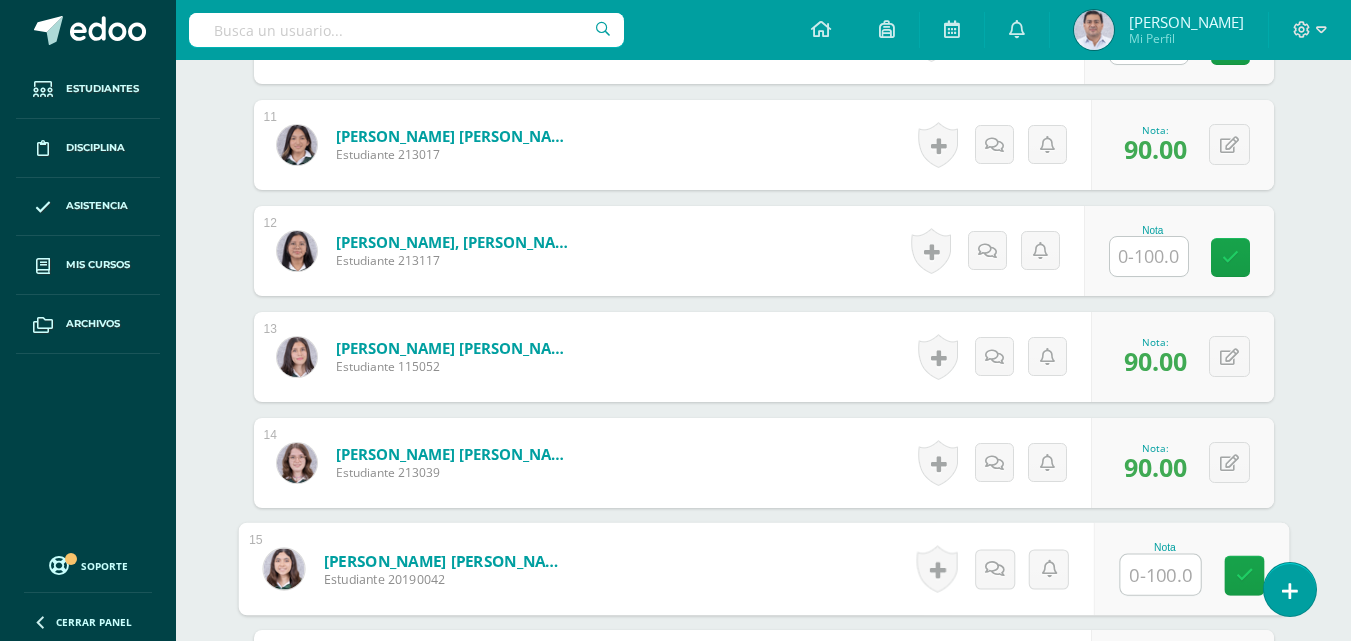 scroll, scrollTop: 2058, scrollLeft: 0, axis: vertical 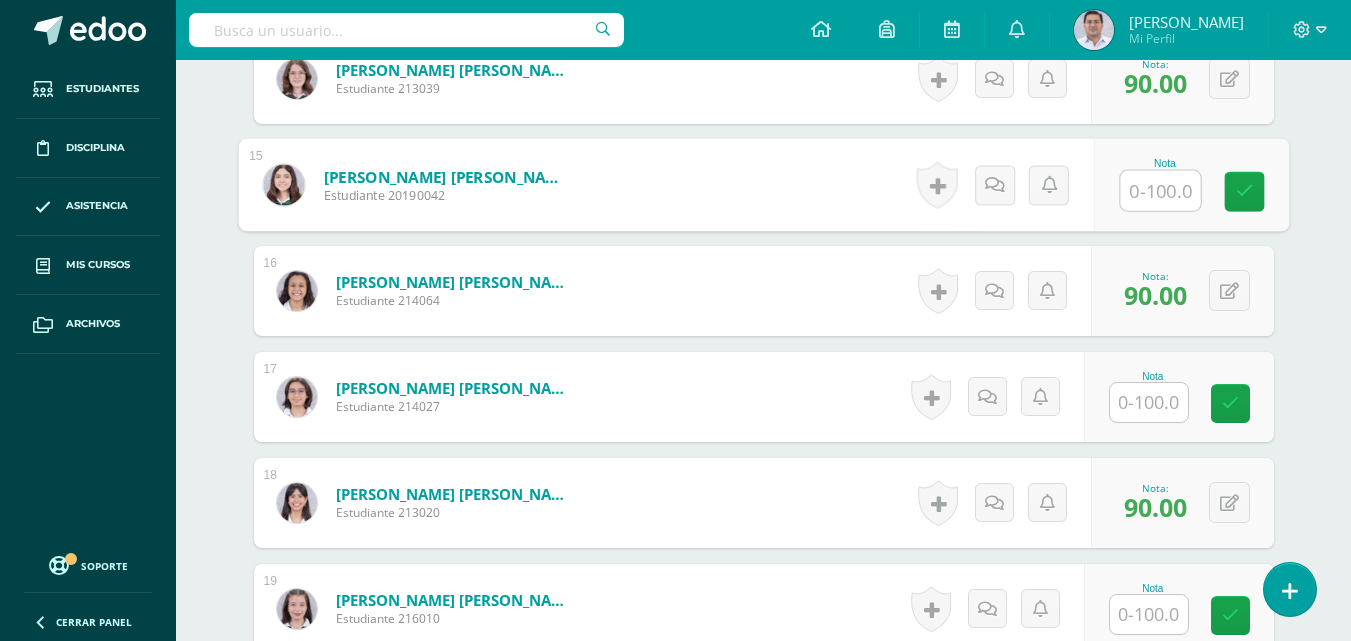 click at bounding box center [1149, 402] 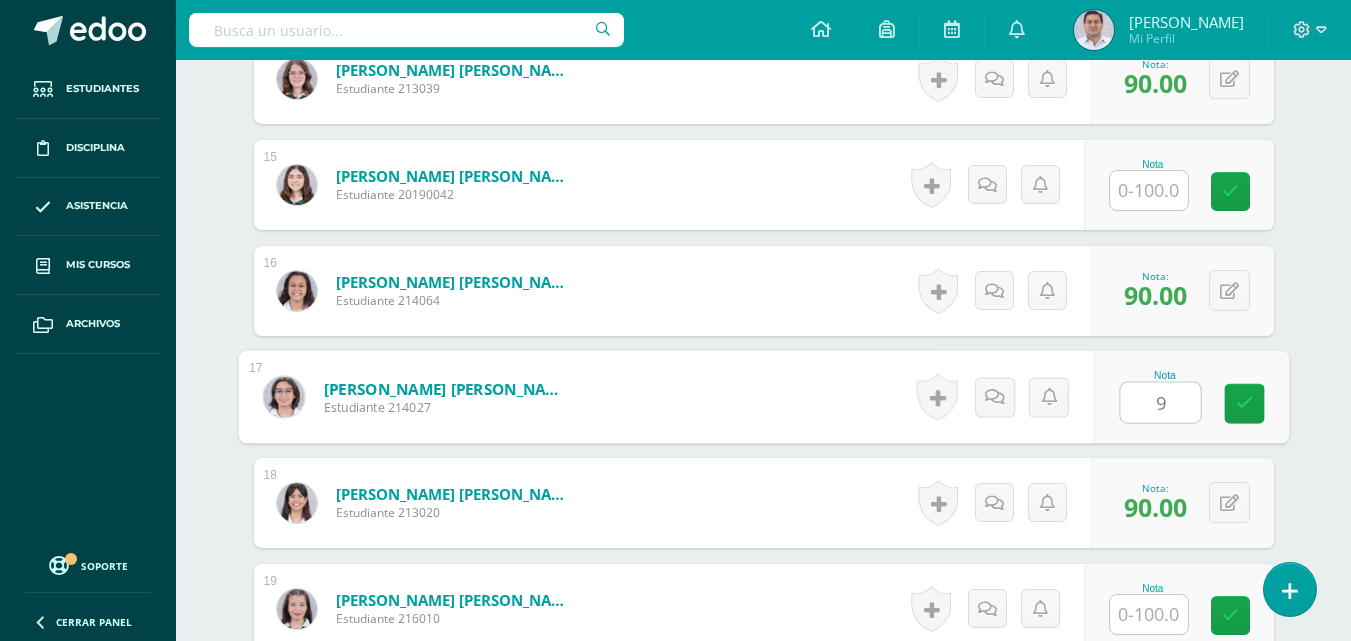type on "90" 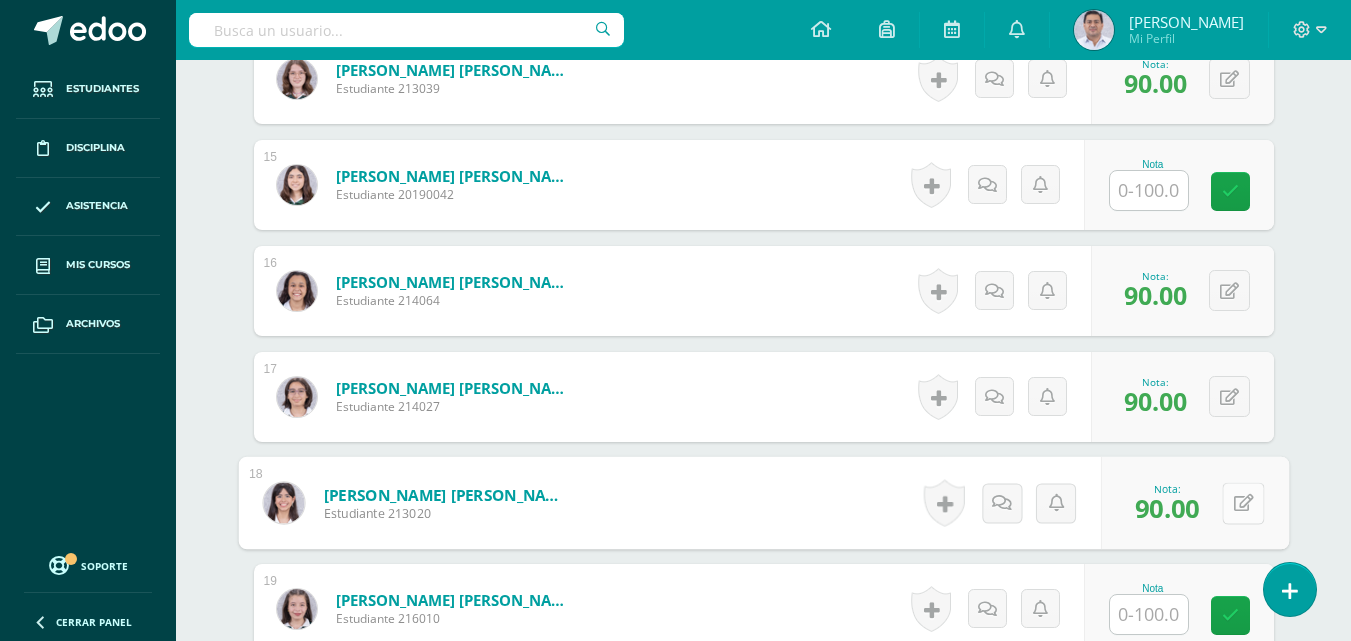 click at bounding box center [1243, 503] 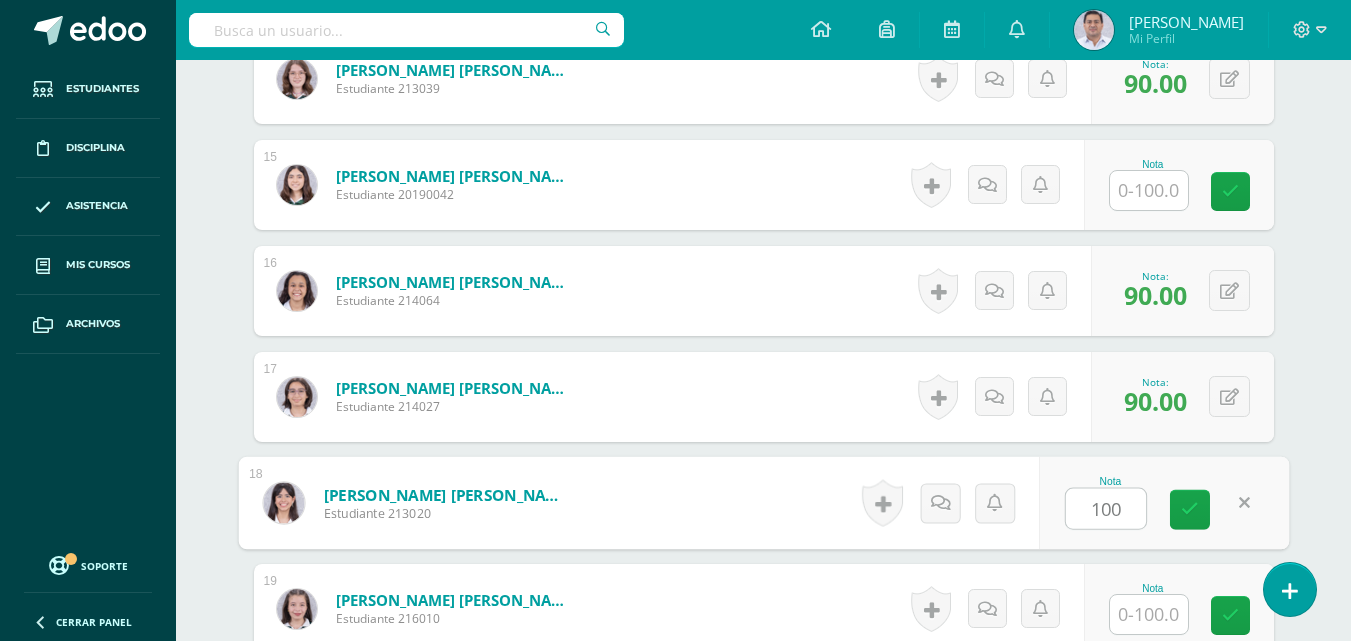 type on "100" 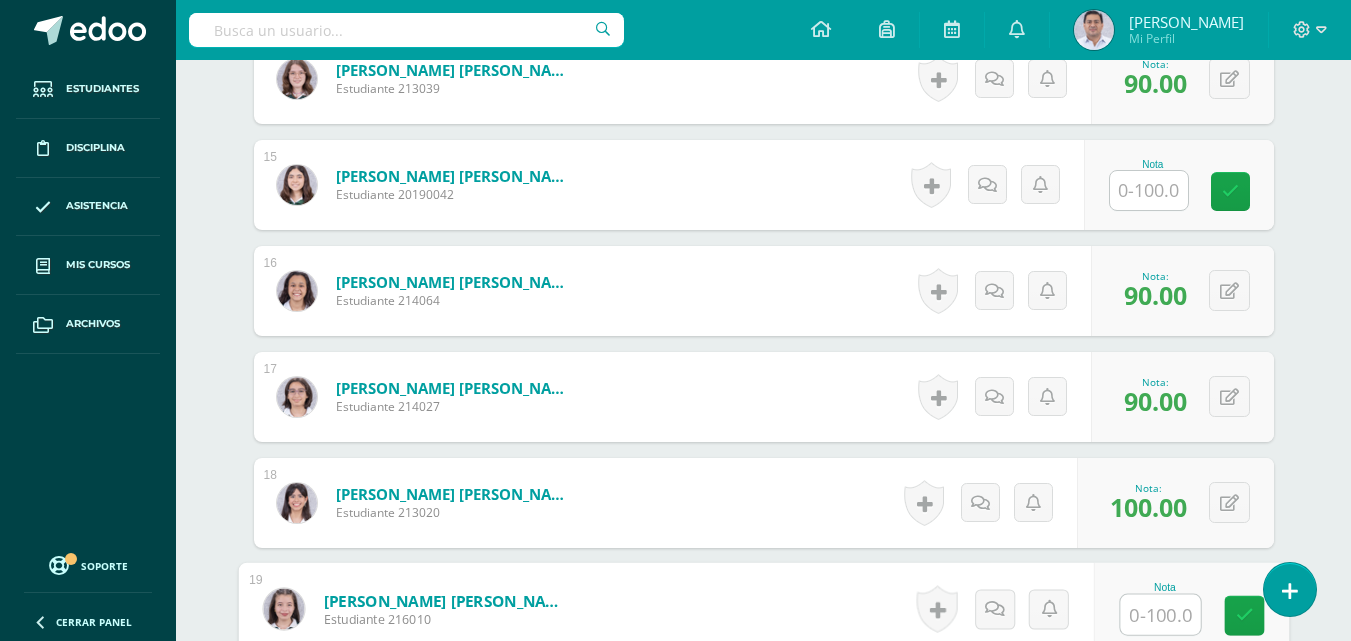 click on "¿Estás seguro que quieres  eliminar  esta actividad?
Esto borrará la actividad y cualquier nota que hayas registrado
permanentemente. Esta acción no se puede revertir. Cancelar Eliminar
Administración de escalas de valoración
escala de valoración
cuaderno
Cancelar Guardar Agregar nueva escala de valoración: Agrega una división a la escala de valoración  (ej. Ortografía, redacción, trabajo en equipo, etc.)
Agregar
Cancelar Crear escala de valoración
Agrega listas de cotejo
Mostrar todos                             Mostrar todos Mis listas Generales Comunicación y Lenguaje Matemática Ciencia Arte Debate 1" at bounding box center (764, -277) 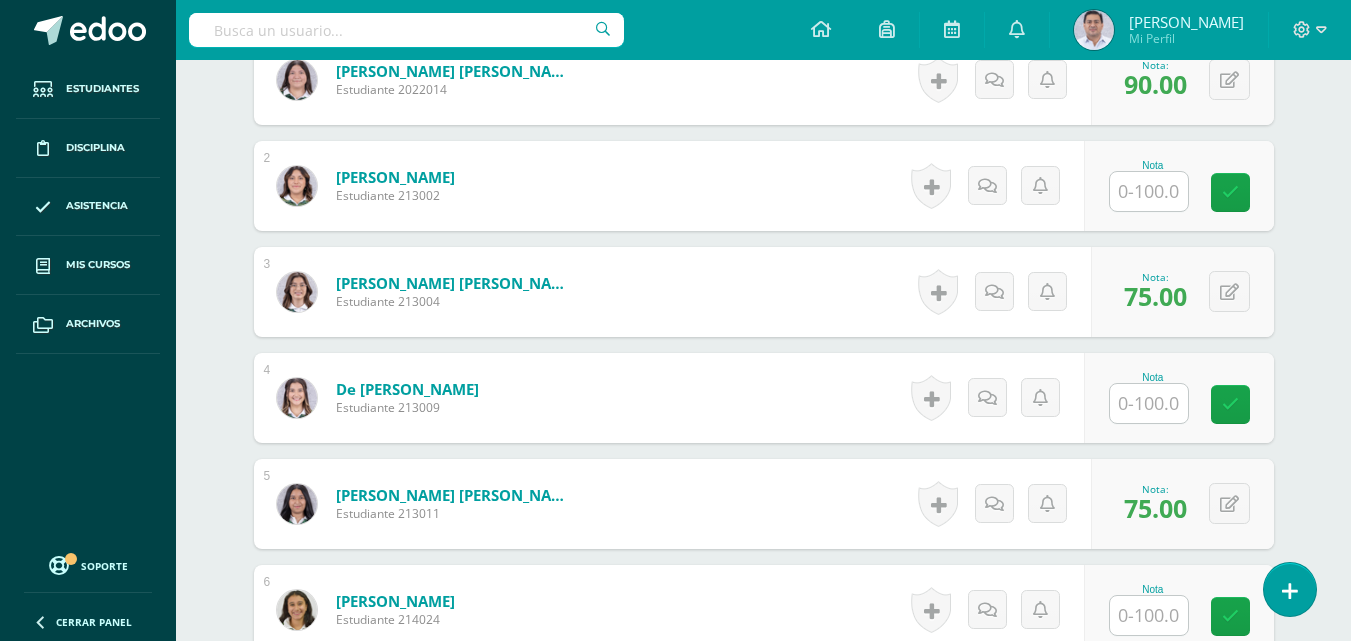scroll, scrollTop: 657, scrollLeft: 0, axis: vertical 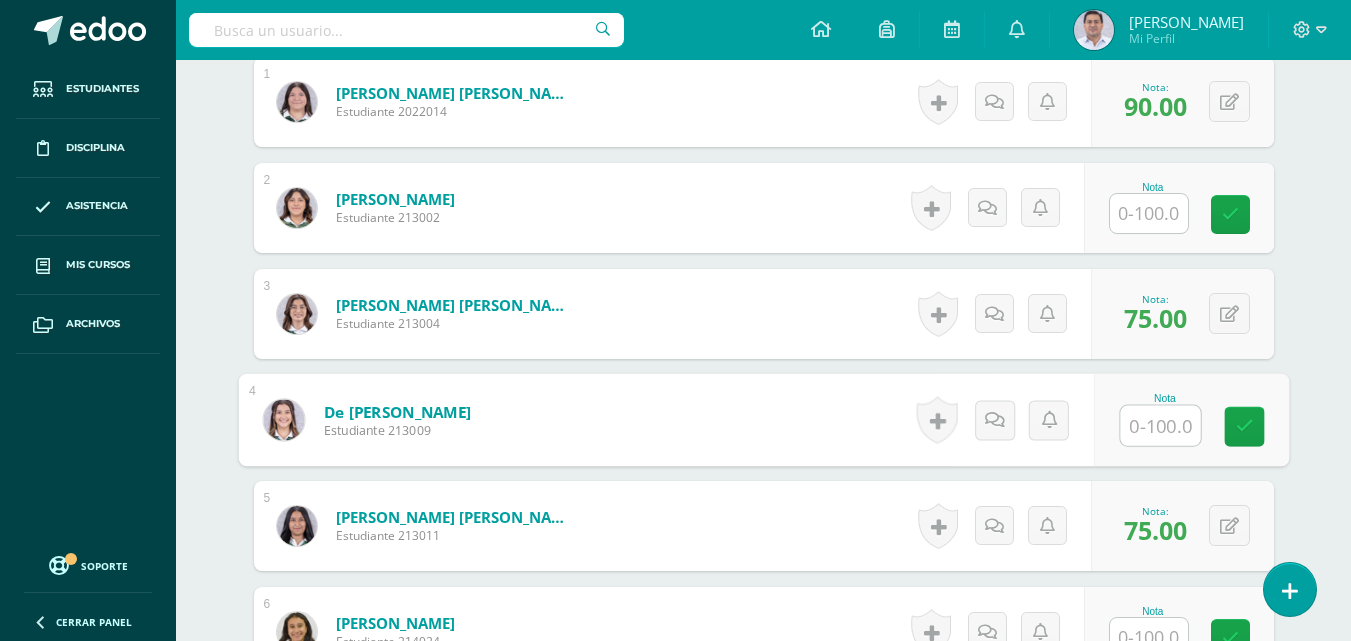 click at bounding box center [1160, 426] 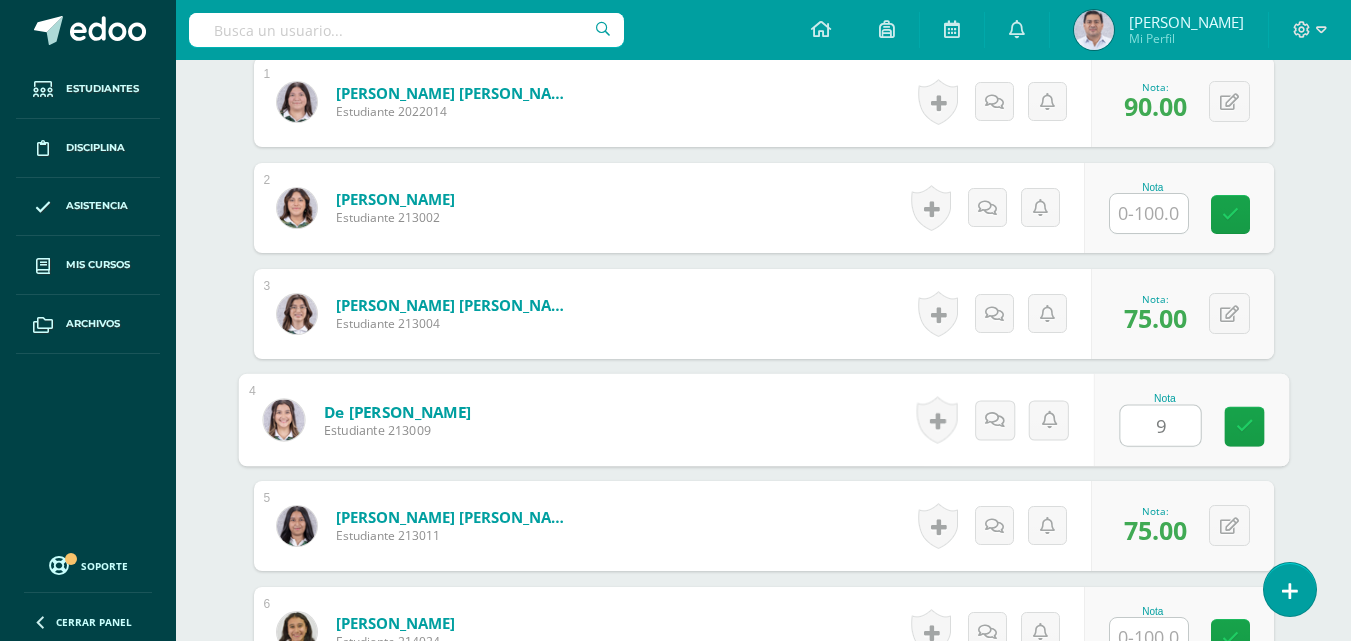 type on "95" 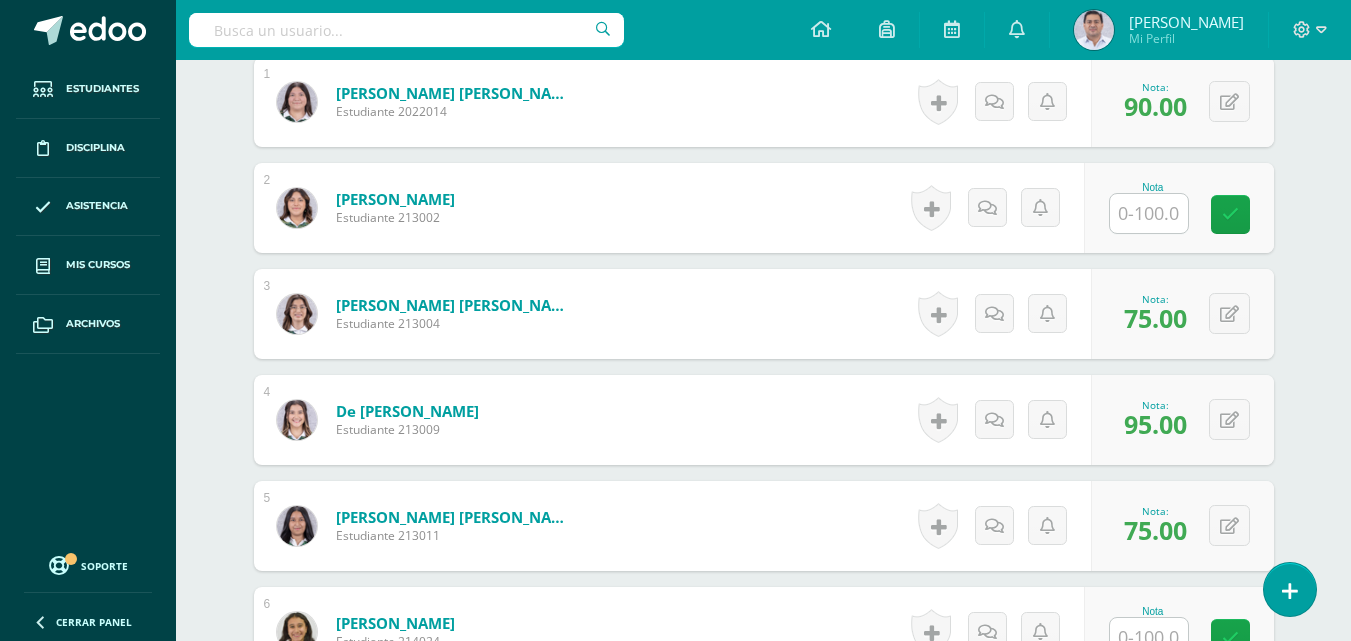 click at bounding box center [1149, 213] 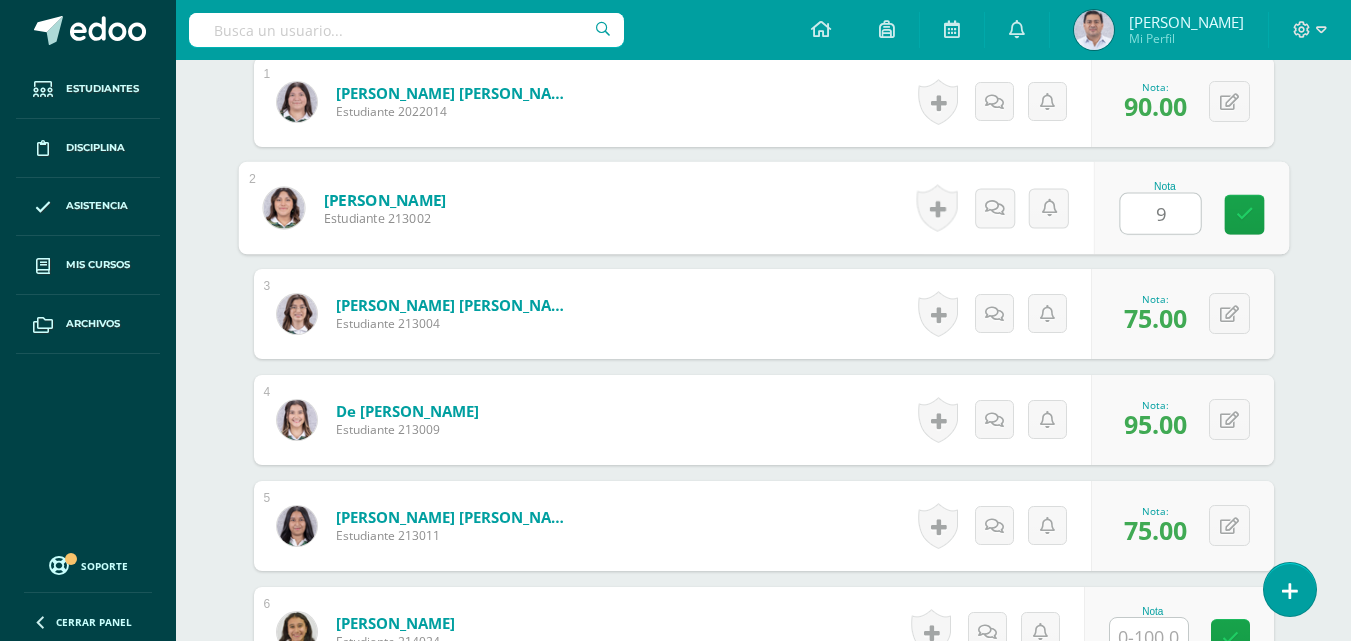 type on "95" 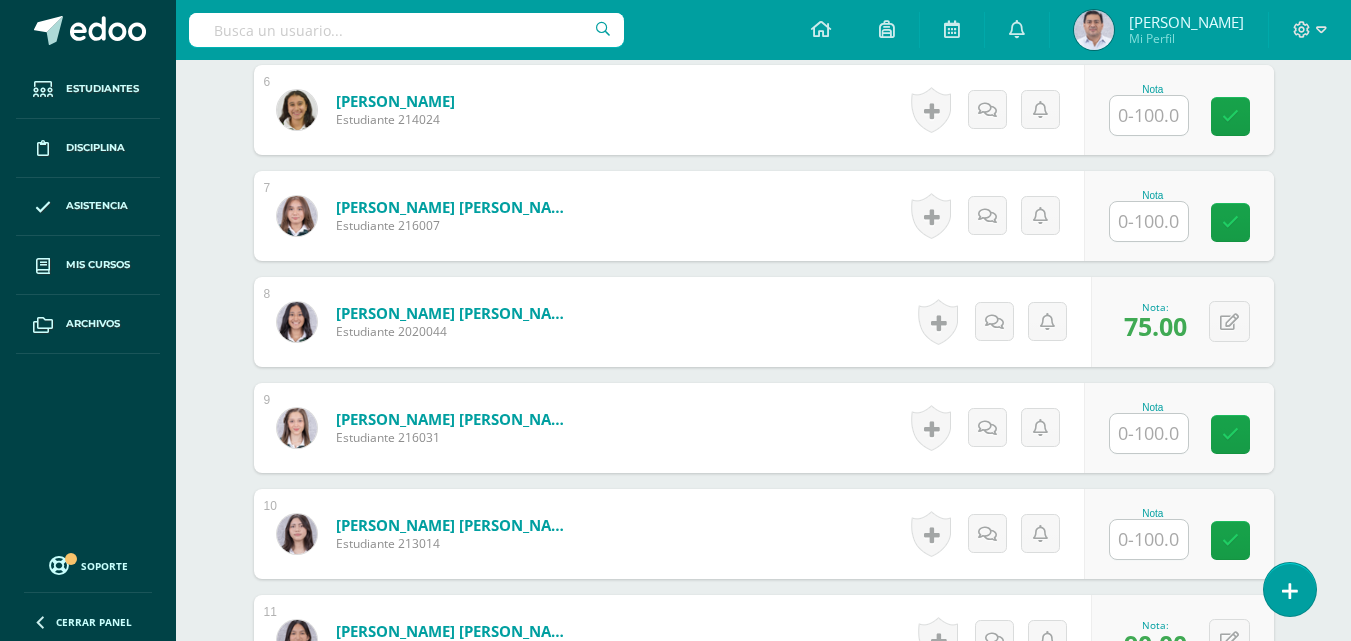 scroll, scrollTop: 1207, scrollLeft: 0, axis: vertical 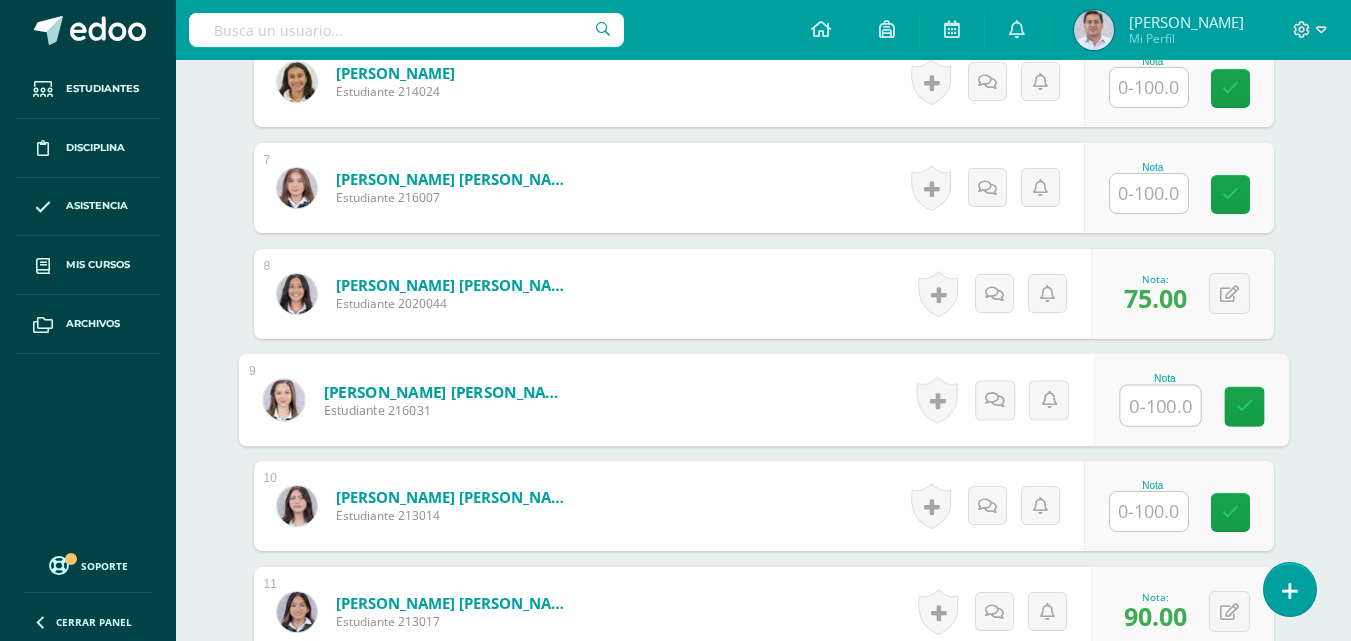 click at bounding box center (1160, 406) 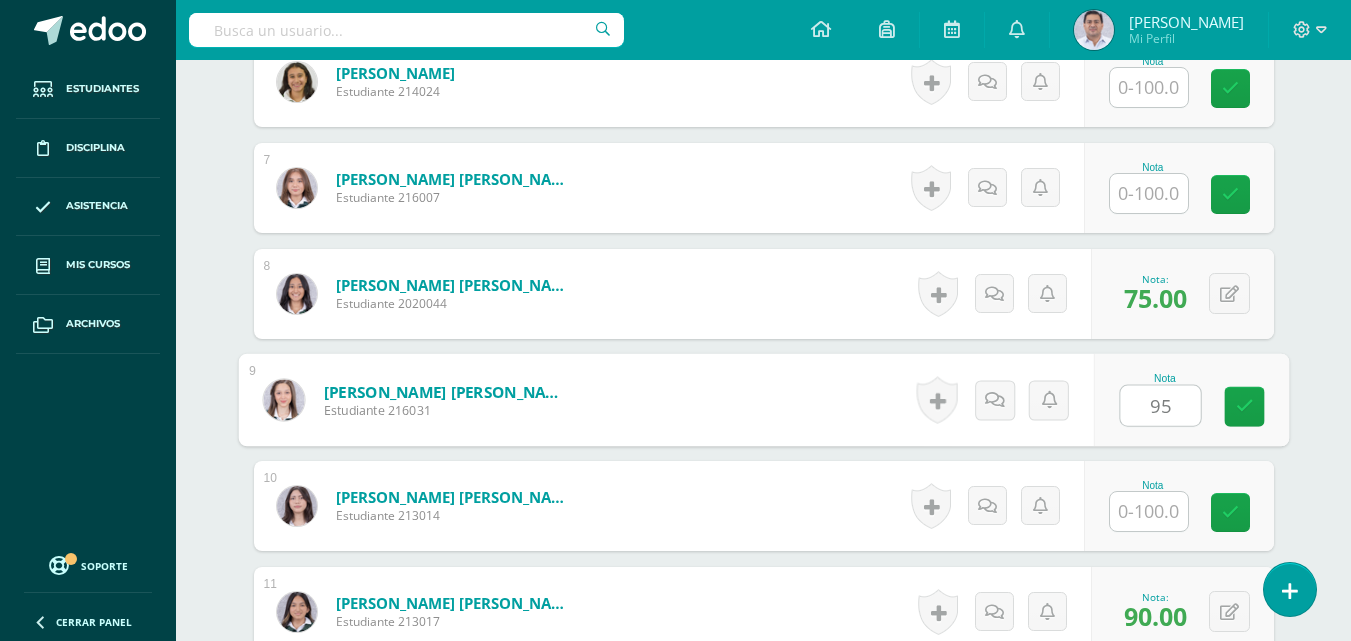 type on "95" 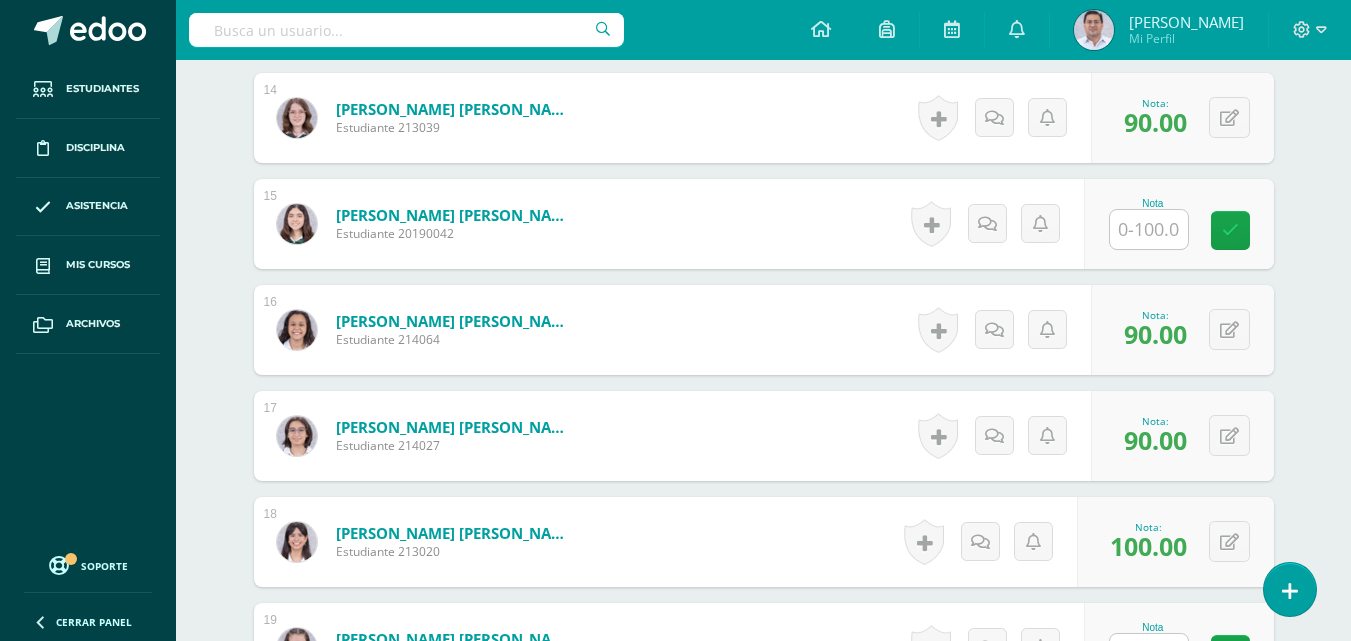 scroll, scrollTop: 2074, scrollLeft: 0, axis: vertical 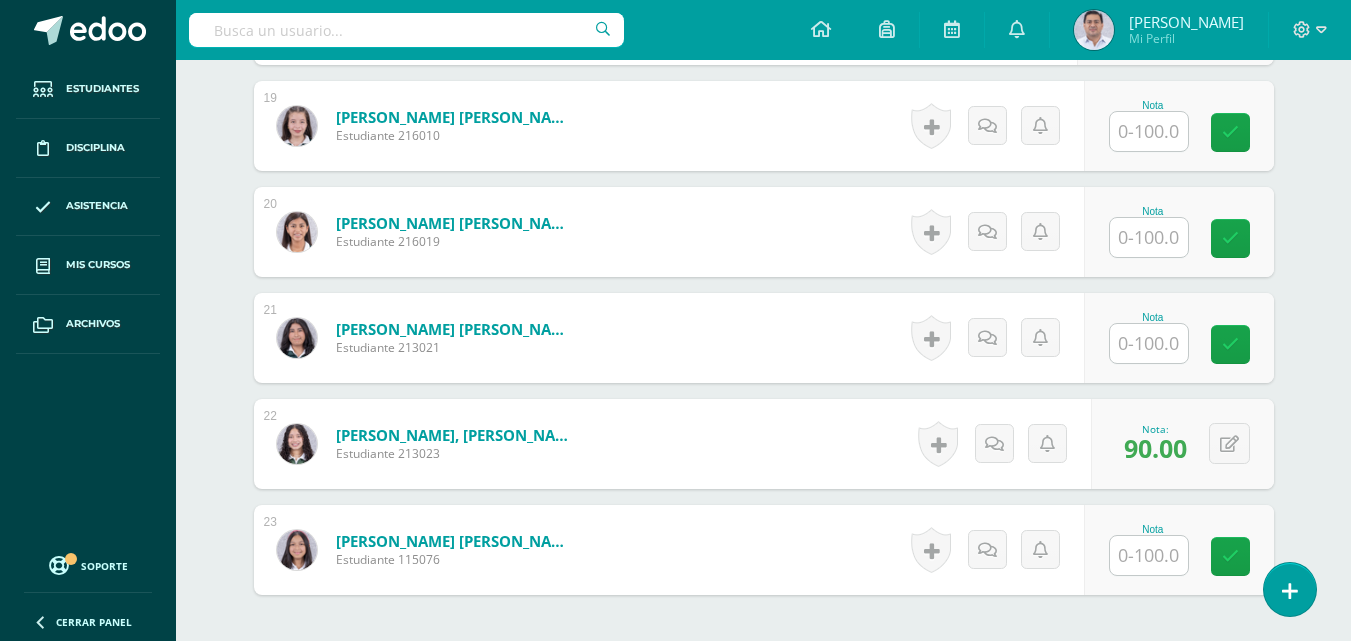 click at bounding box center [1149, 343] 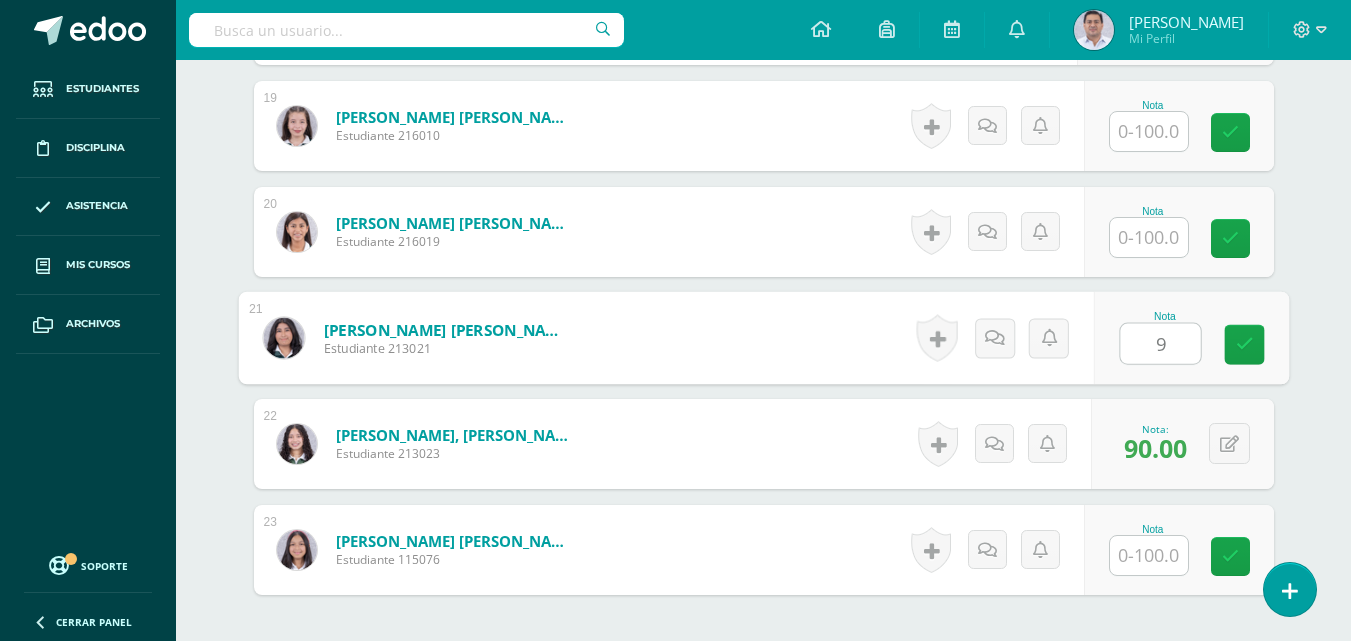 type on "95" 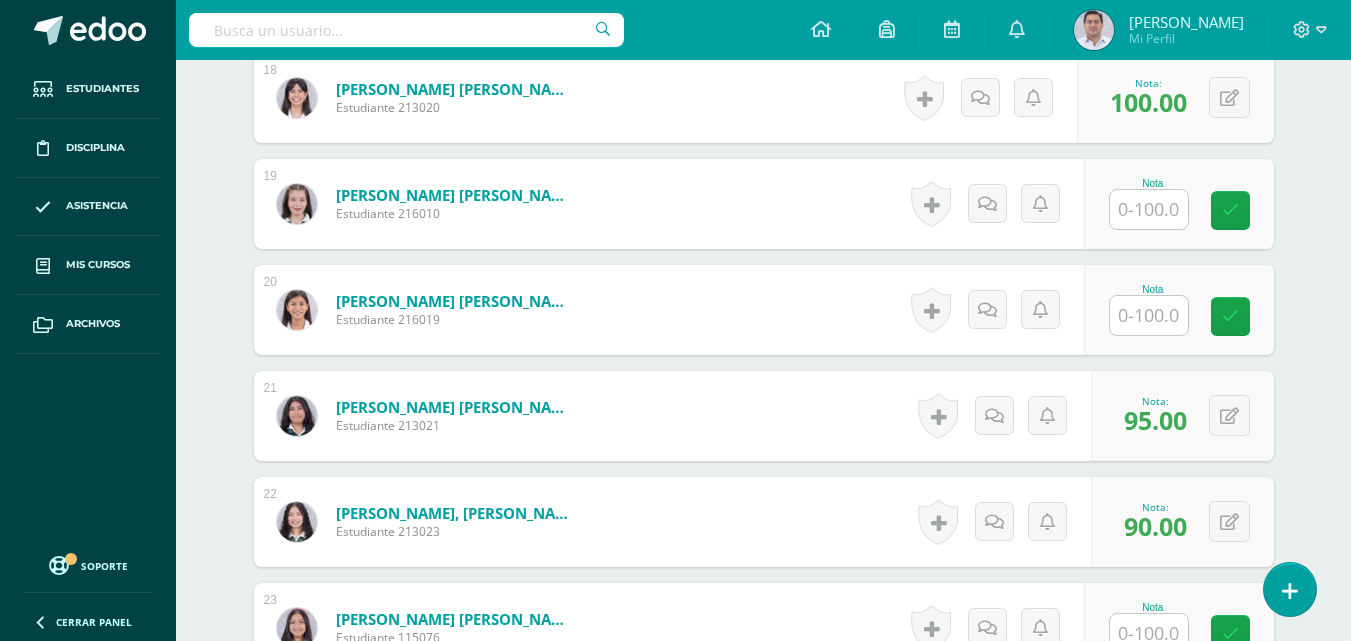 scroll, scrollTop: 2569, scrollLeft: 0, axis: vertical 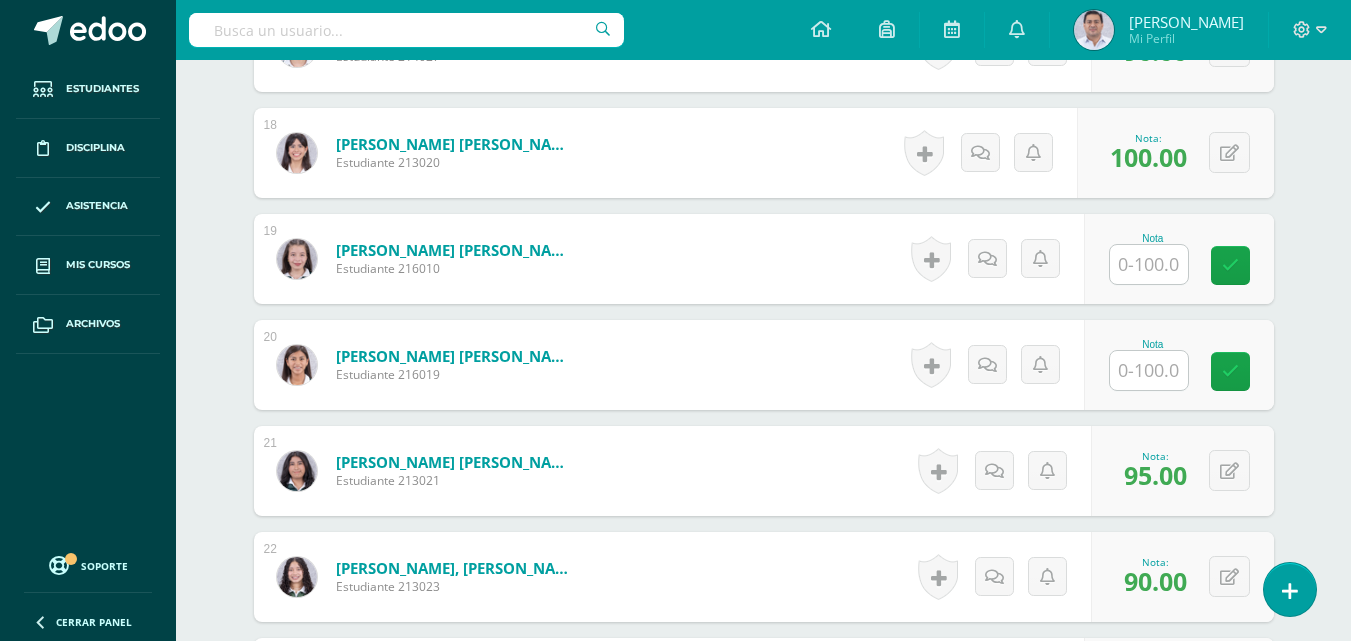 click at bounding box center (1149, 370) 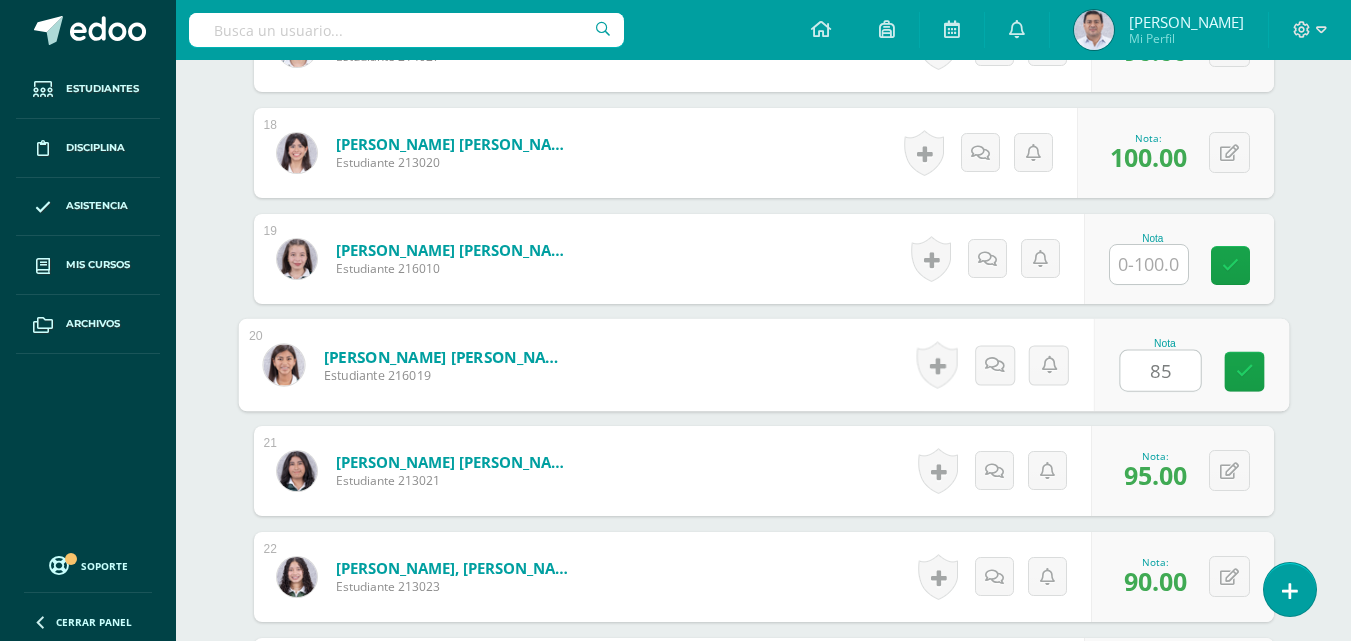 type on "8" 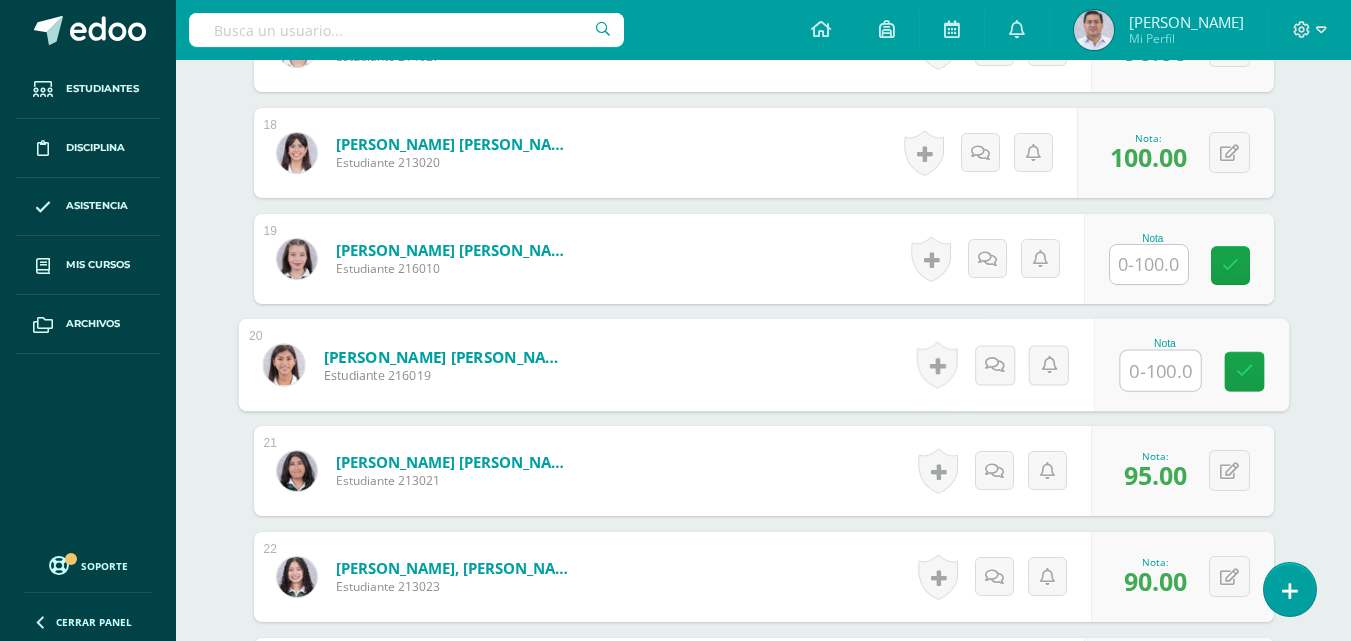 type on "9" 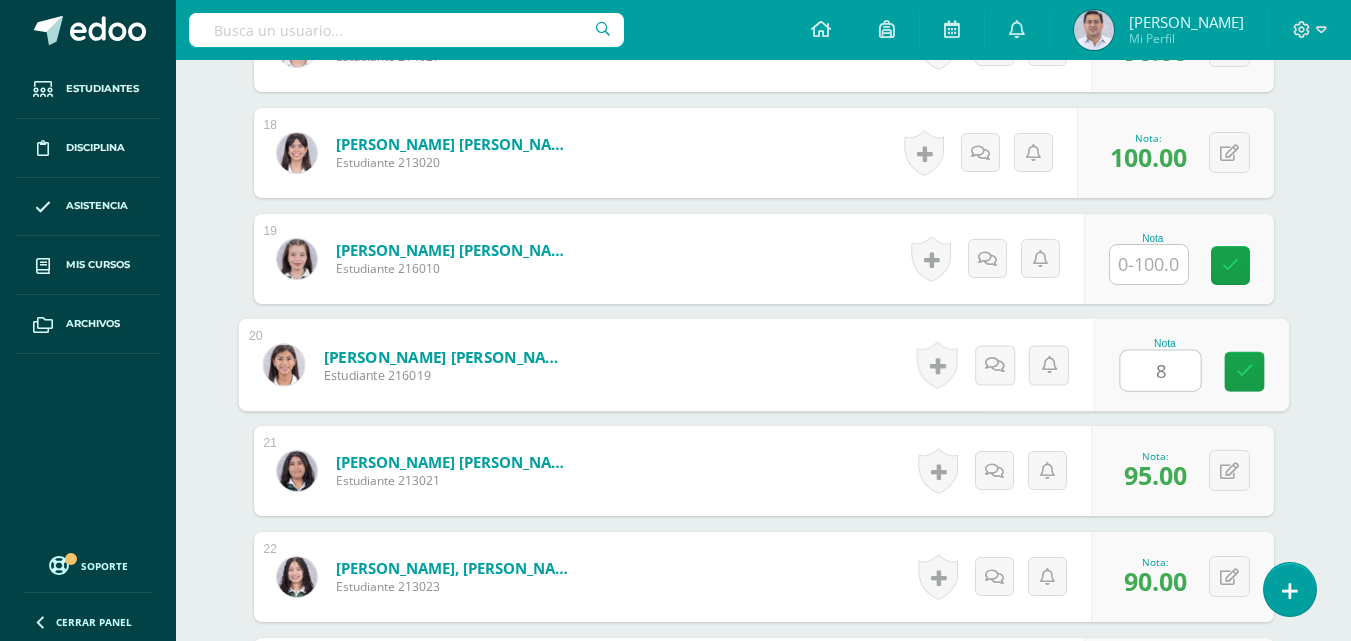 type on "85" 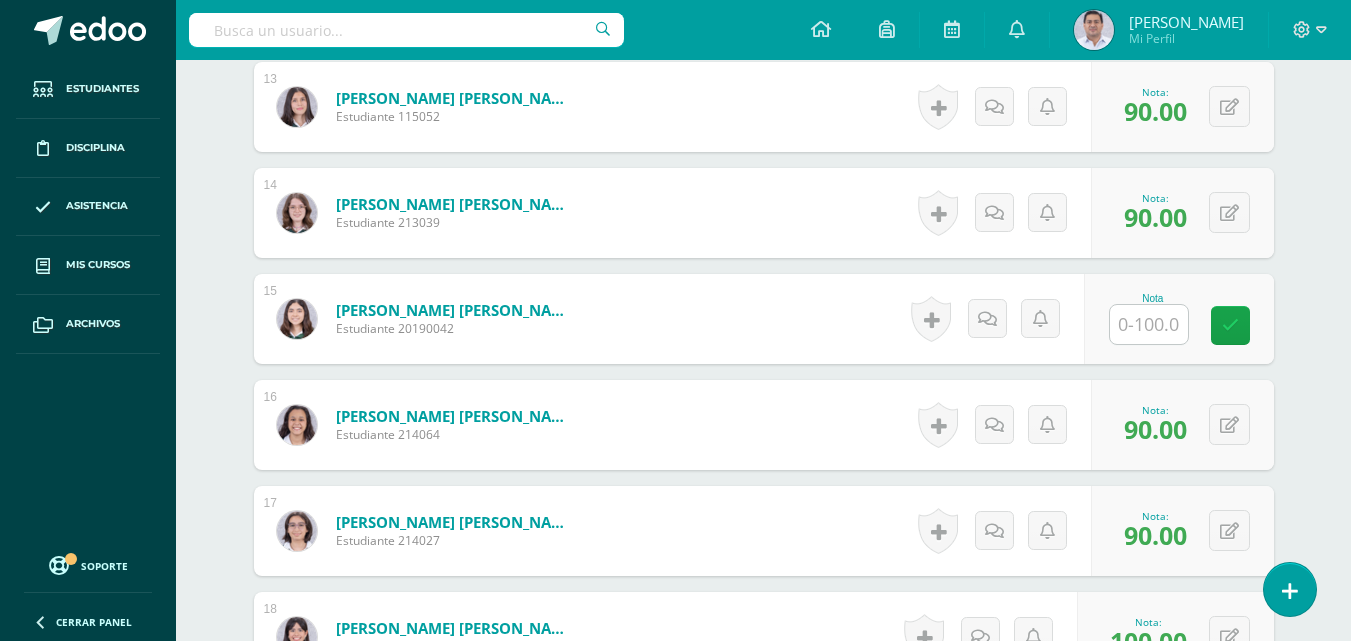 scroll, scrollTop: 1913, scrollLeft: 0, axis: vertical 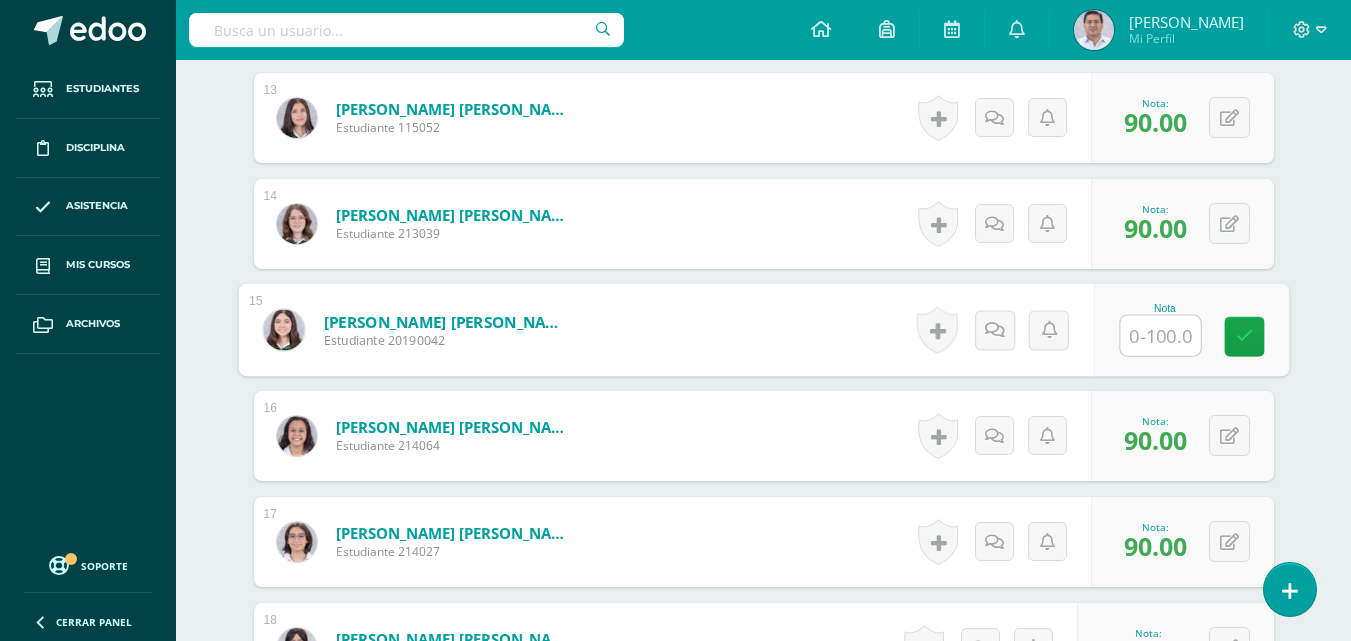 click at bounding box center [1160, 336] 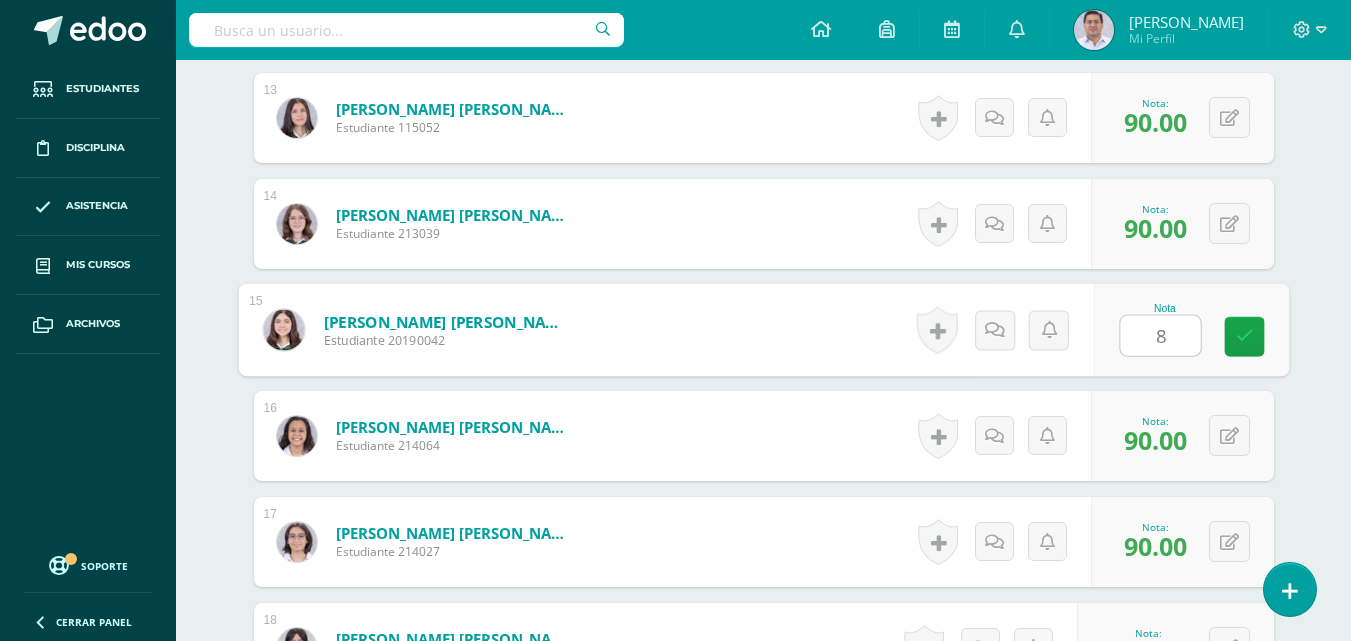 type on "85" 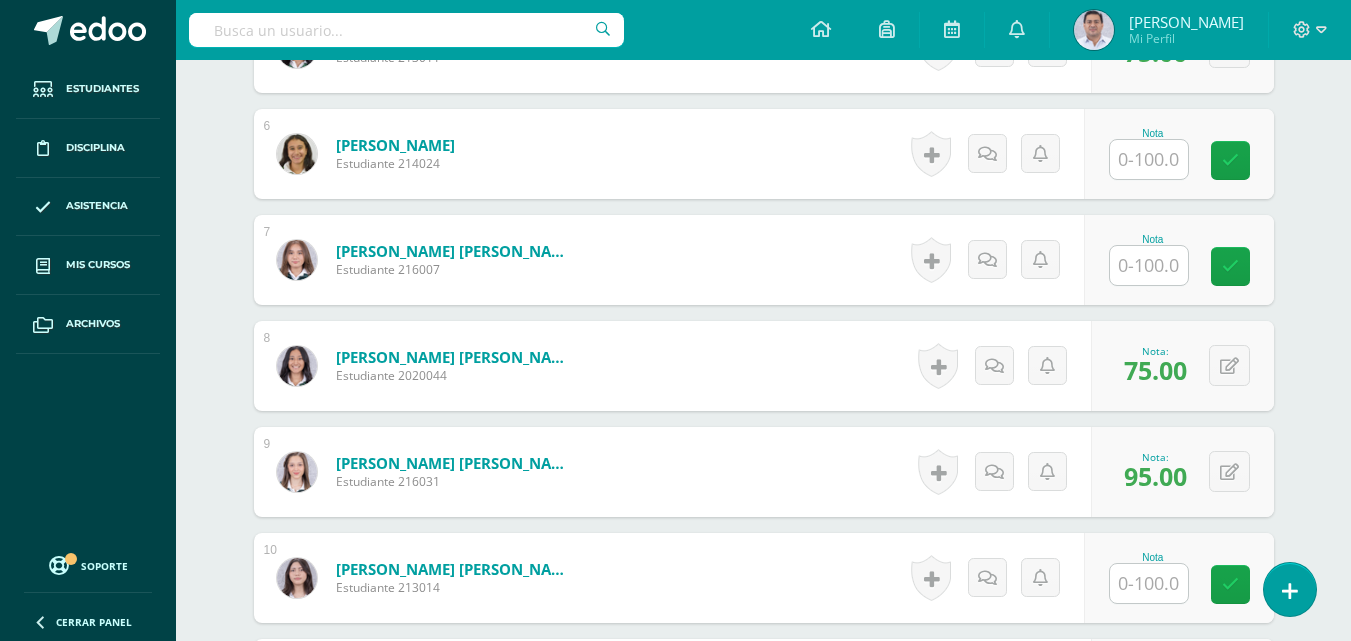 click at bounding box center (1149, 265) 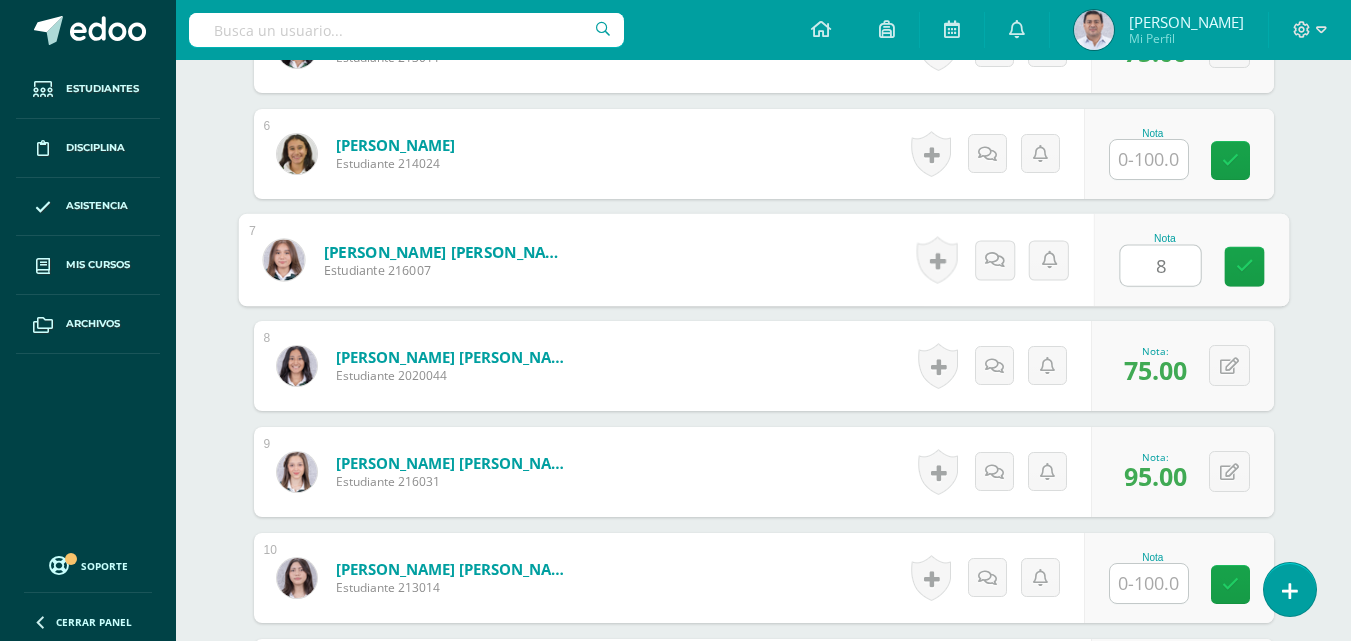 type on "85" 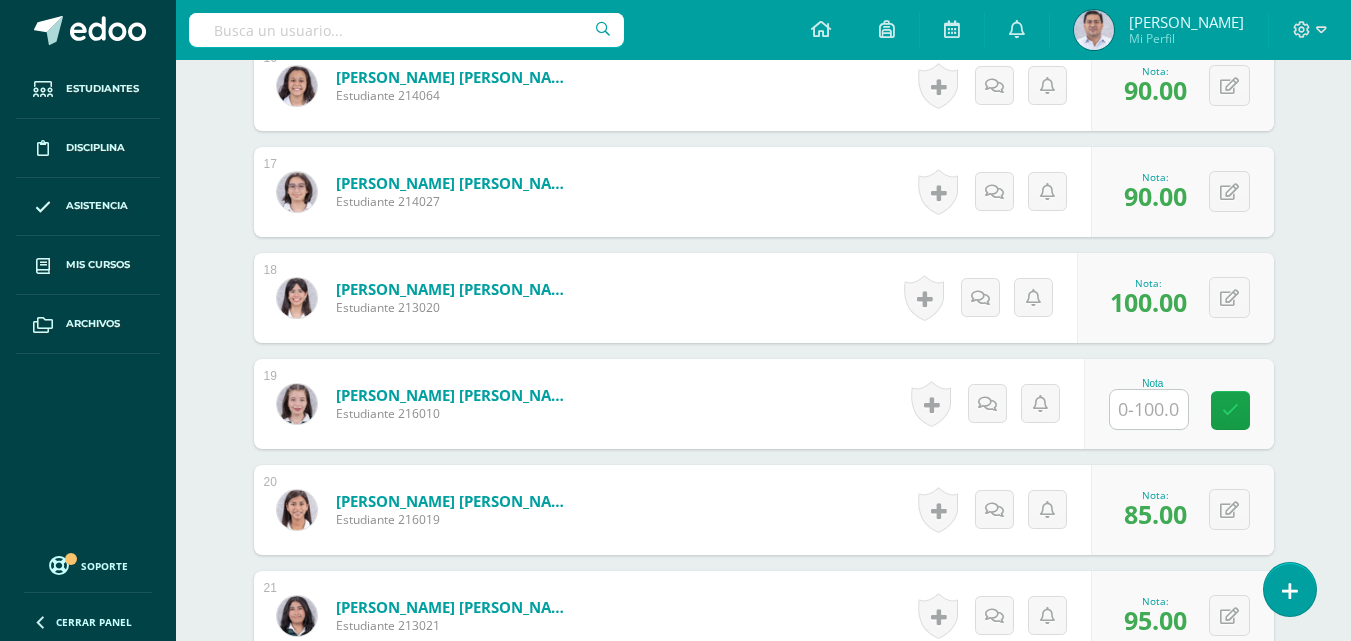 scroll, scrollTop: 2274, scrollLeft: 0, axis: vertical 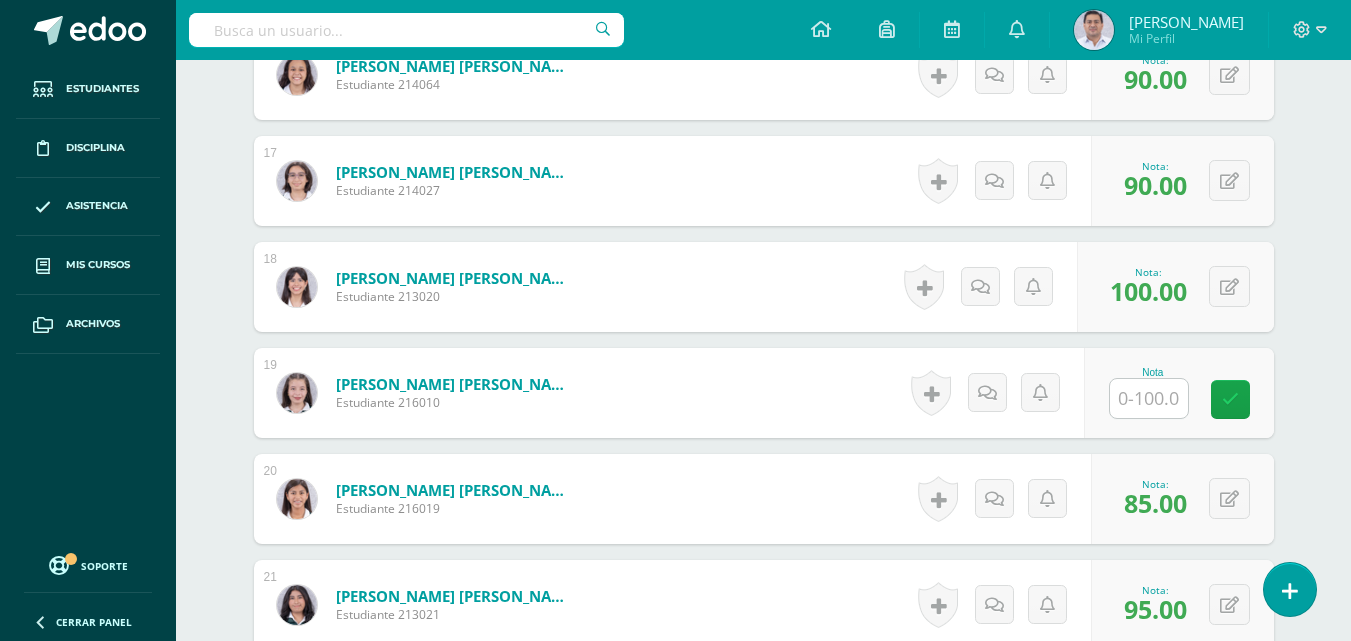 click at bounding box center (1149, 398) 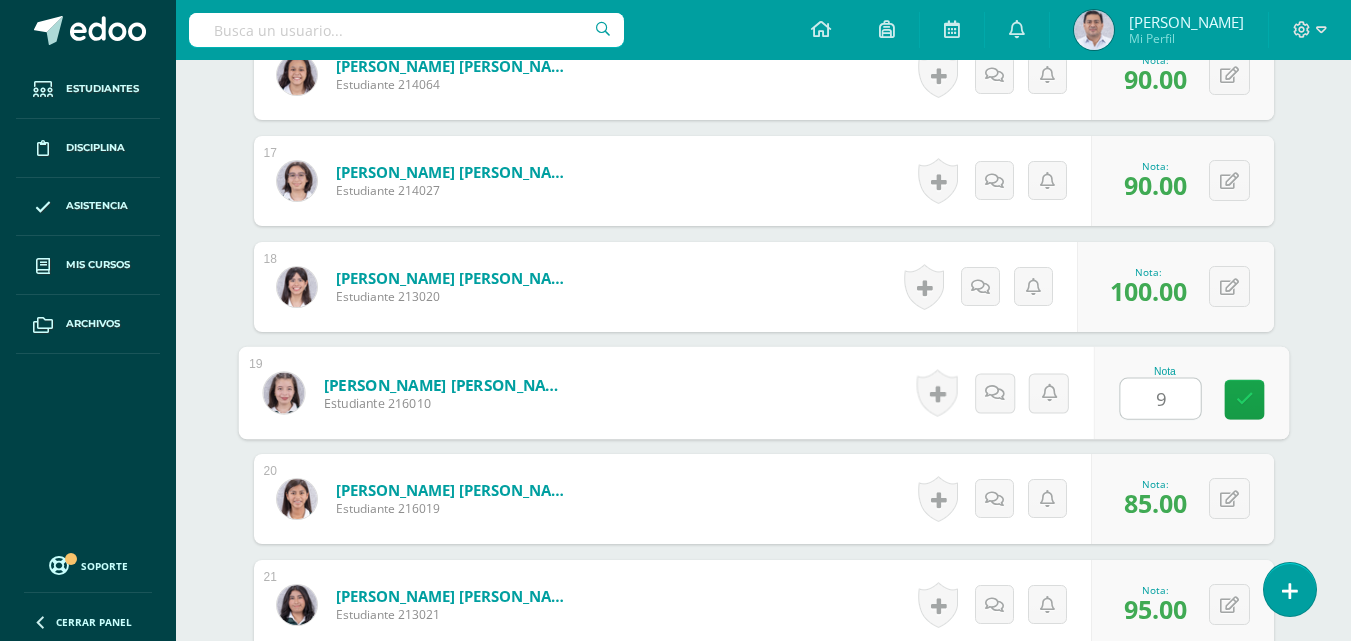 type on "95" 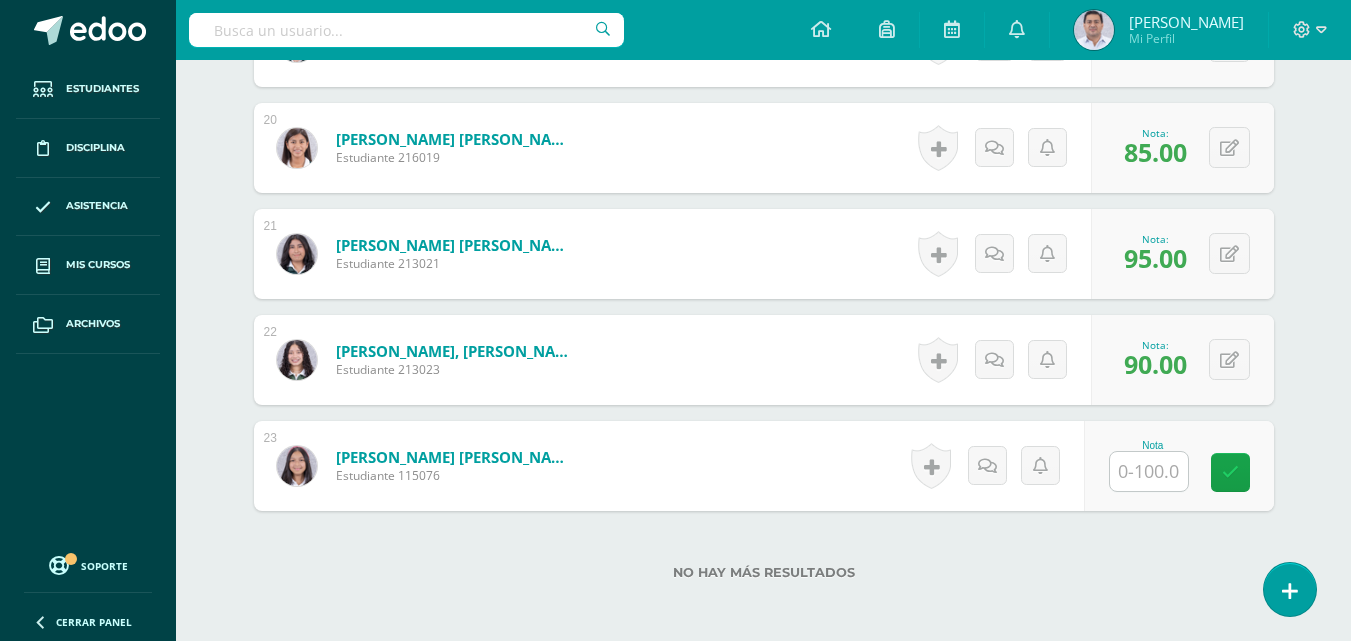 scroll, scrollTop: 2630, scrollLeft: 0, axis: vertical 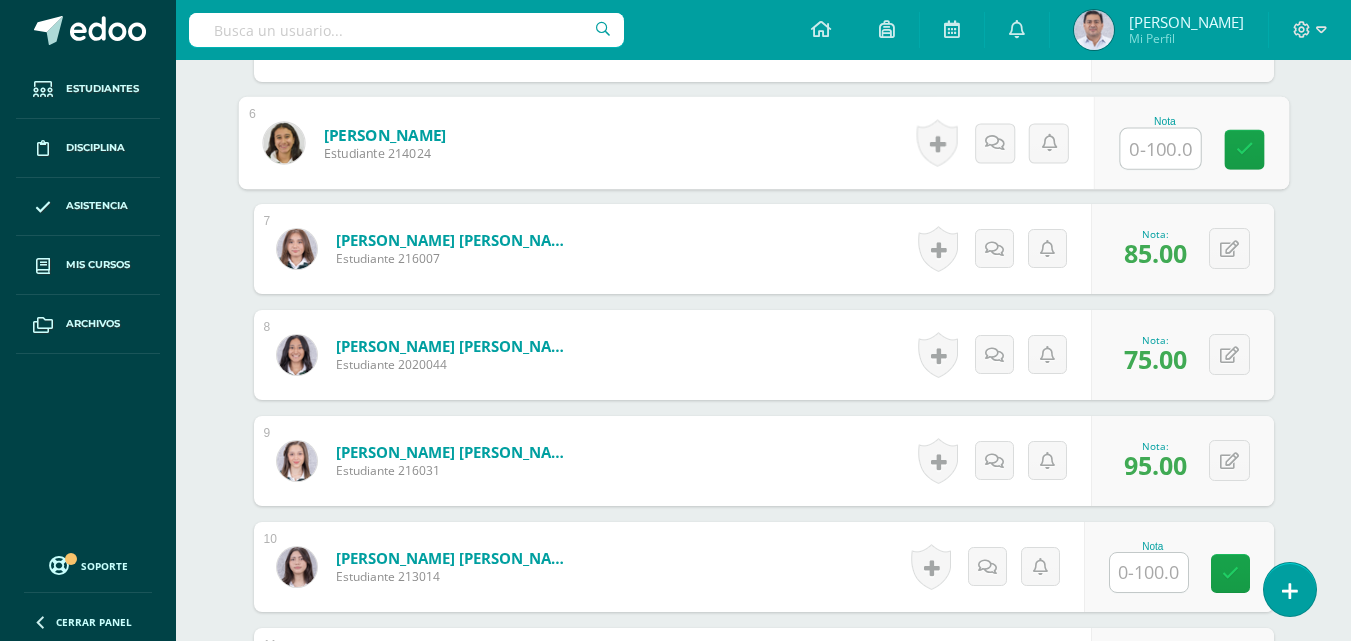 click at bounding box center [1160, 149] 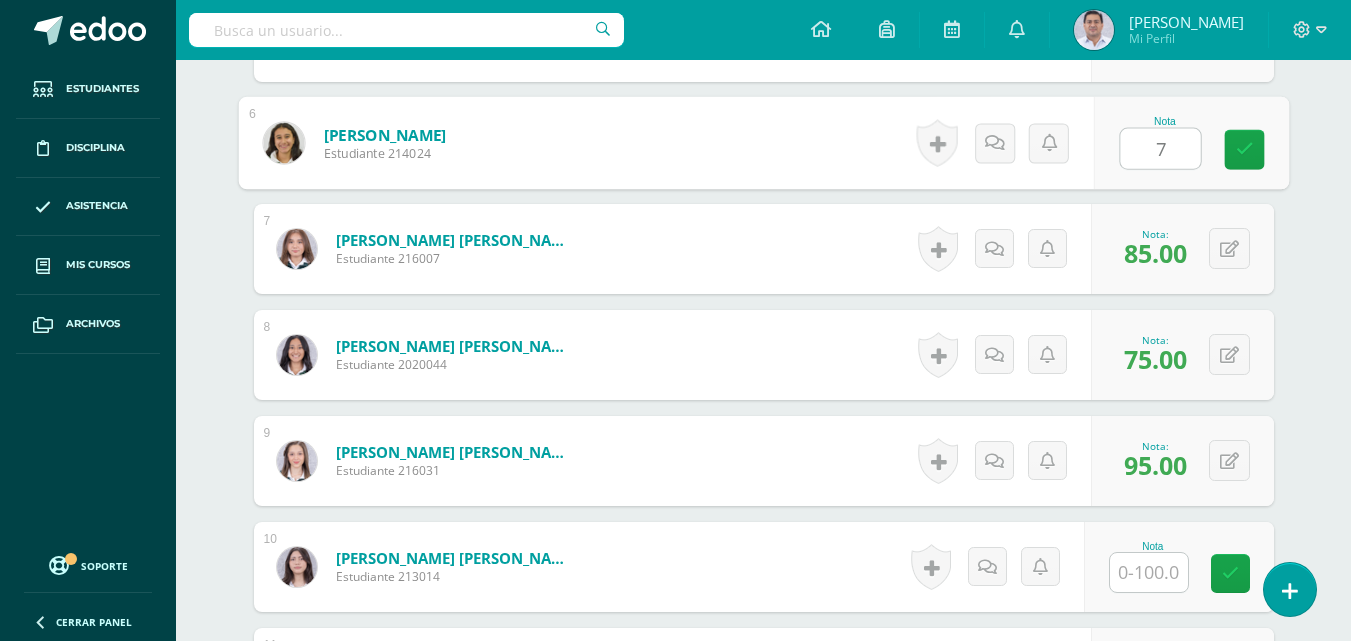 type on "75" 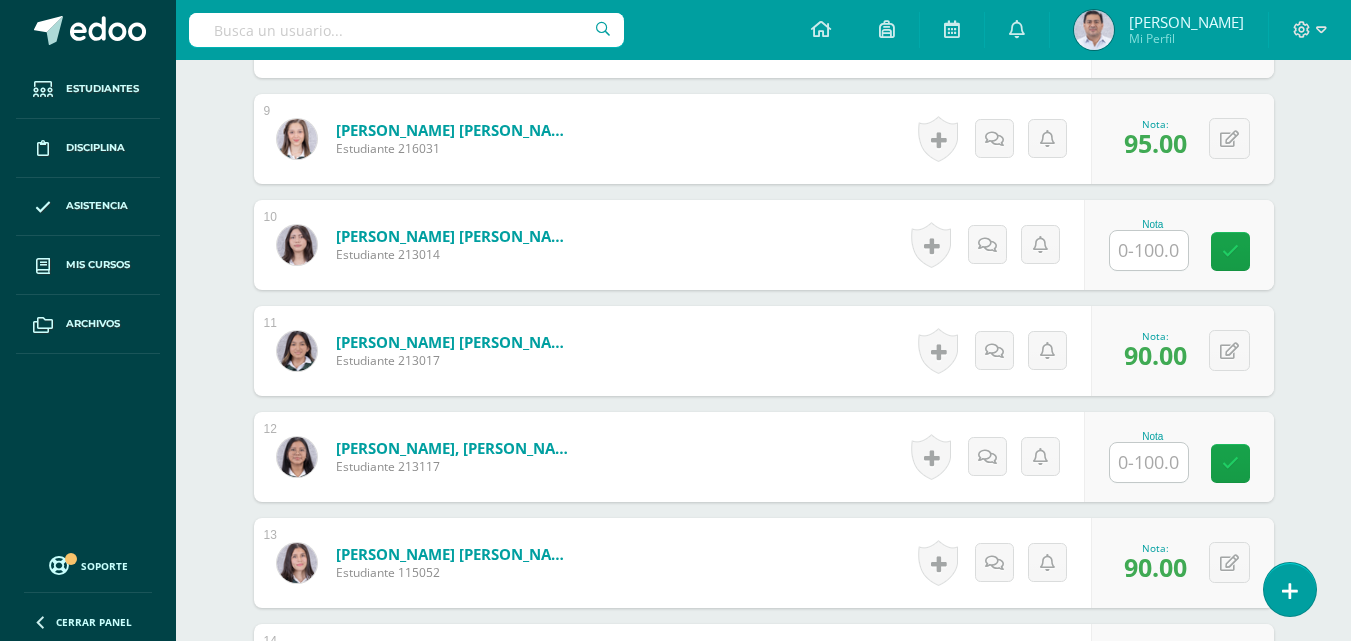 scroll, scrollTop: 1513, scrollLeft: 0, axis: vertical 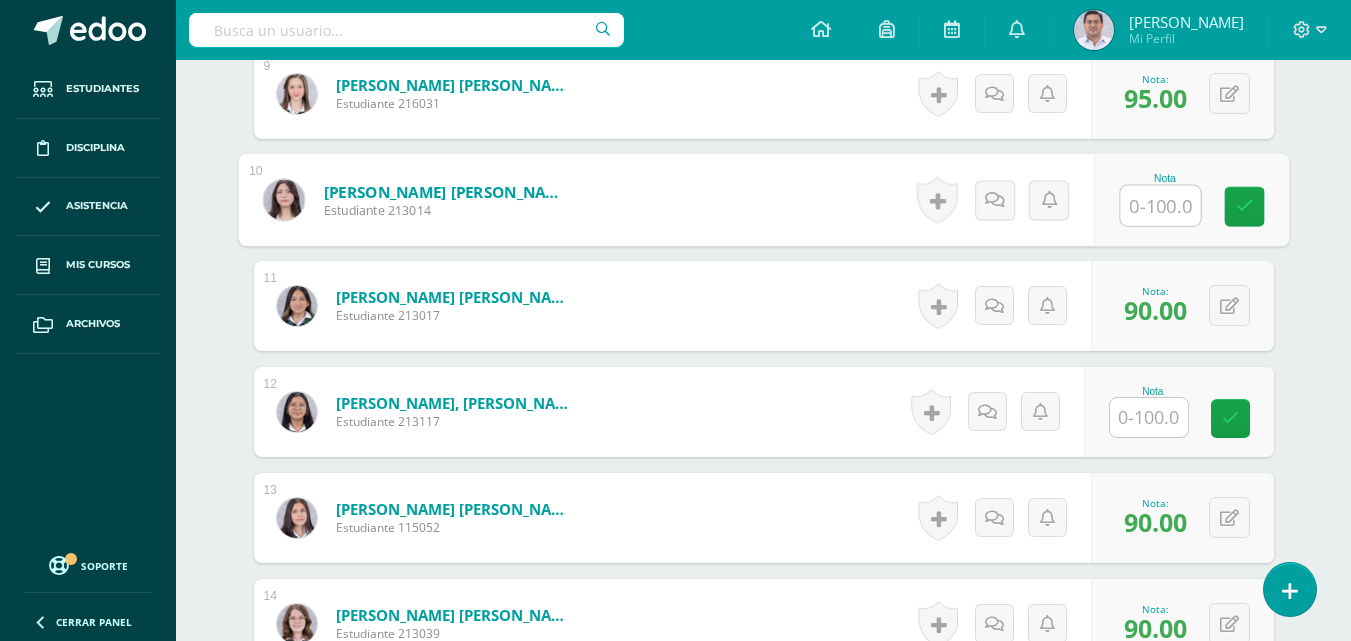 click at bounding box center [1160, 206] 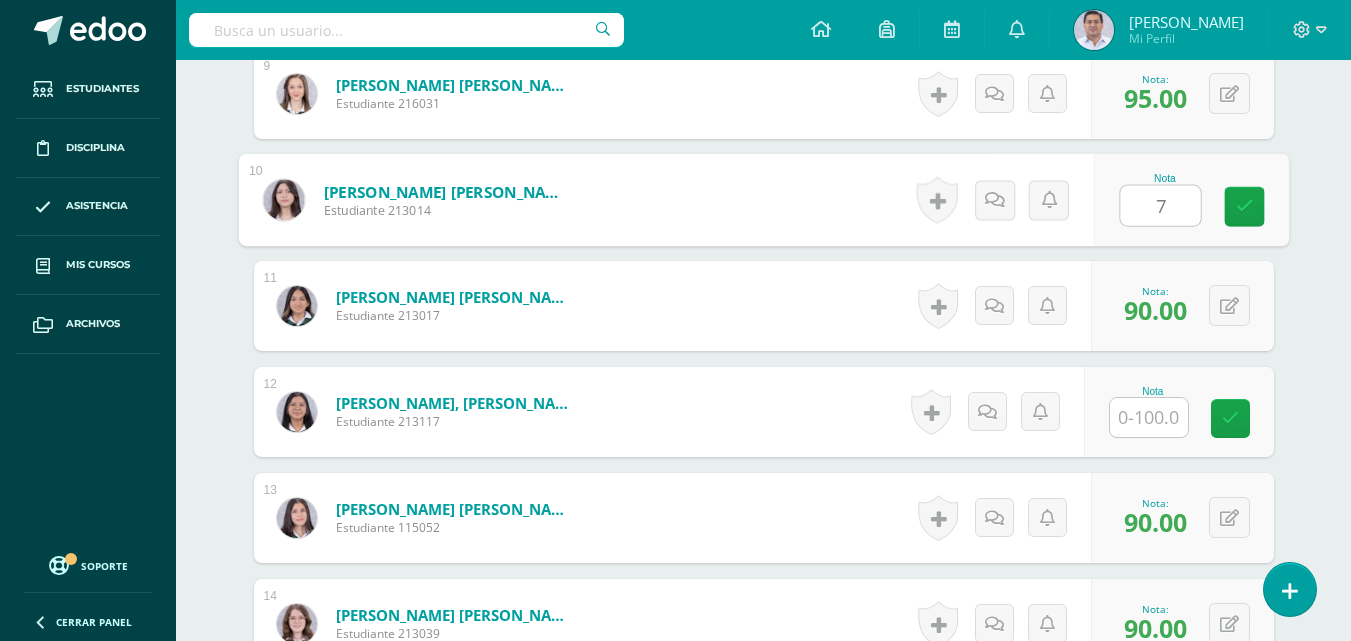 type on "75" 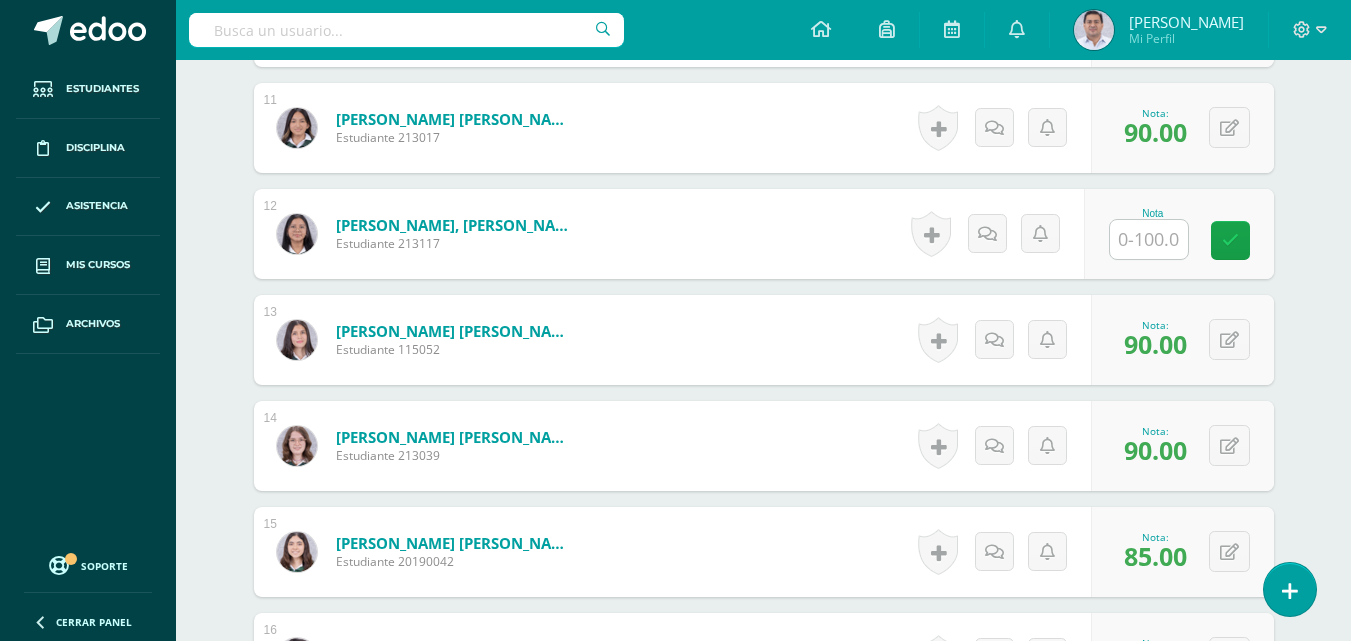 scroll, scrollTop: 1696, scrollLeft: 0, axis: vertical 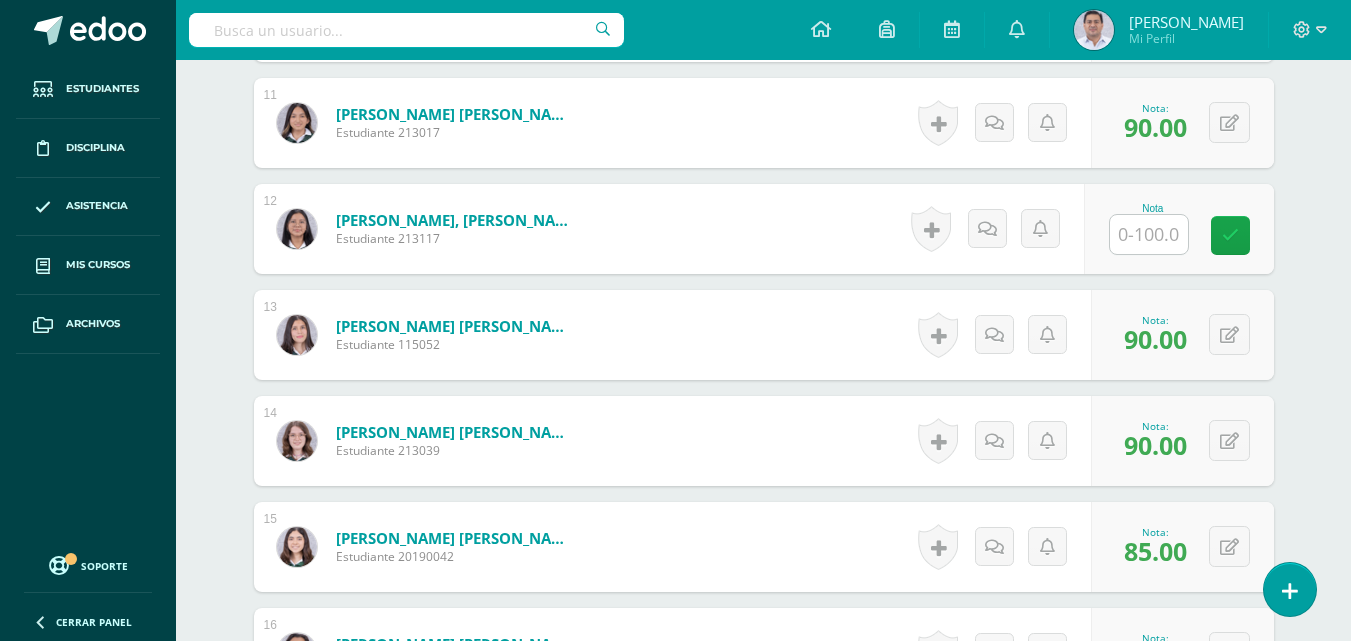 click at bounding box center [1149, 234] 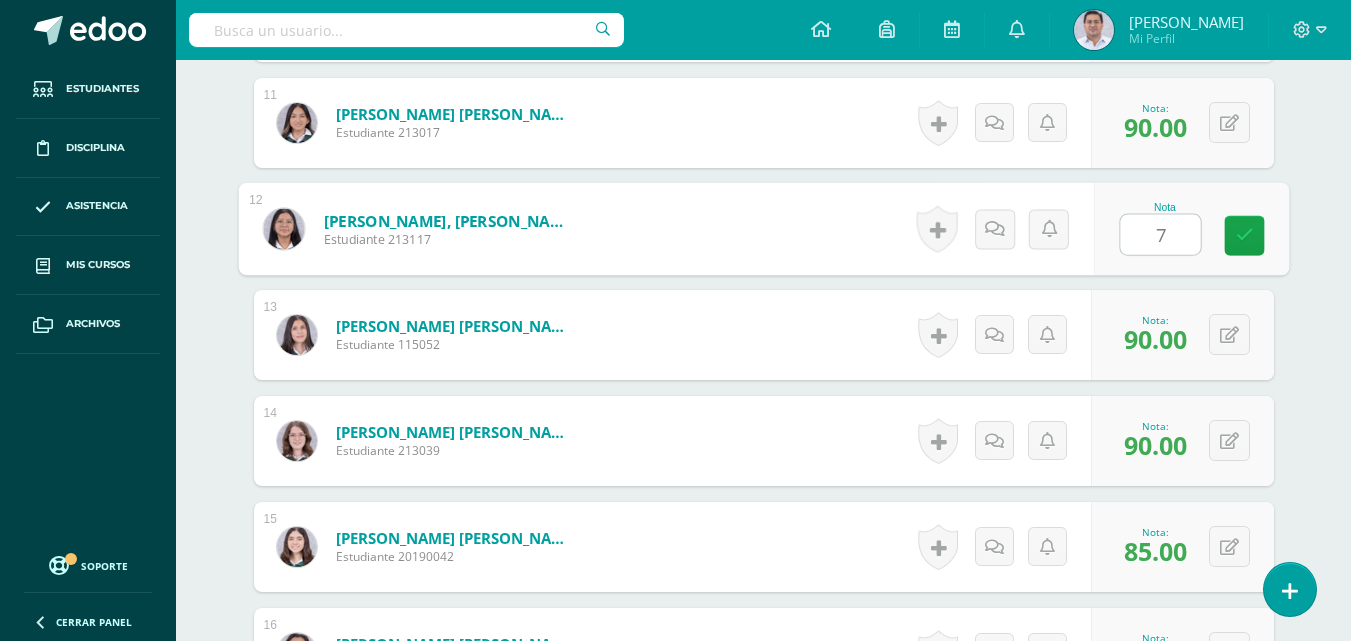 type on "75" 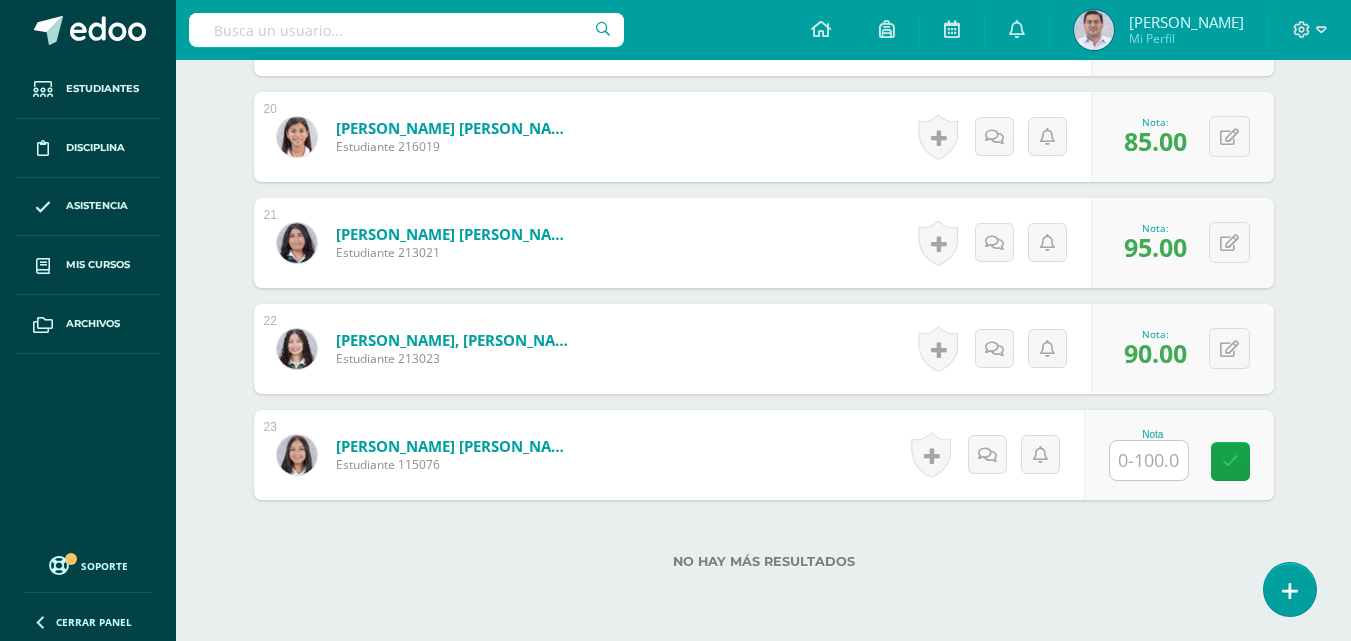 scroll, scrollTop: 2630, scrollLeft: 0, axis: vertical 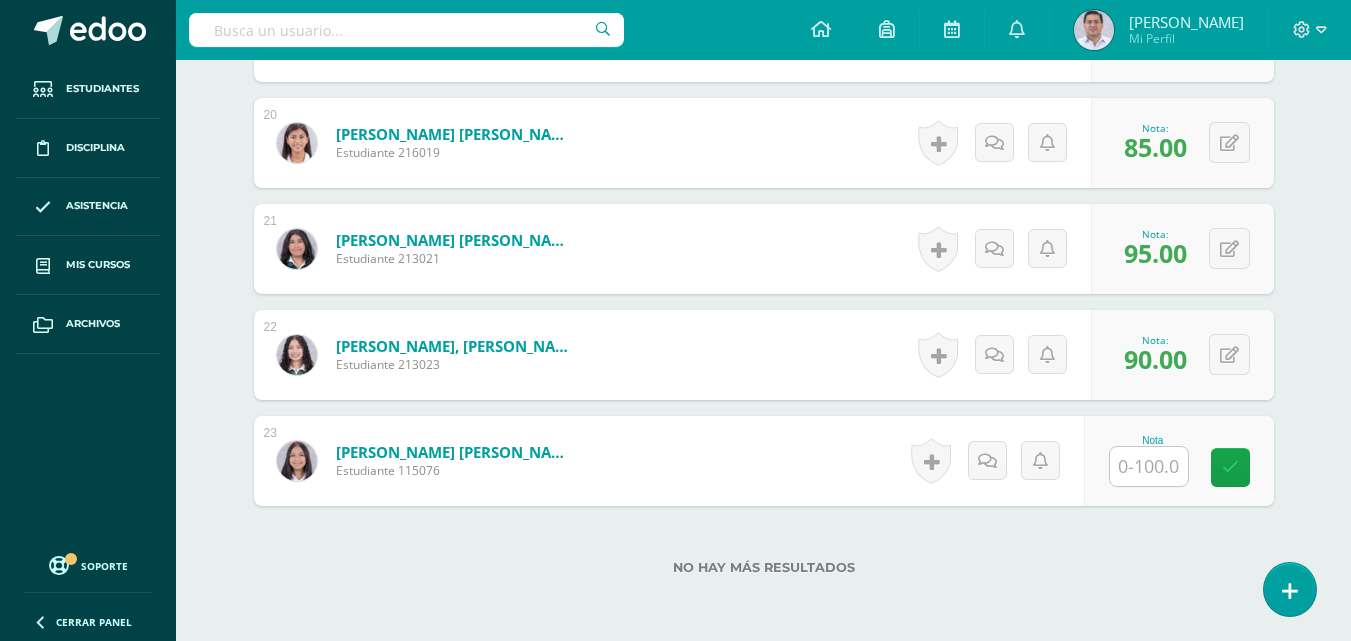click at bounding box center [1149, 466] 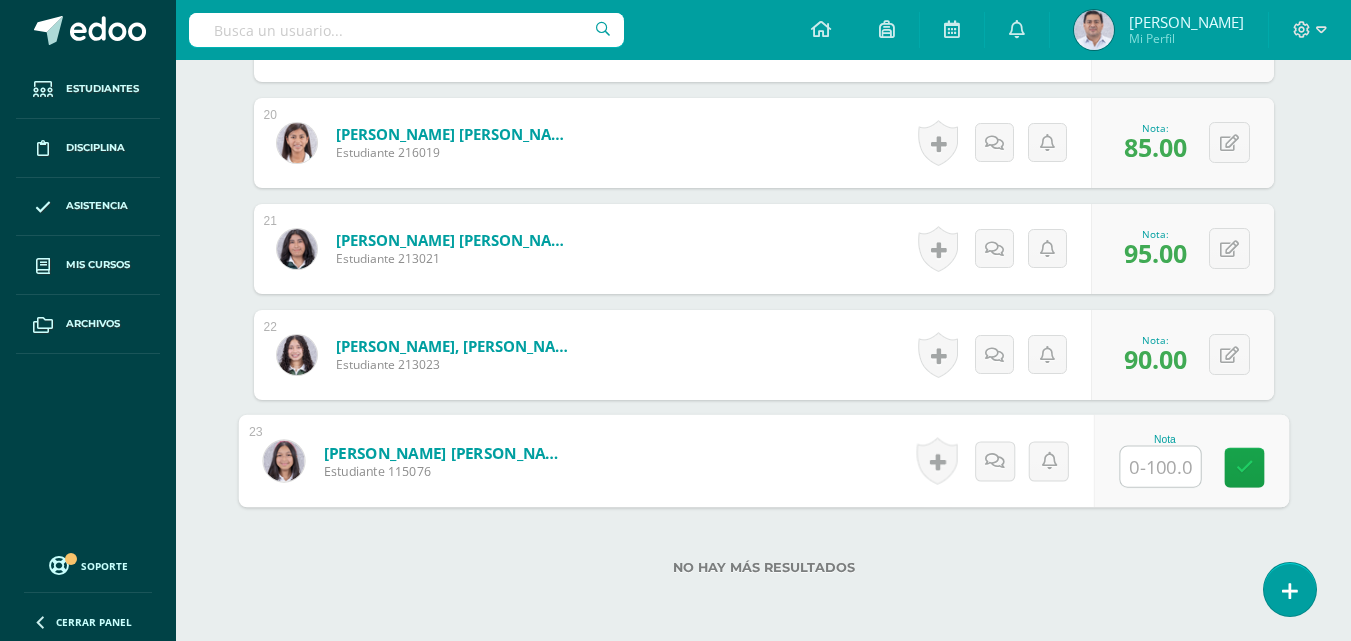 click at bounding box center [1160, 467] 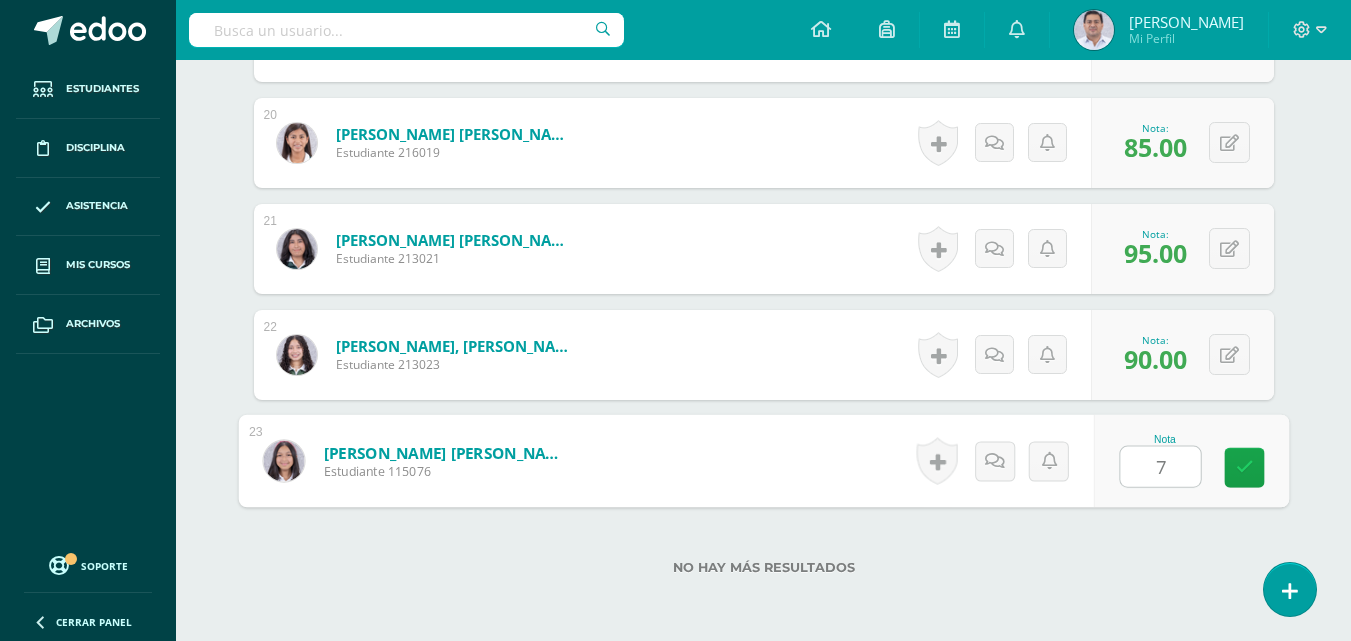 type on "75" 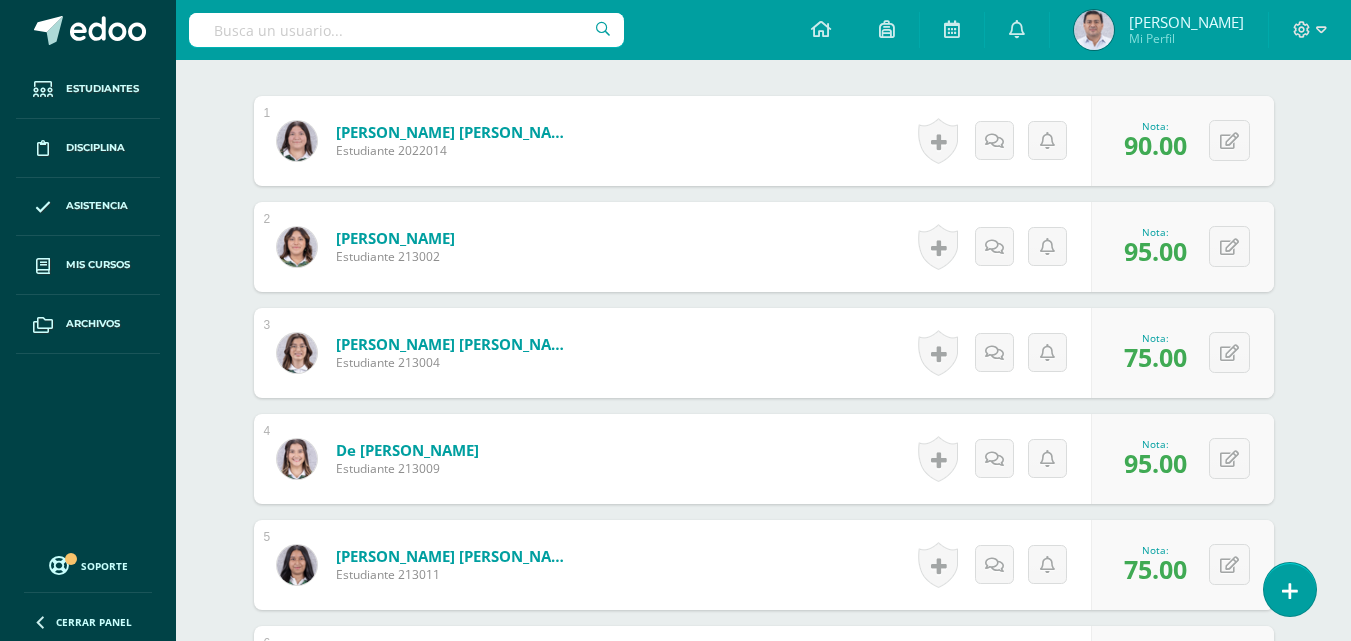 scroll, scrollTop: 623, scrollLeft: 0, axis: vertical 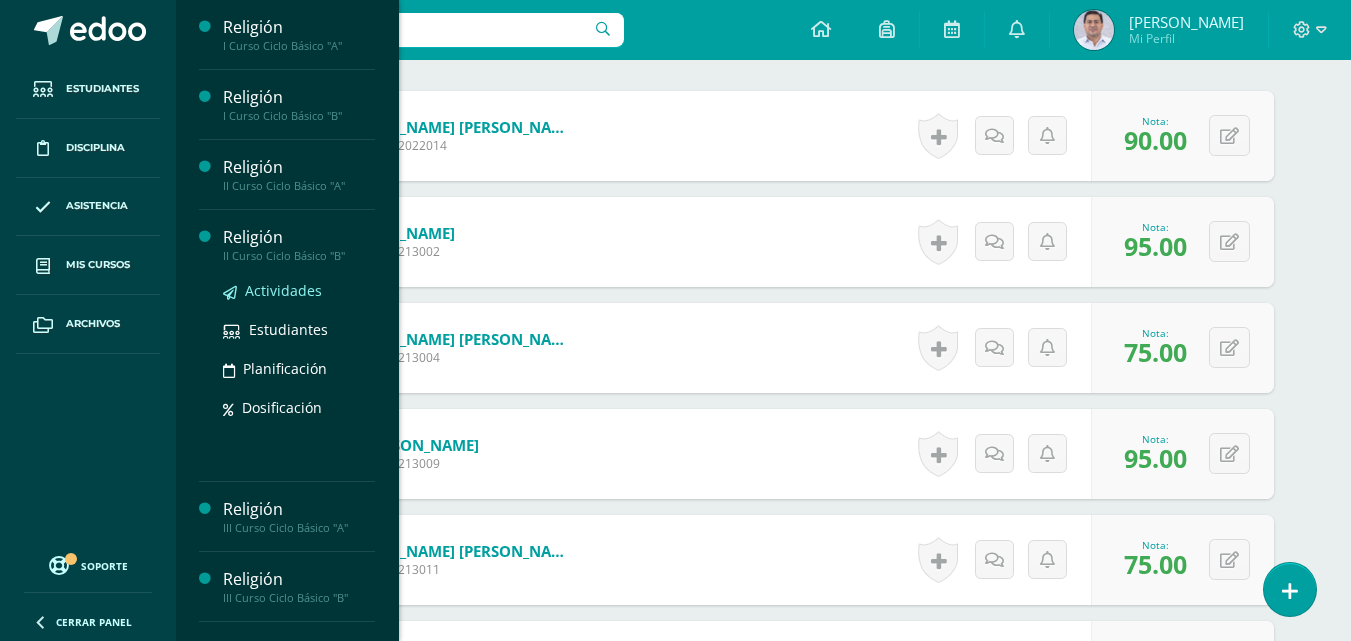 click on "Actividades" at bounding box center (283, 290) 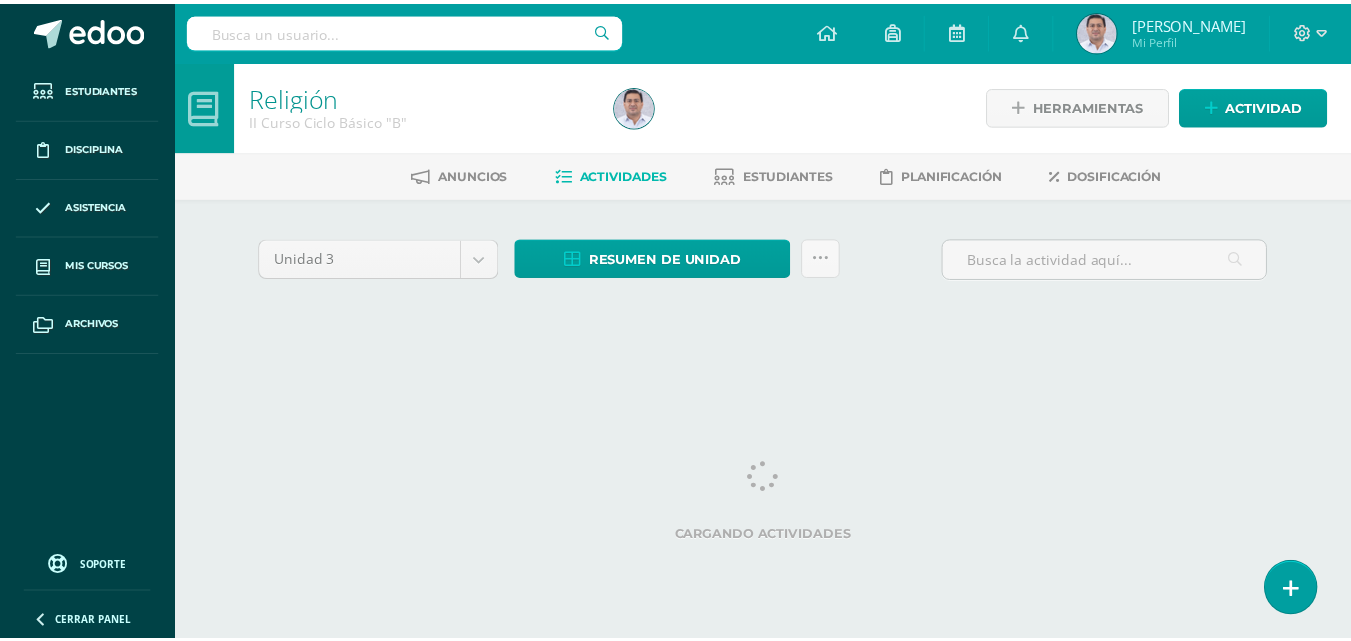 scroll, scrollTop: 0, scrollLeft: 0, axis: both 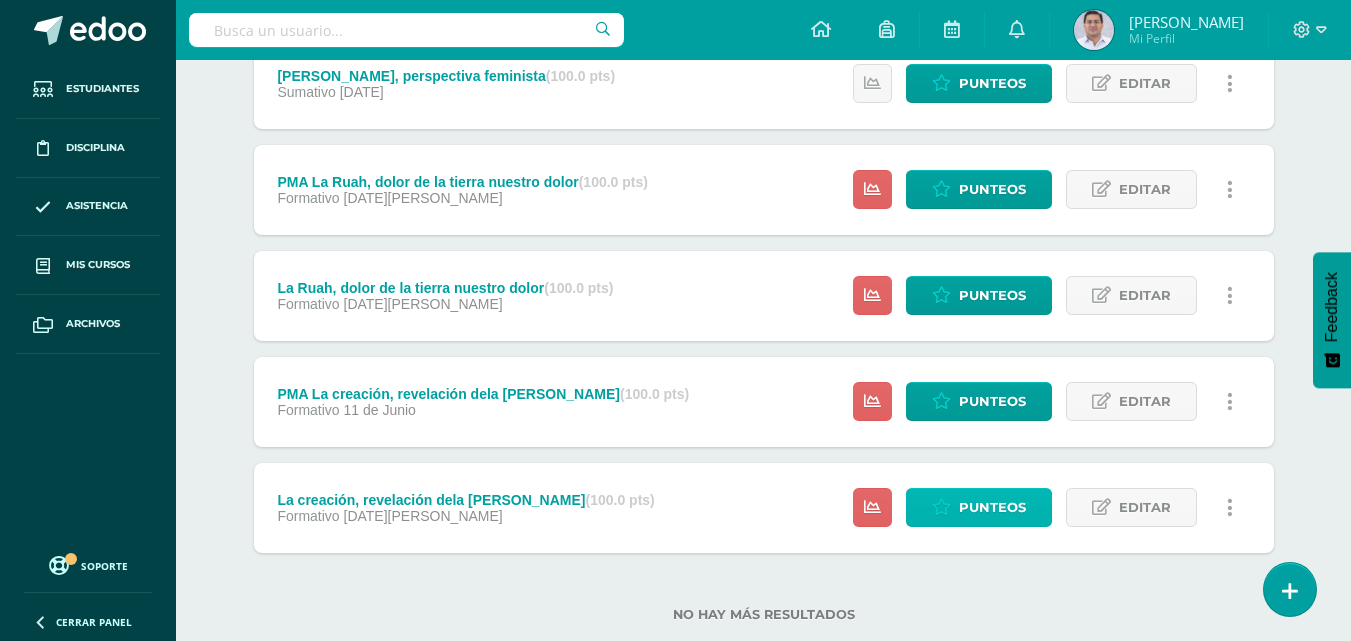 click on "Punteos" at bounding box center [992, 507] 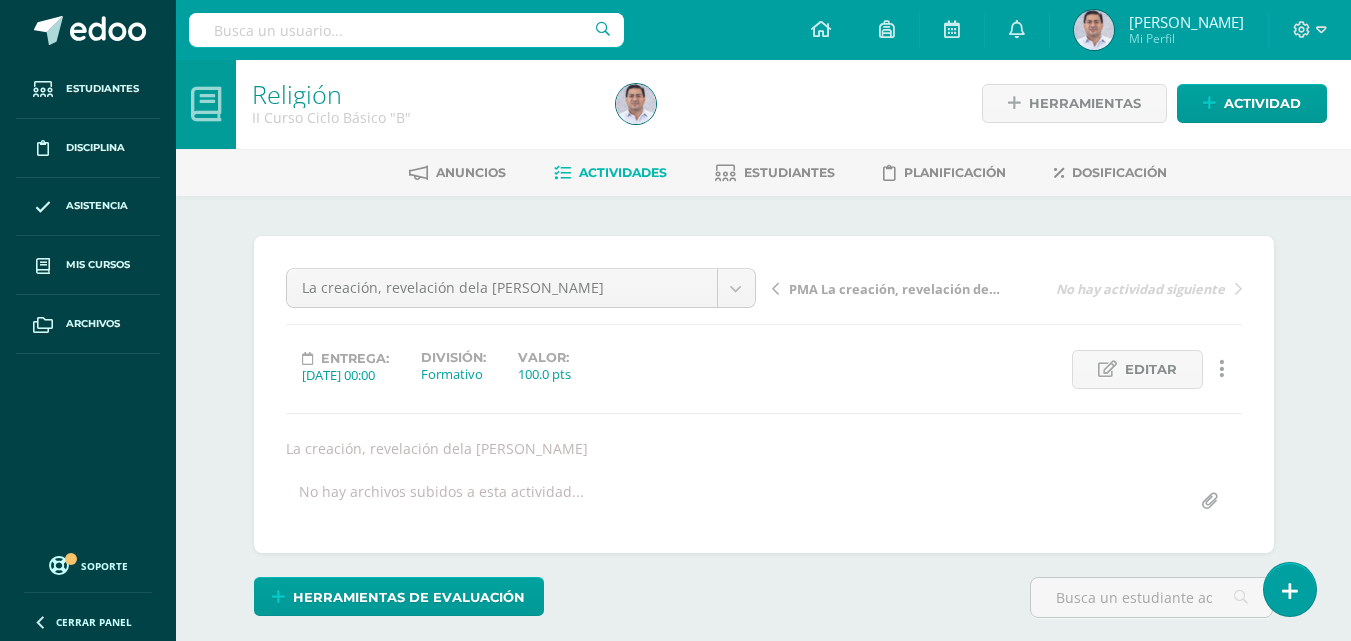 scroll, scrollTop: 3, scrollLeft: 0, axis: vertical 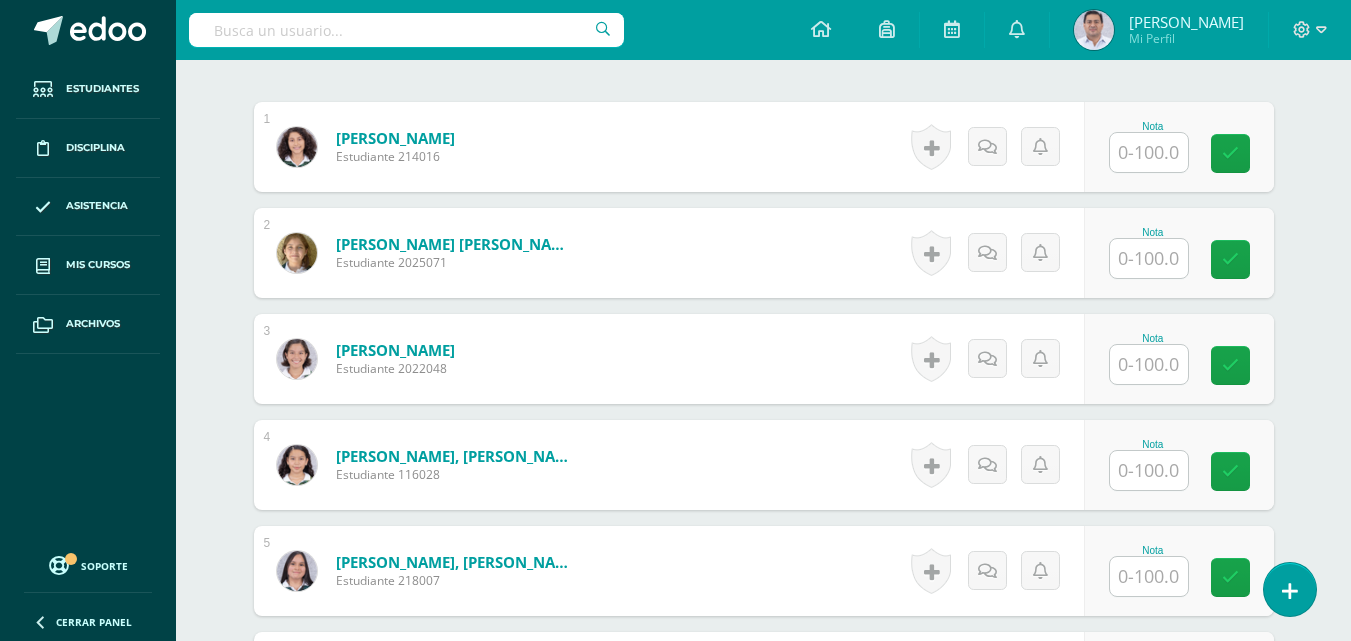 click at bounding box center [1149, 258] 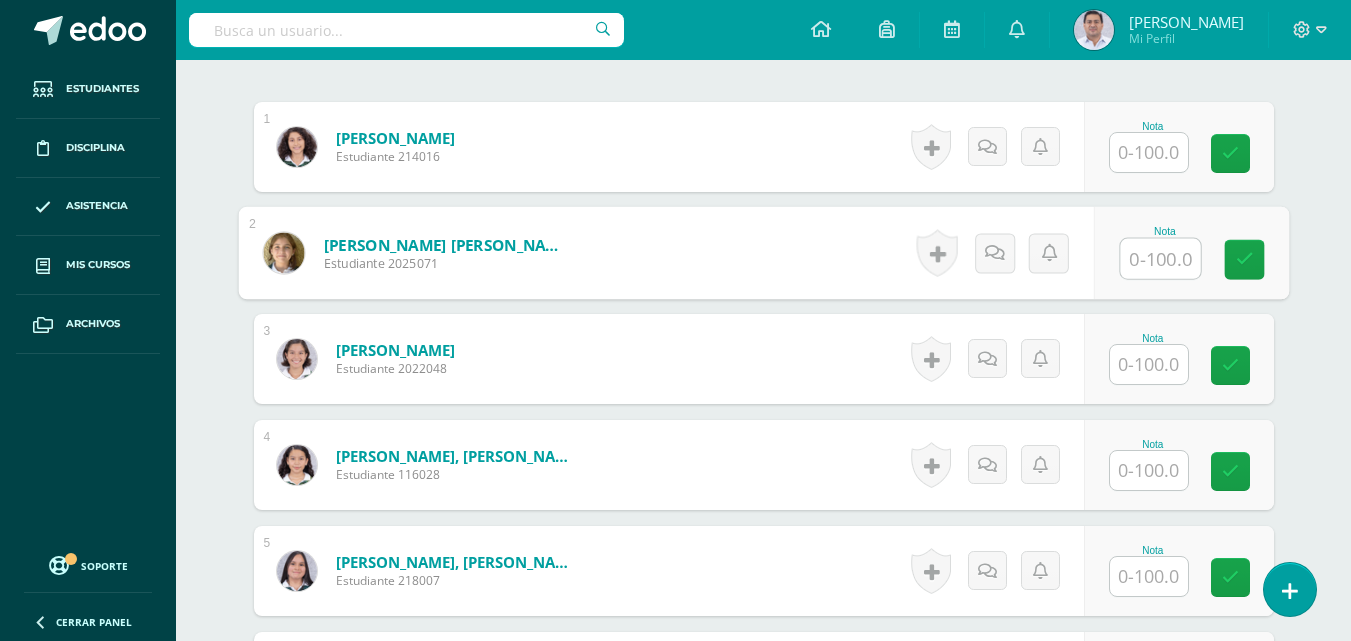 click at bounding box center [1160, 259] 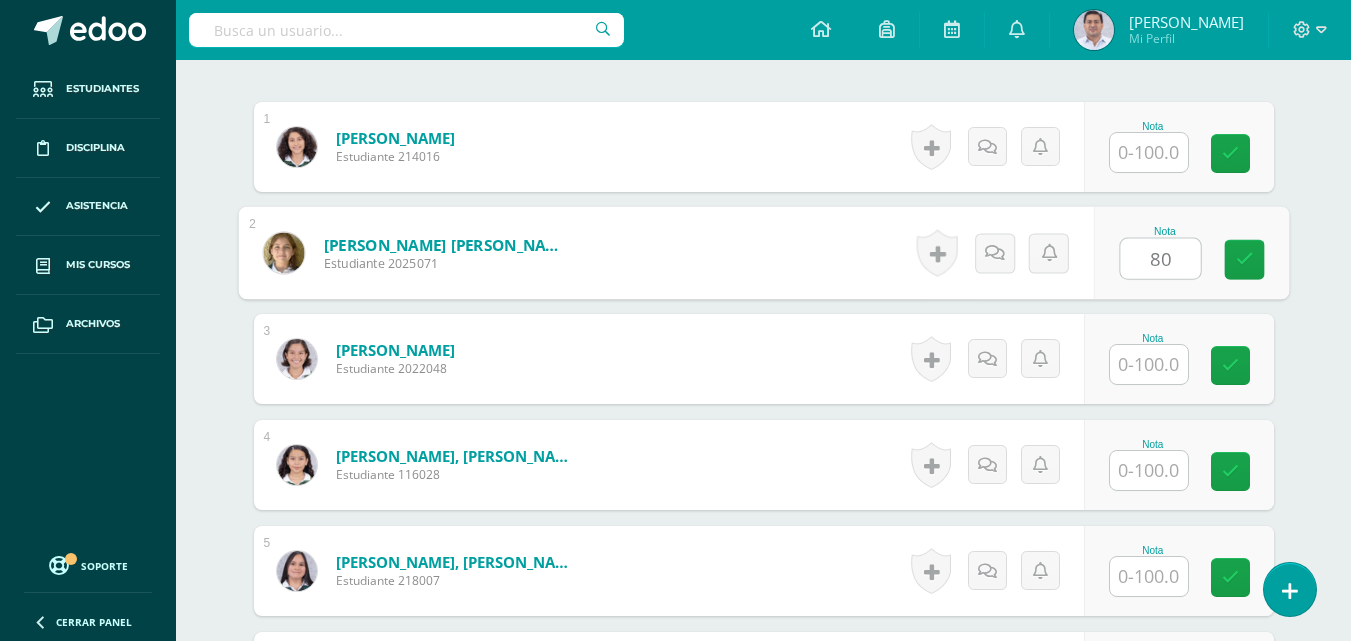 type on "80" 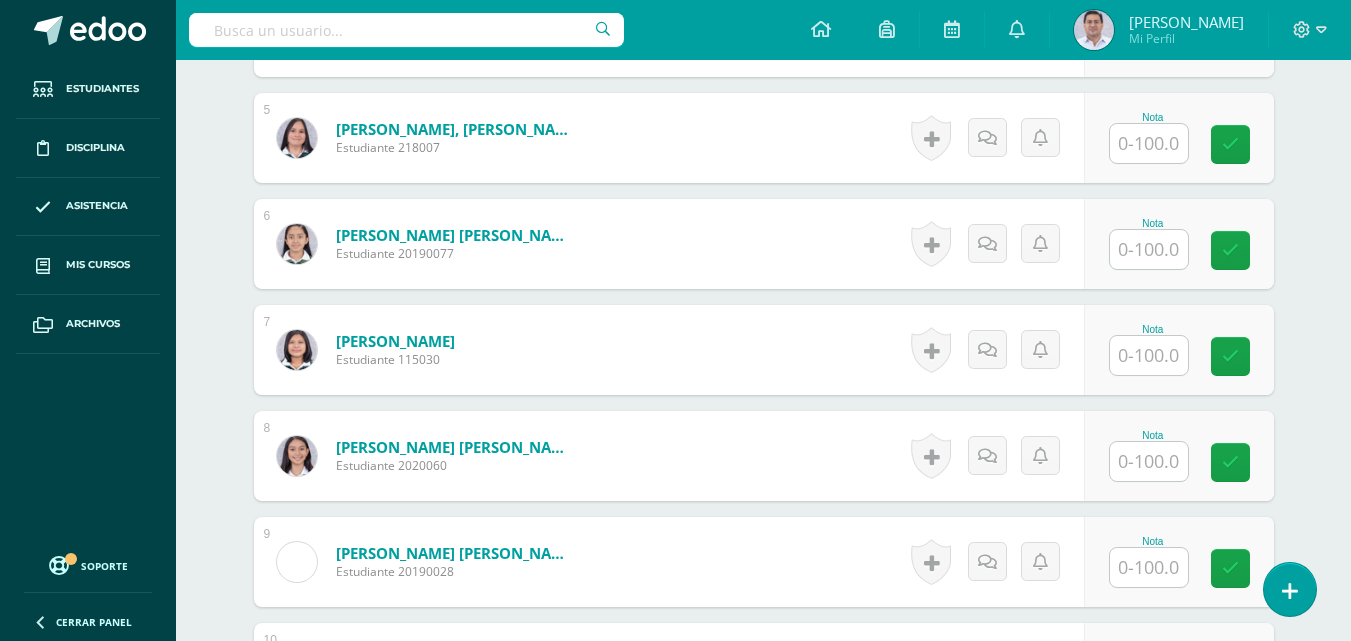 scroll, scrollTop: 1055, scrollLeft: 0, axis: vertical 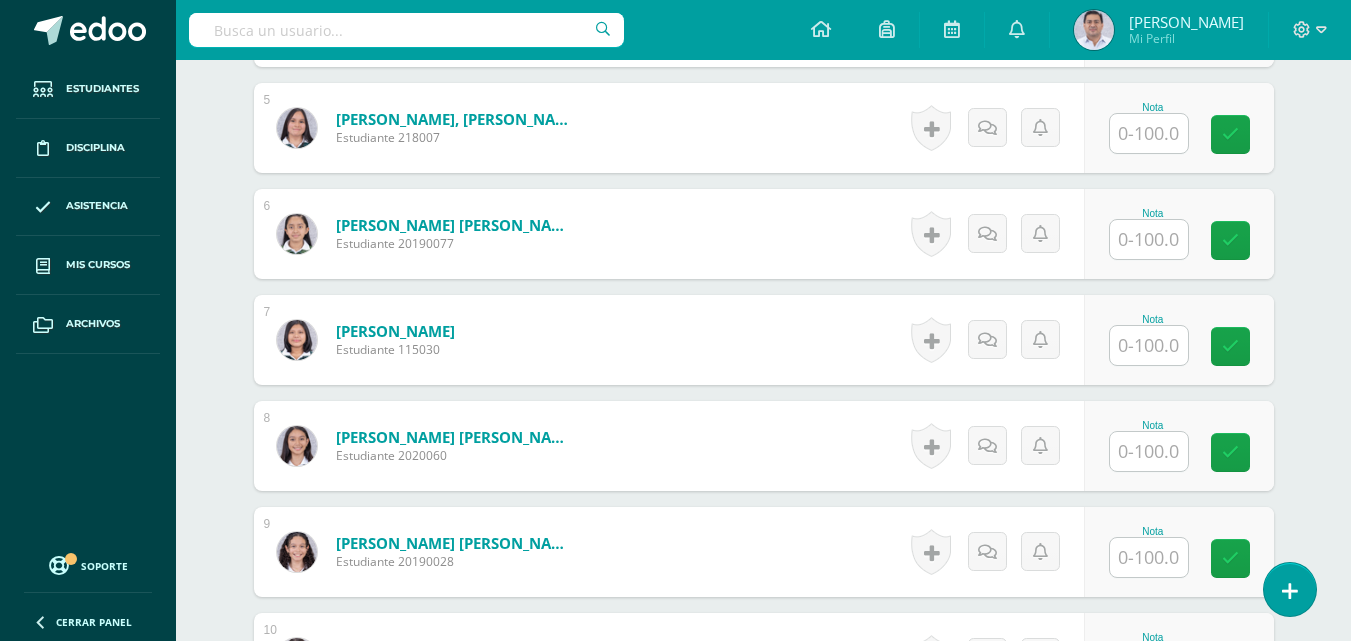 click at bounding box center (1149, 345) 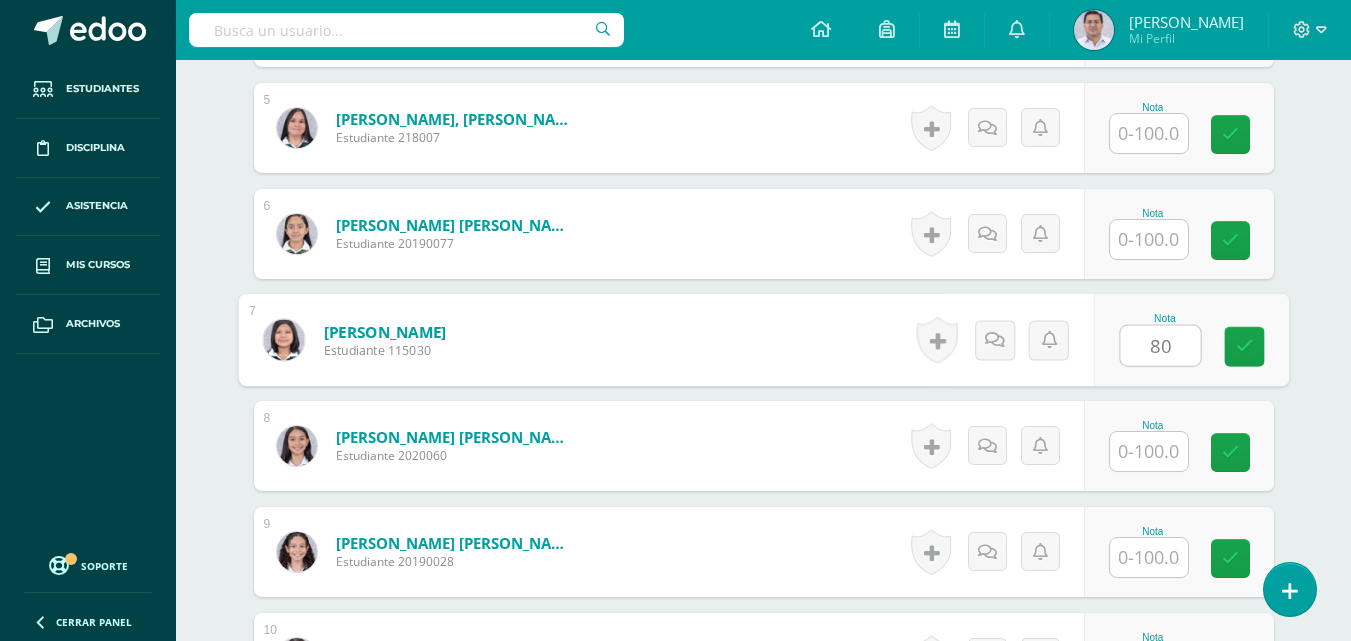 type on "80" 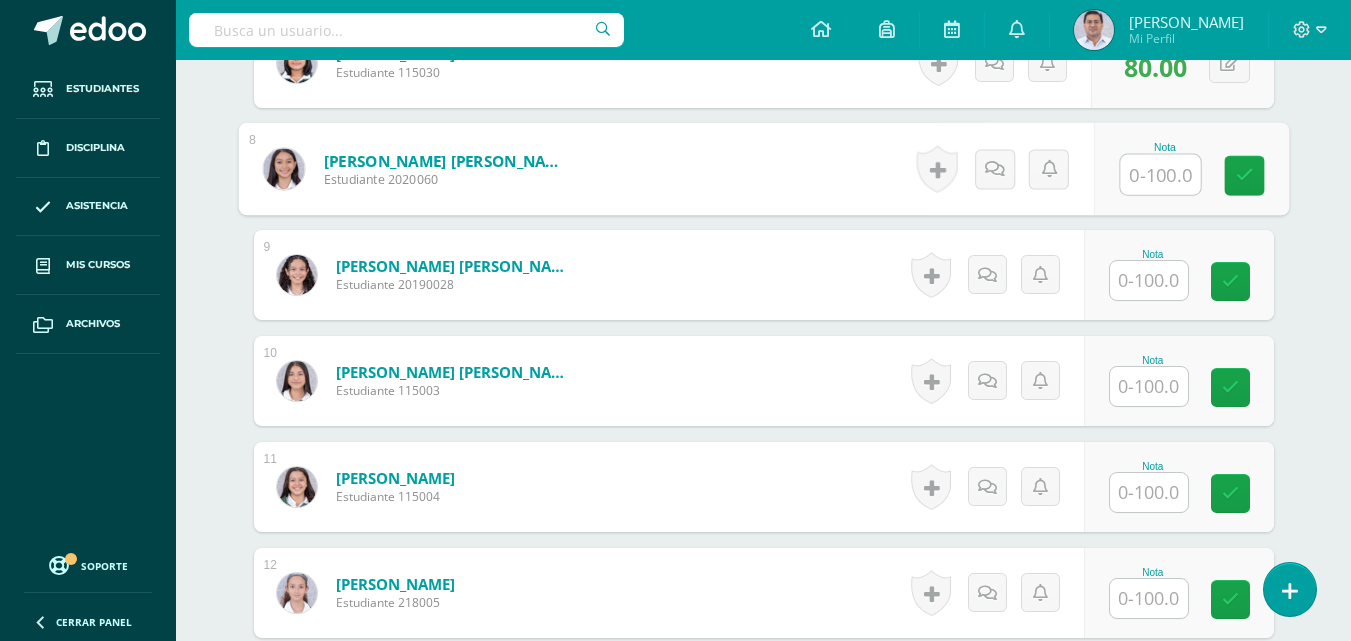 scroll, scrollTop: 1092, scrollLeft: 0, axis: vertical 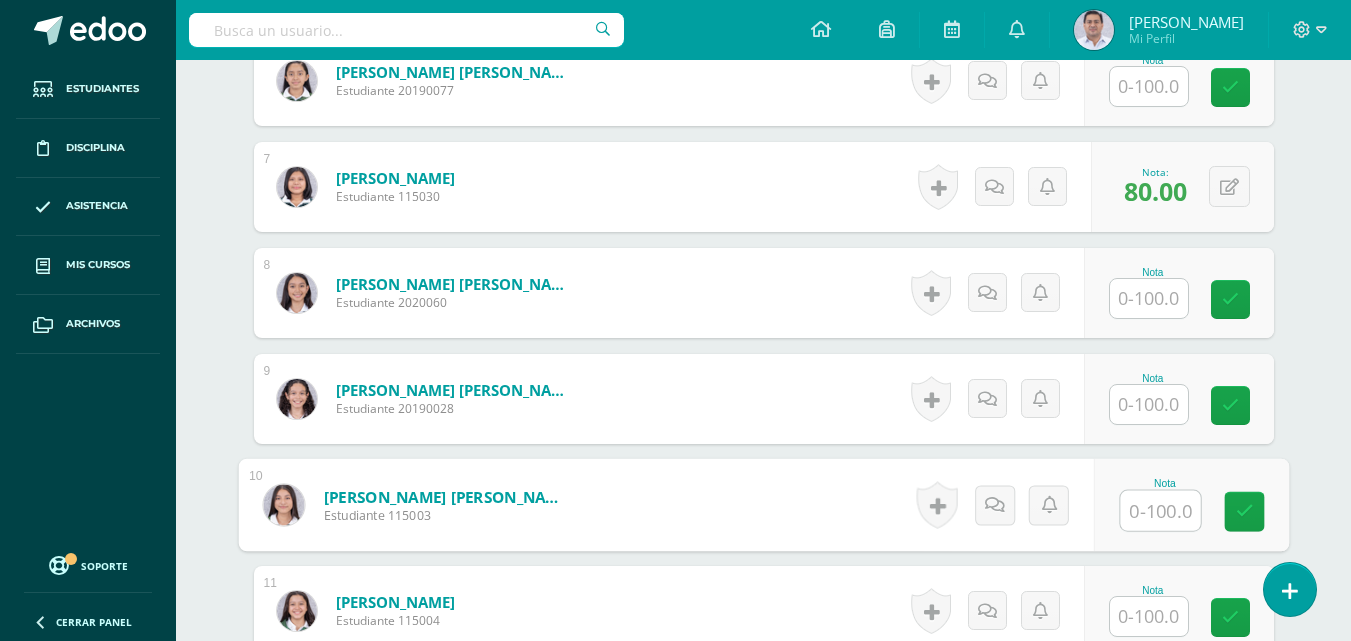 click at bounding box center [1160, 511] 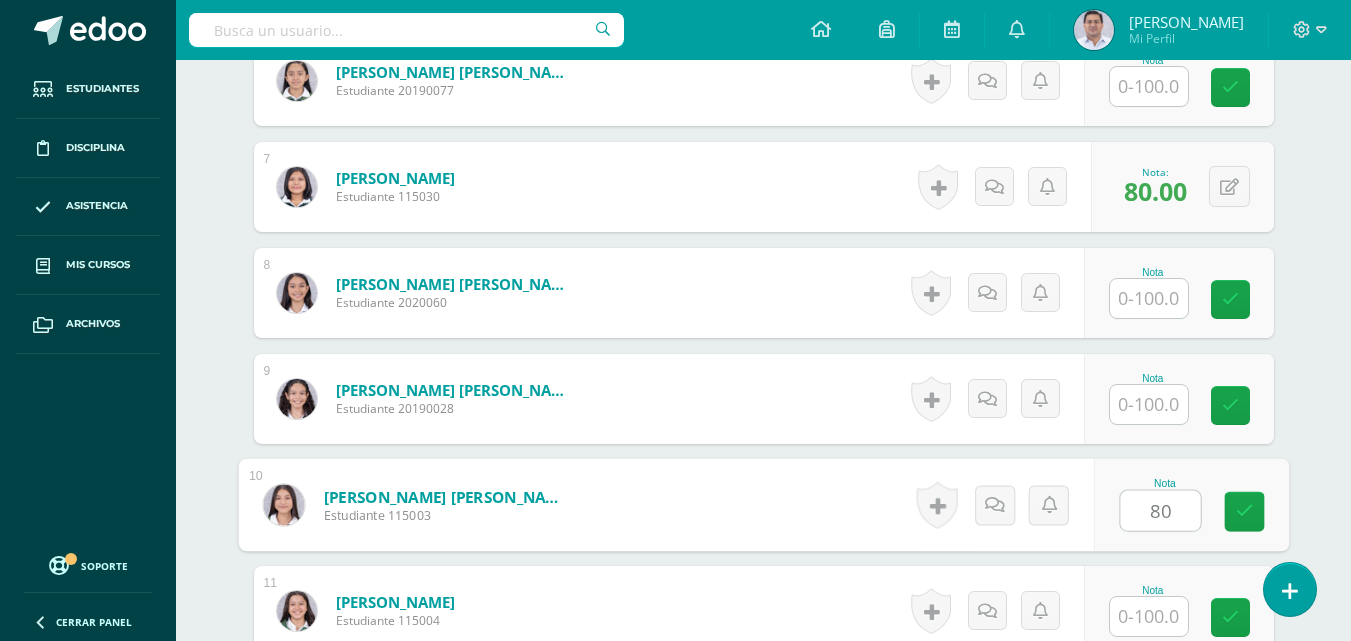 type on "80" 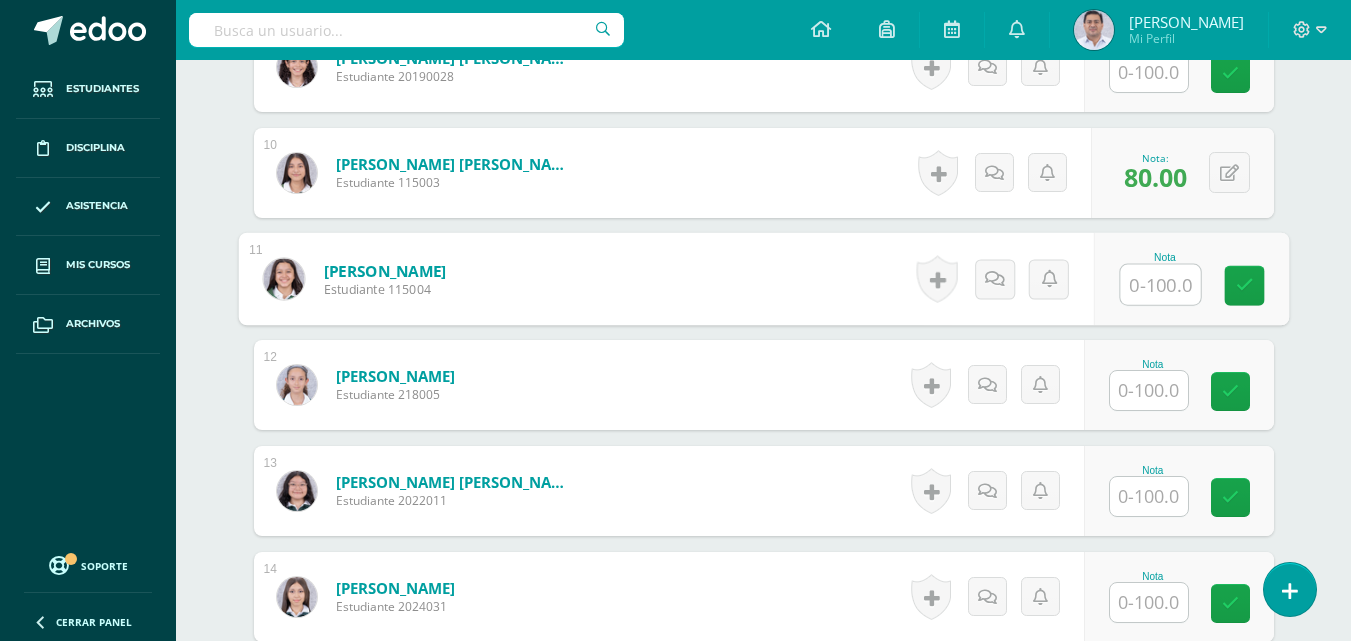 scroll, scrollTop: 1545, scrollLeft: 0, axis: vertical 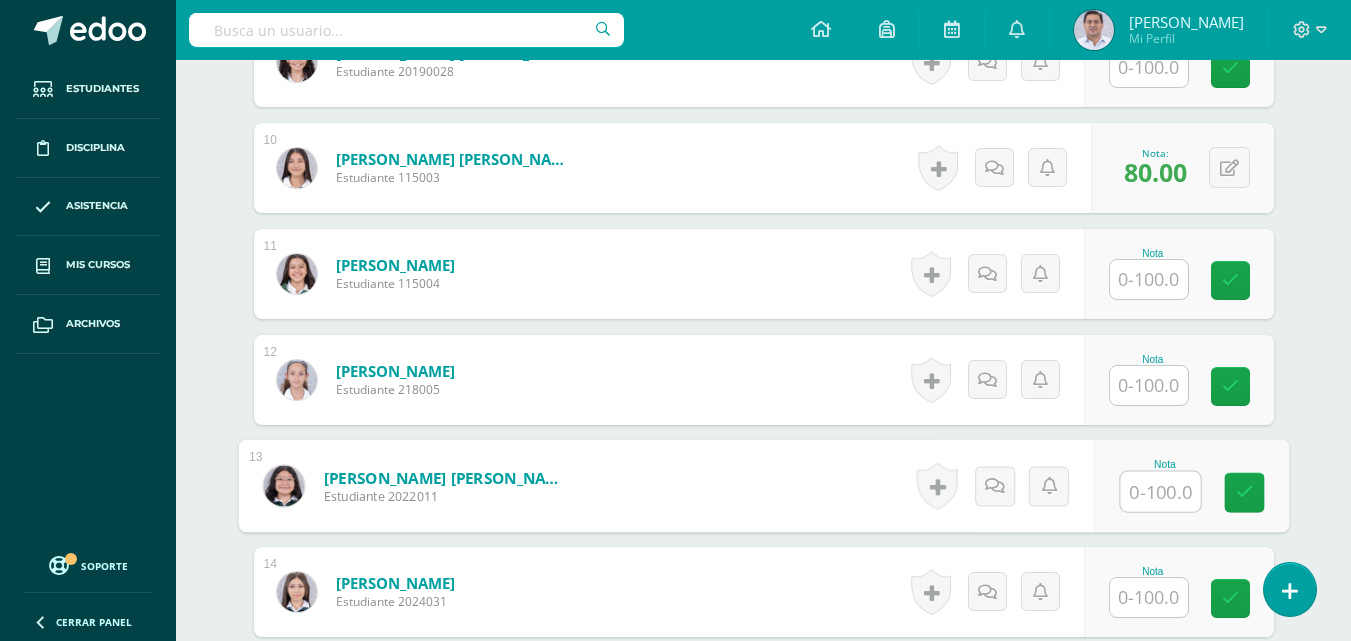click at bounding box center [1160, 492] 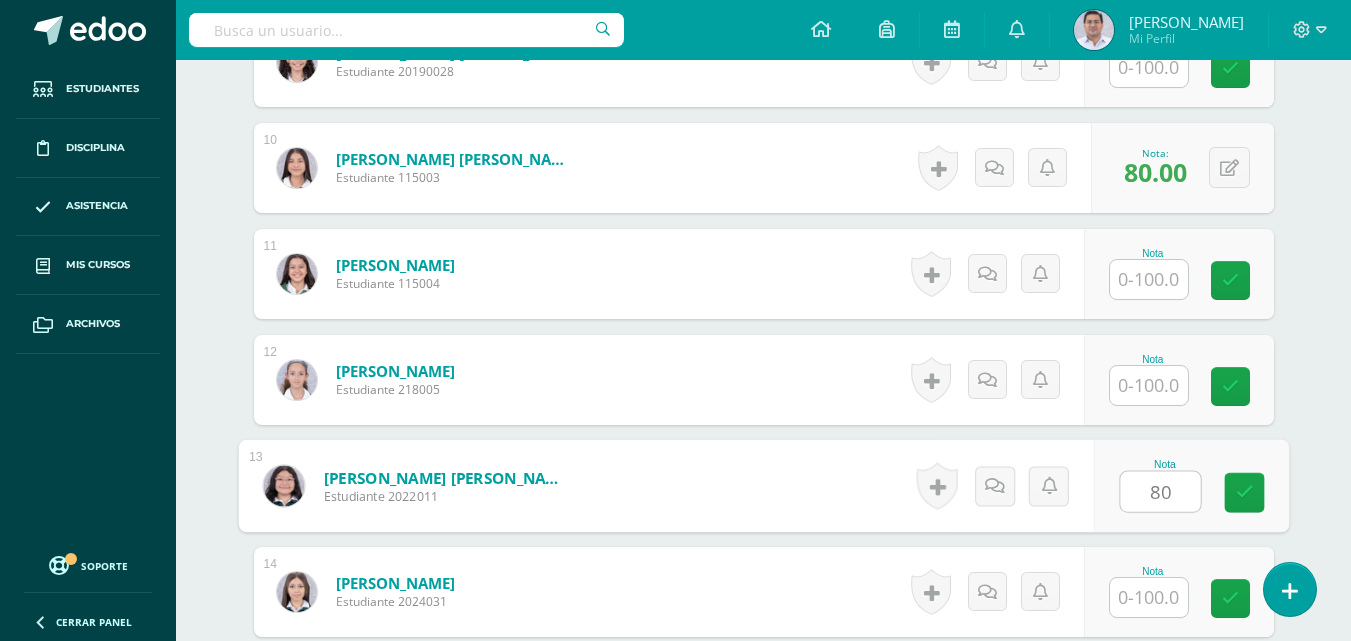type on "80" 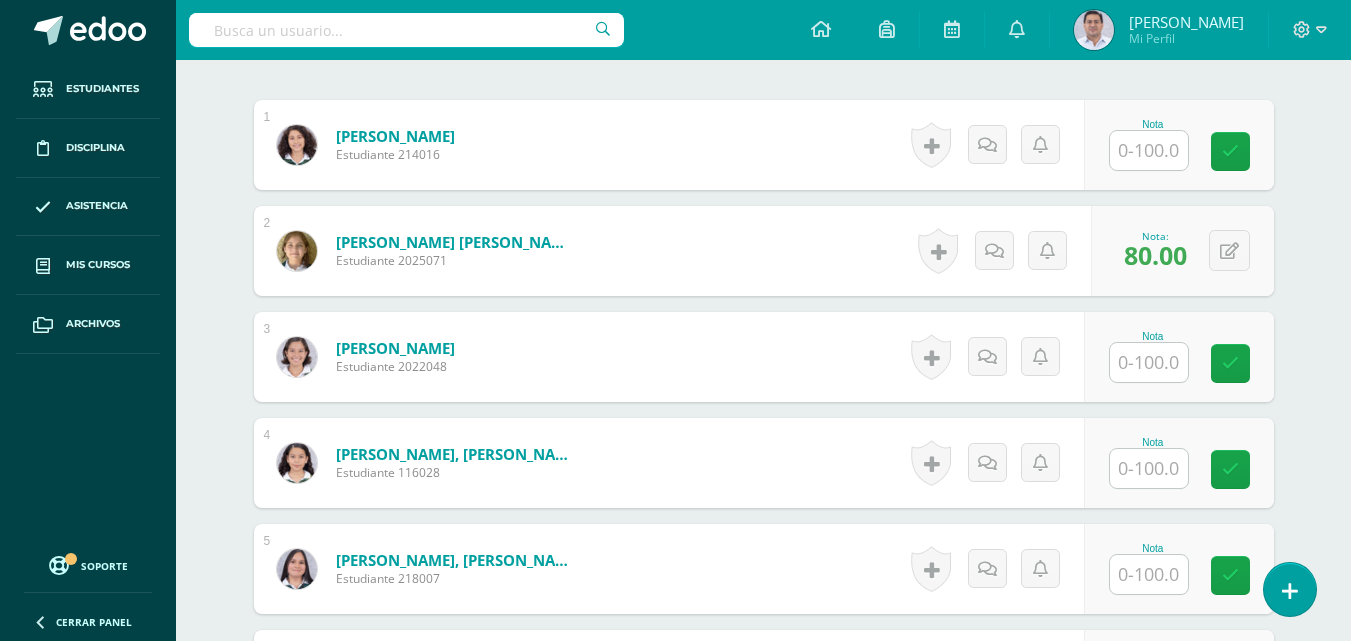 scroll, scrollTop: 619, scrollLeft: 0, axis: vertical 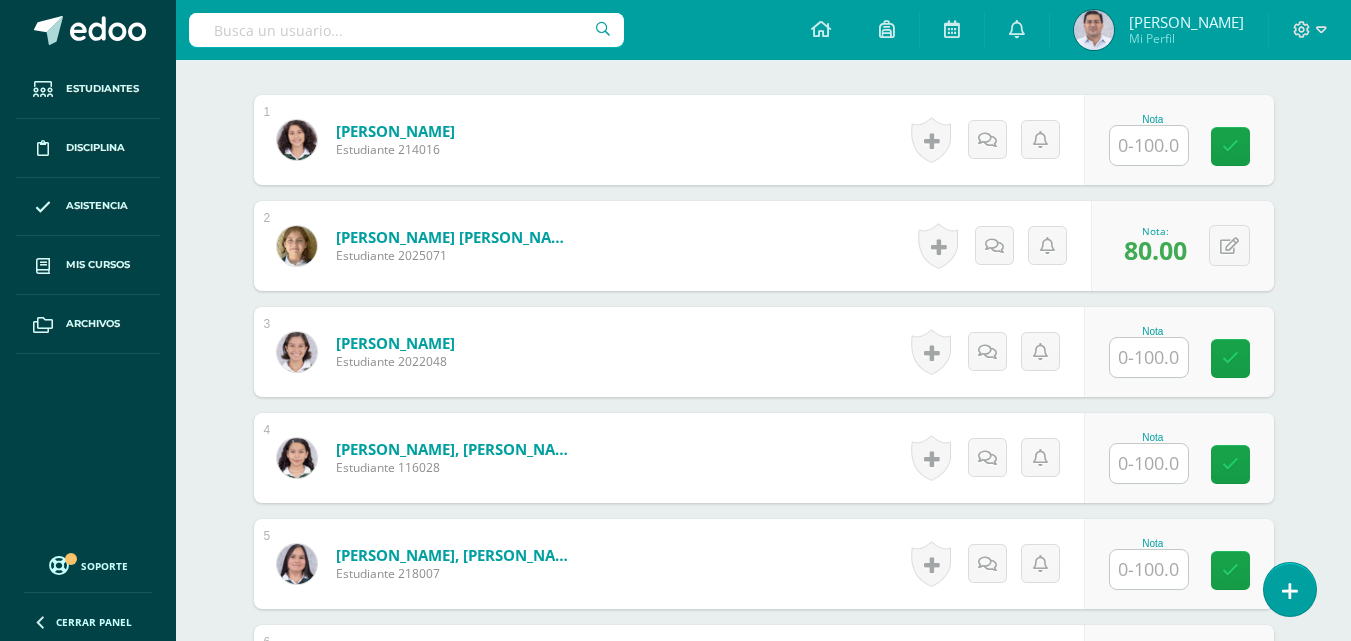 click at bounding box center (1149, 145) 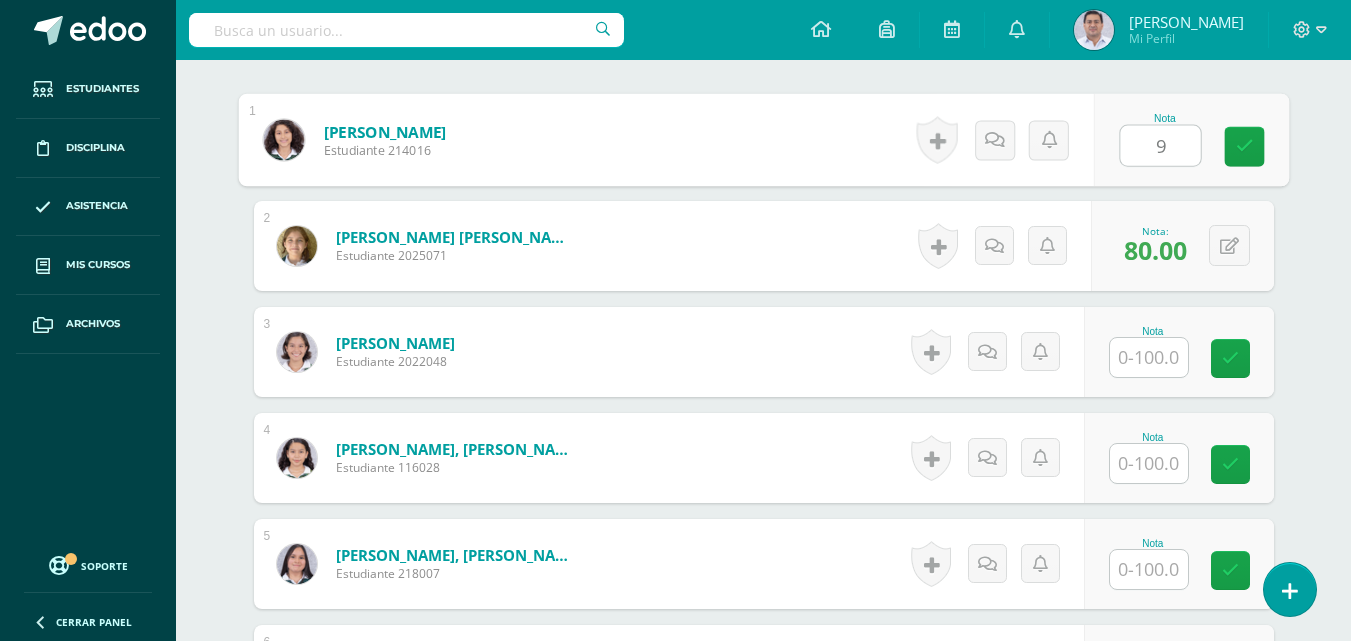 type on "95" 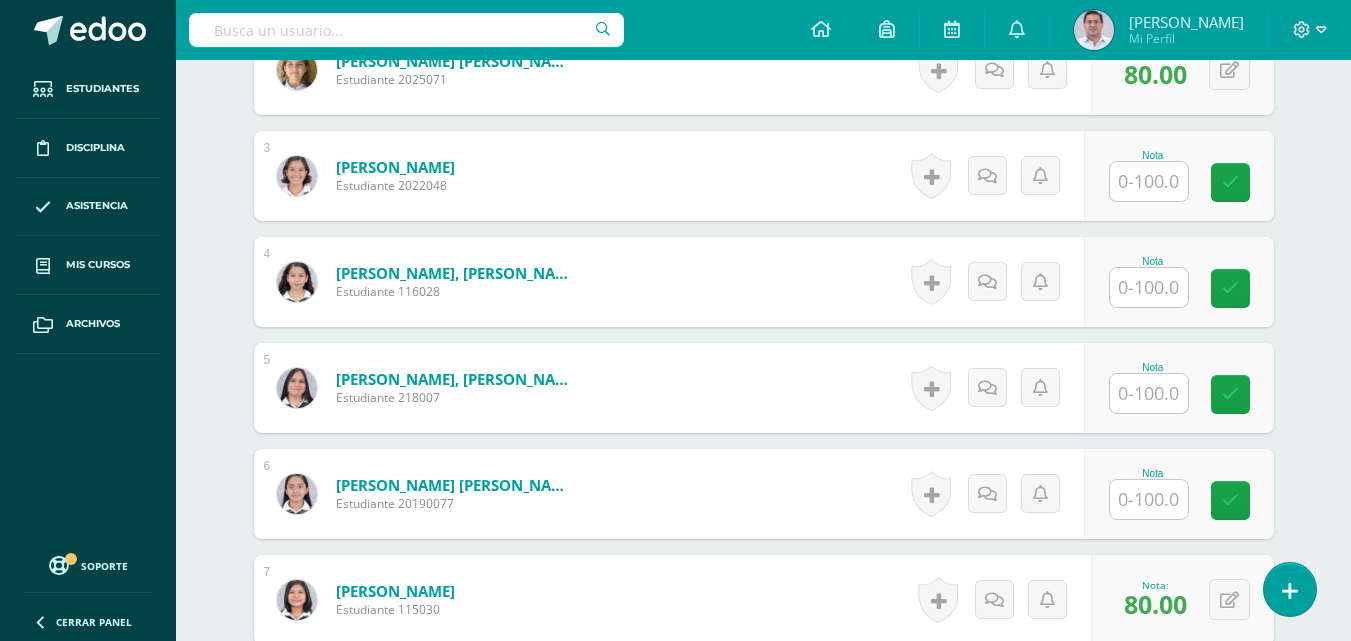 scroll, scrollTop: 805, scrollLeft: 0, axis: vertical 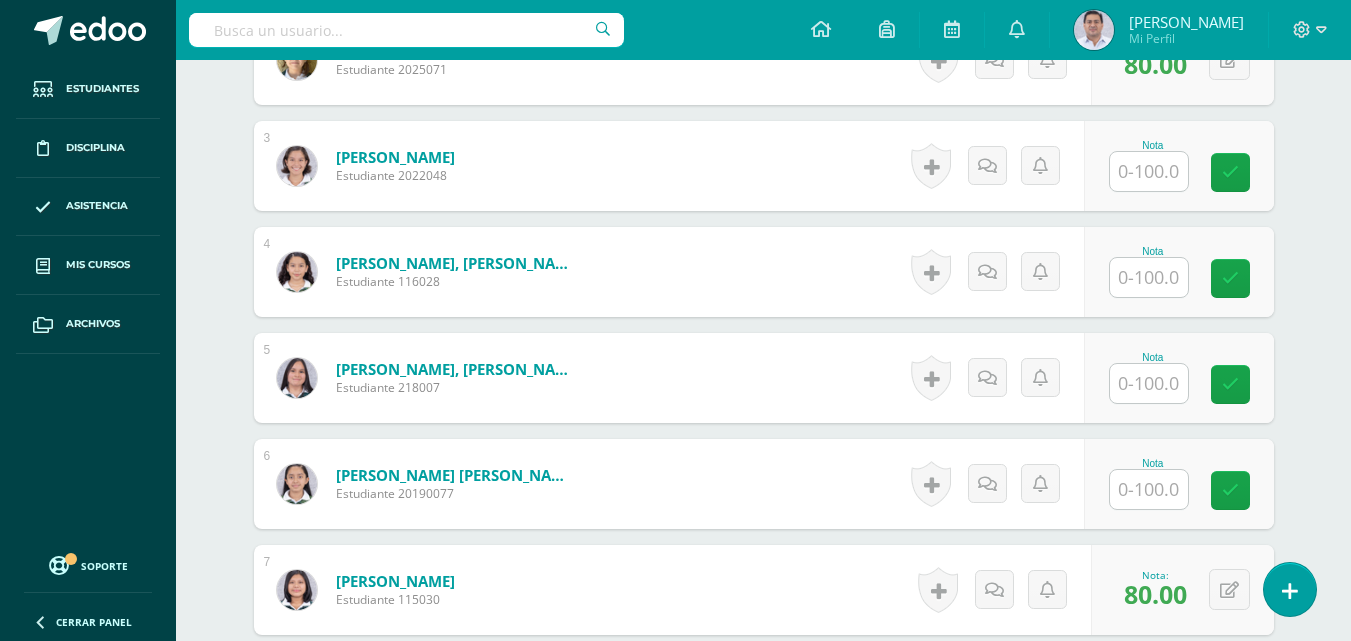 click at bounding box center [1149, 277] 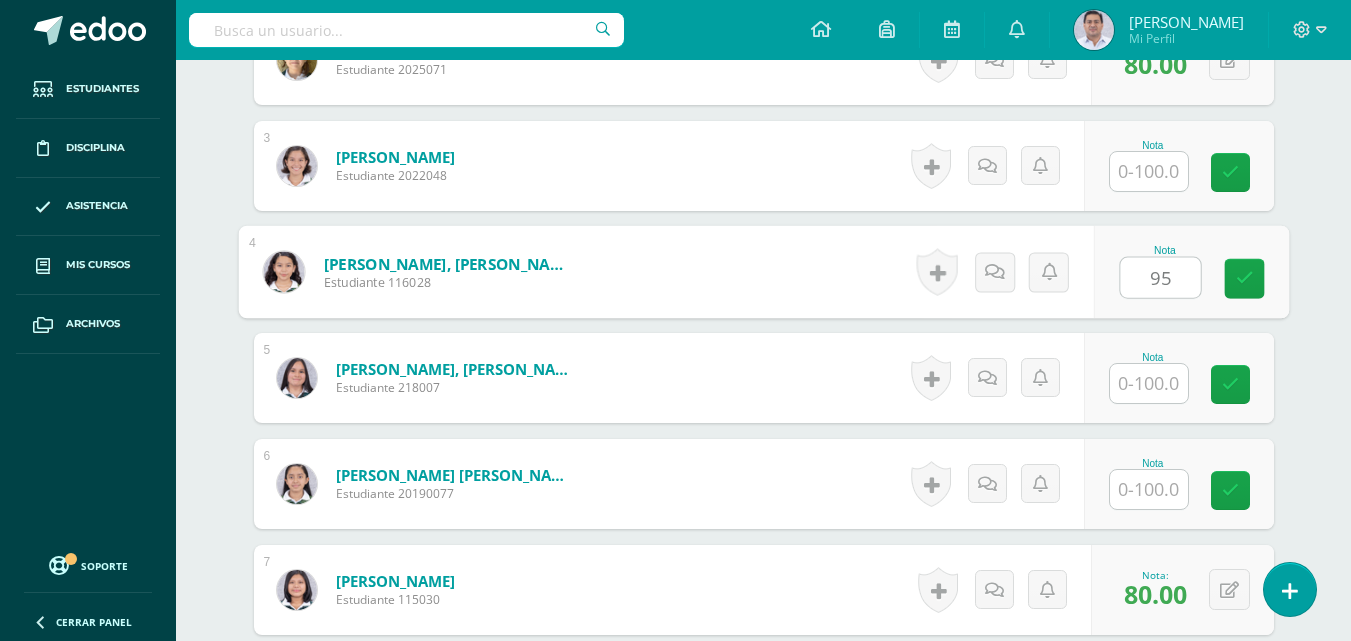 type on "95" 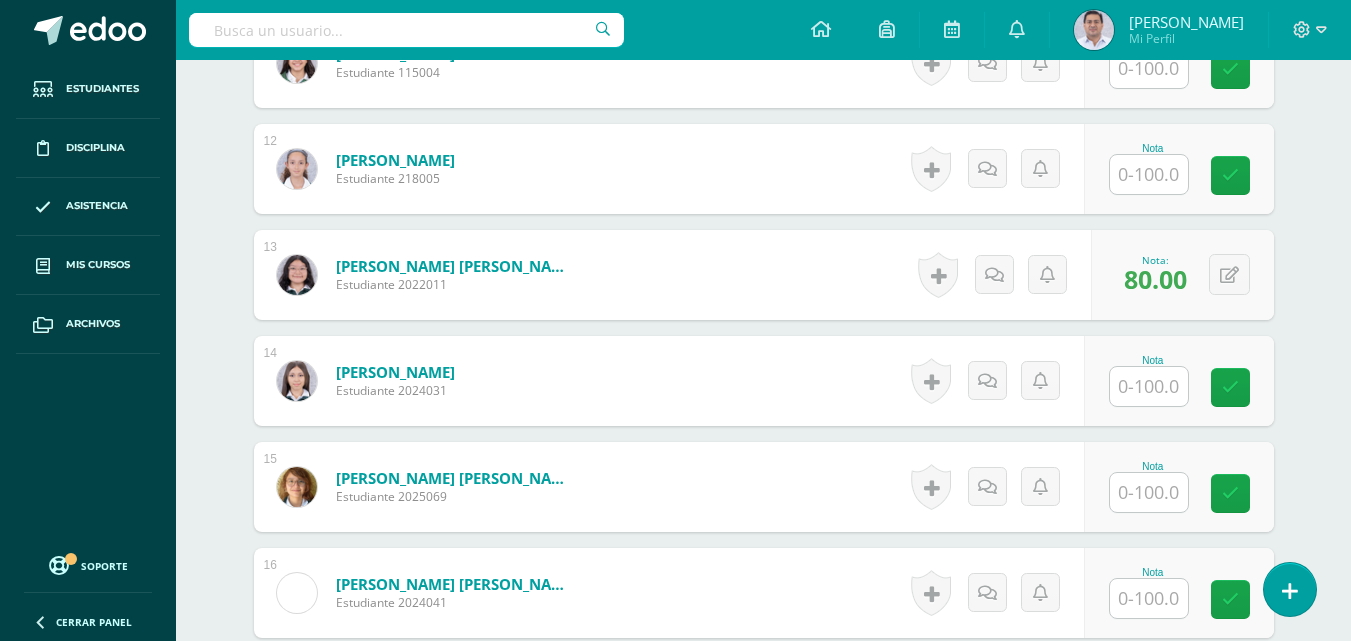 scroll, scrollTop: 1812, scrollLeft: 0, axis: vertical 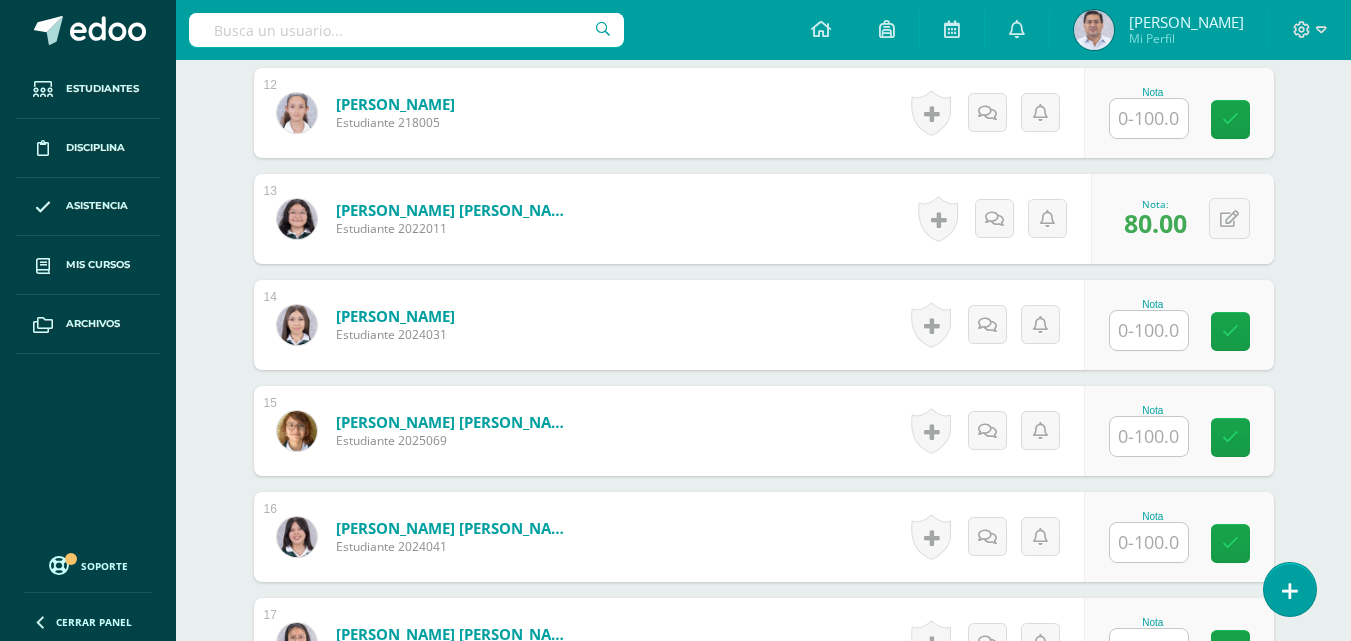 click at bounding box center (1149, 436) 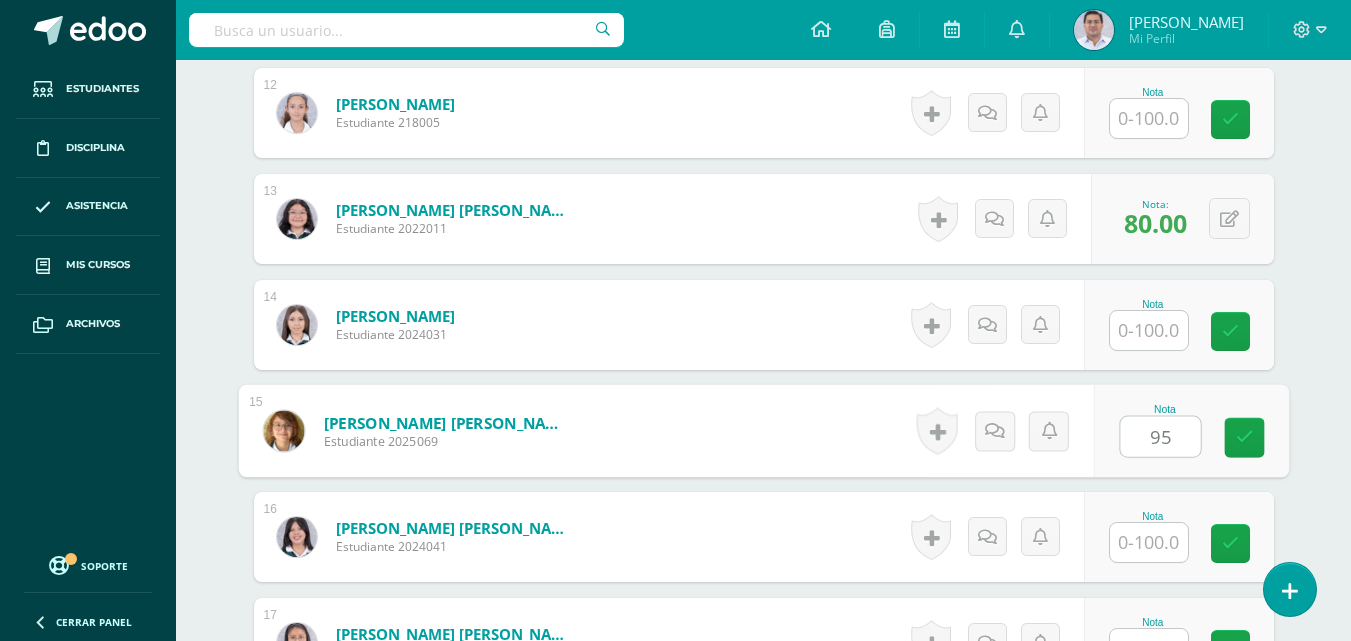 type on "95" 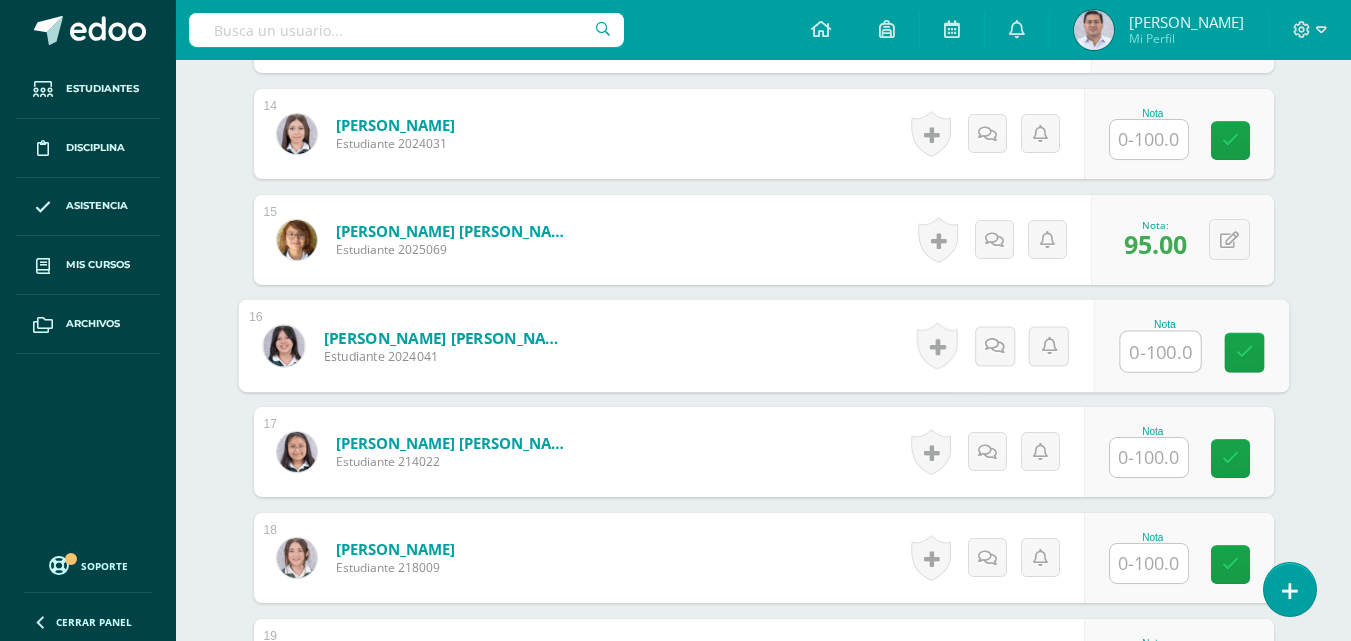 scroll, scrollTop: 2068, scrollLeft: 0, axis: vertical 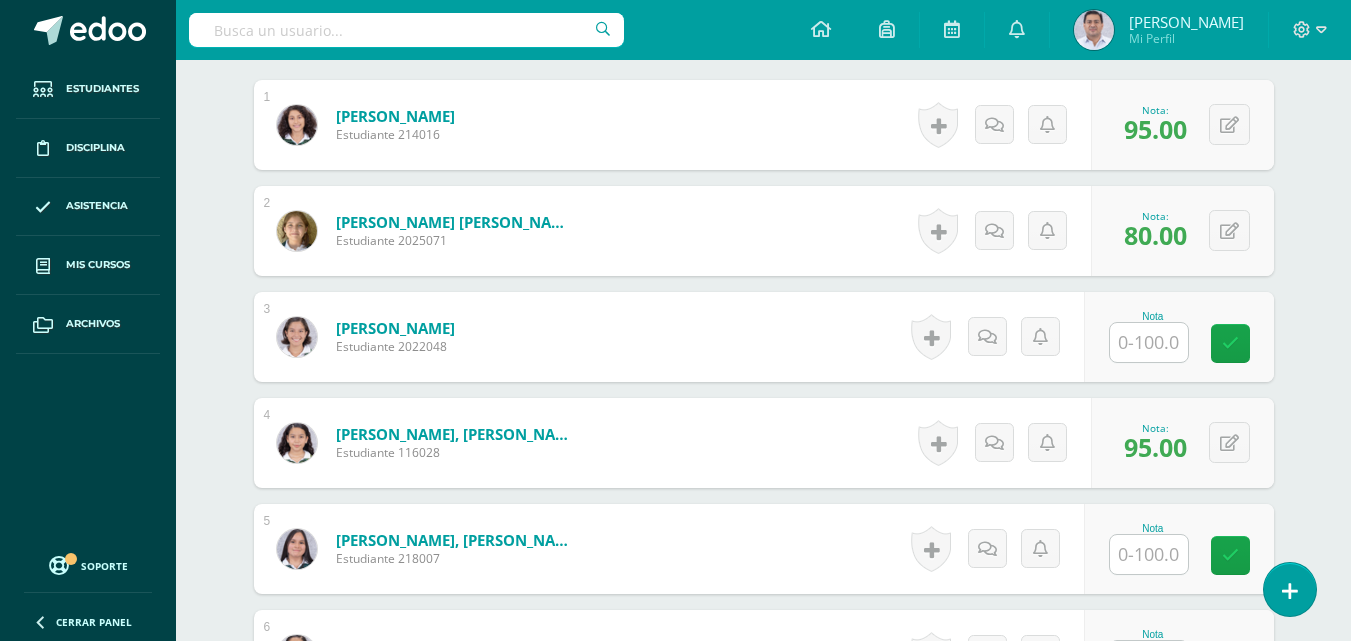 click at bounding box center [1149, 342] 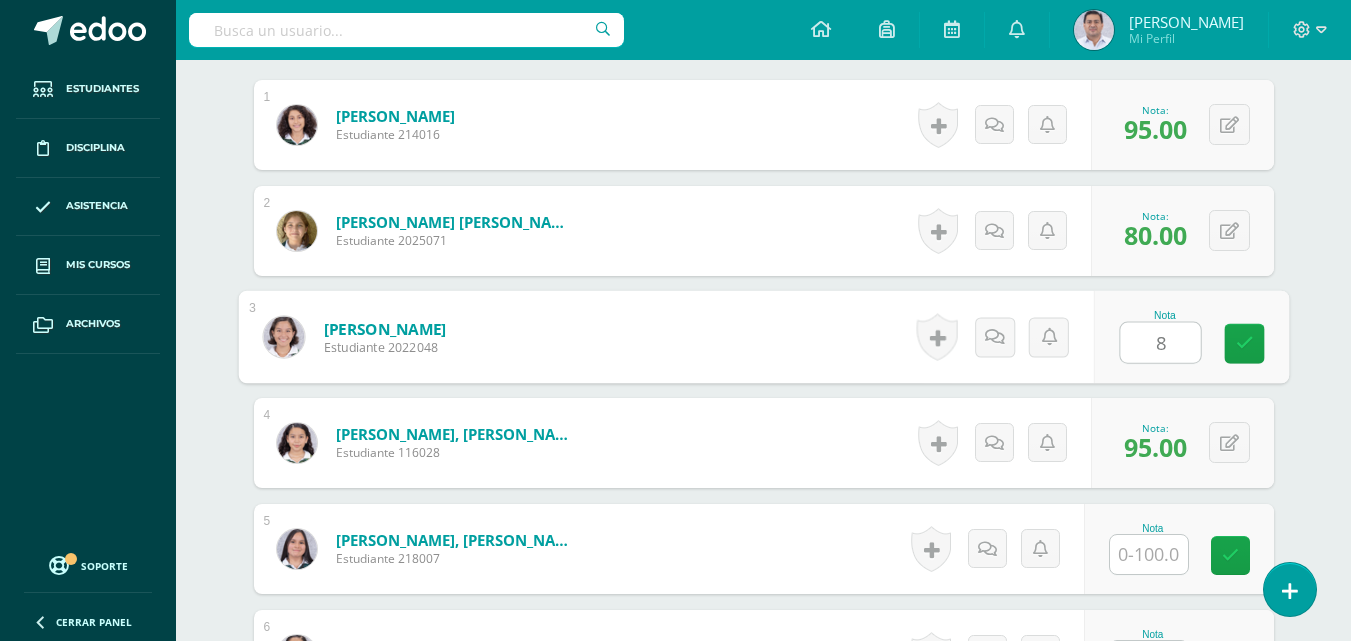 type on "80" 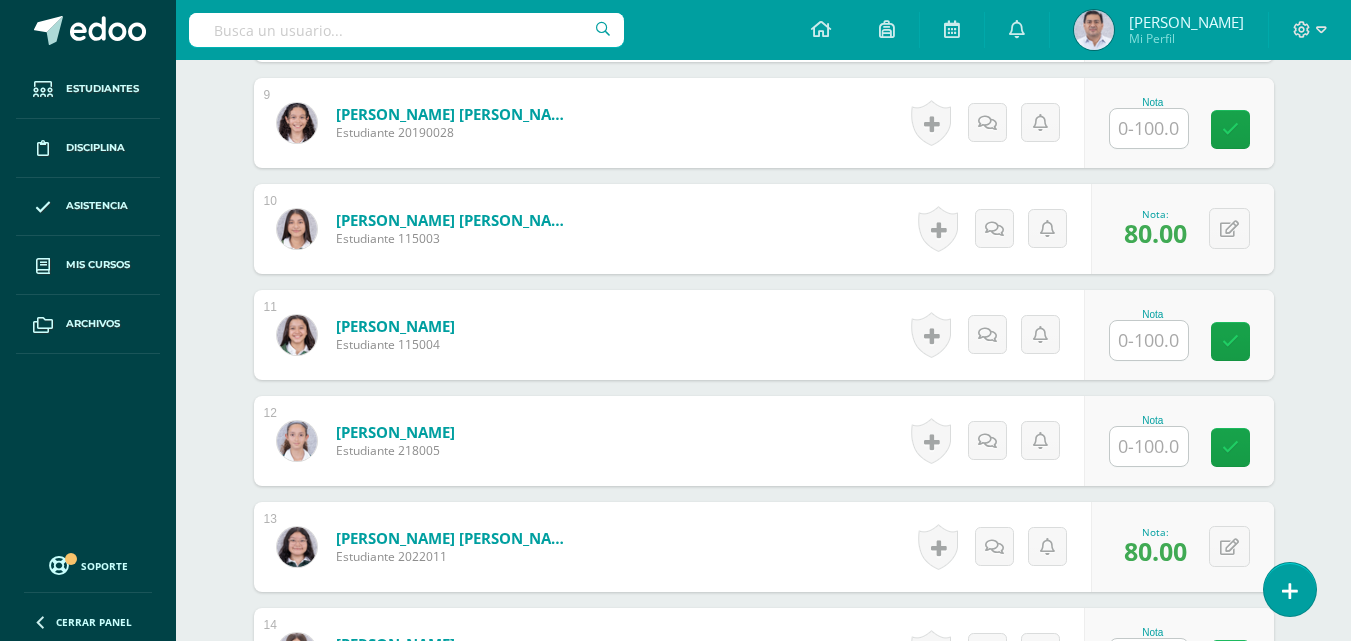 scroll, scrollTop: 1489, scrollLeft: 0, axis: vertical 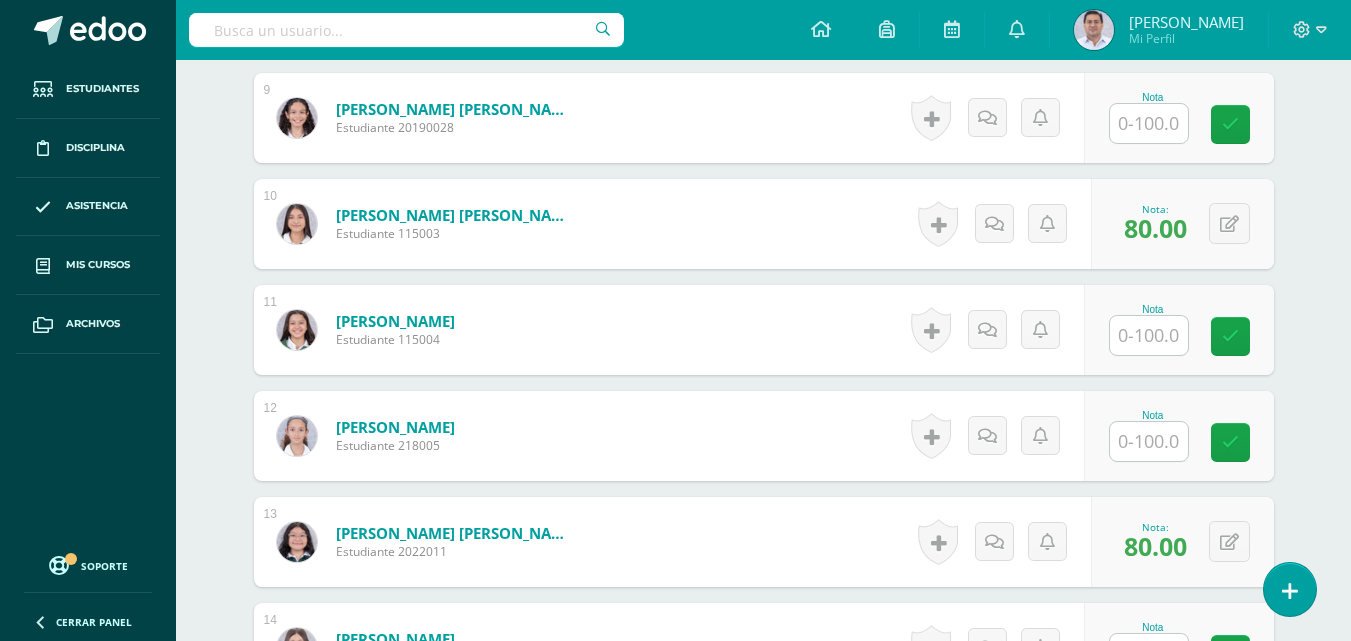 click at bounding box center [1149, 335] 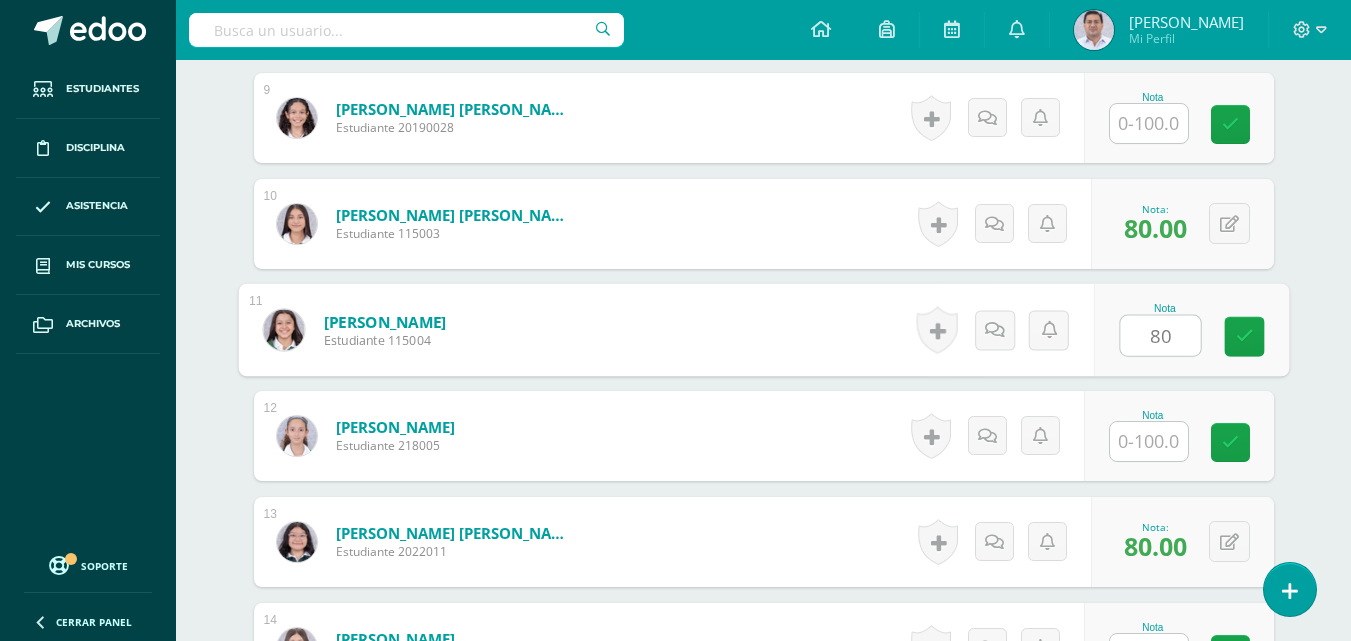 type on "80" 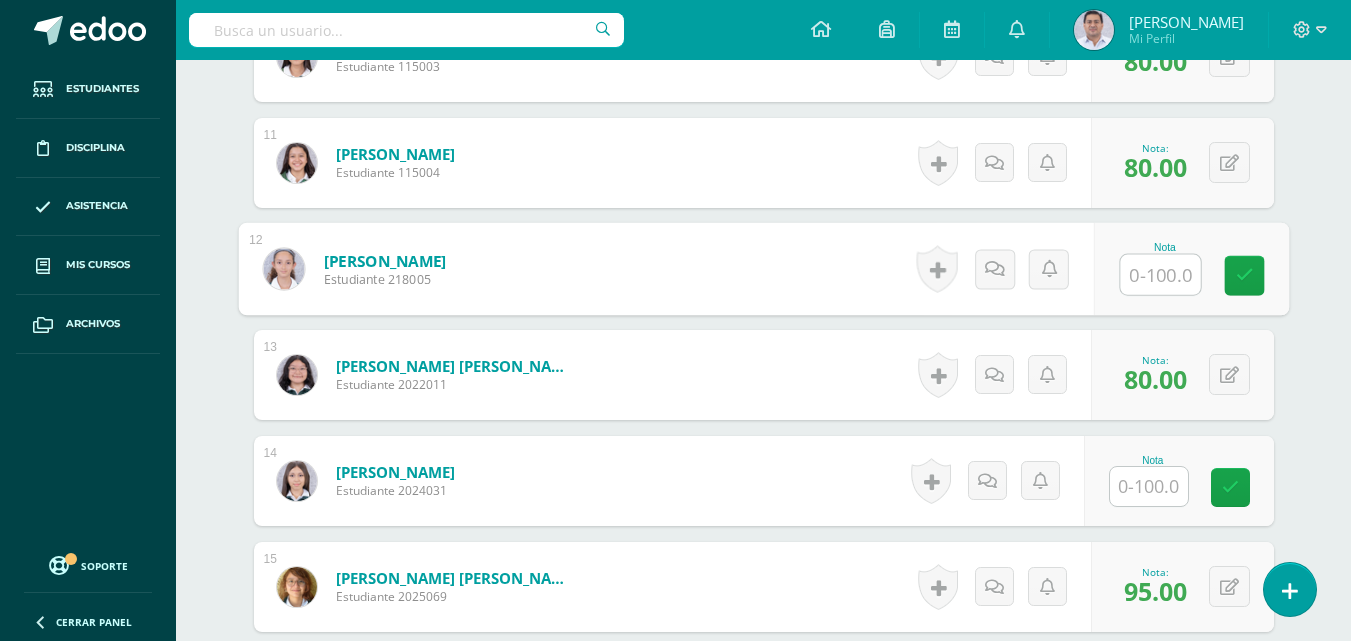 scroll, scrollTop: 1731, scrollLeft: 0, axis: vertical 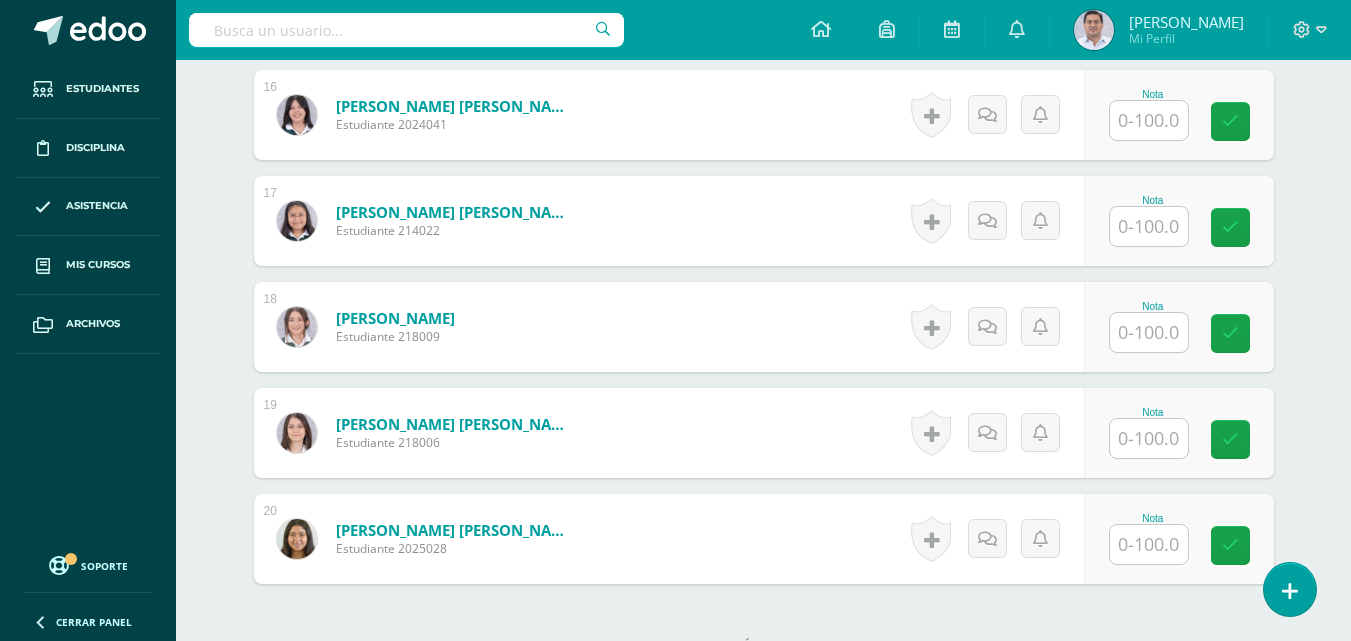 click at bounding box center (1149, 544) 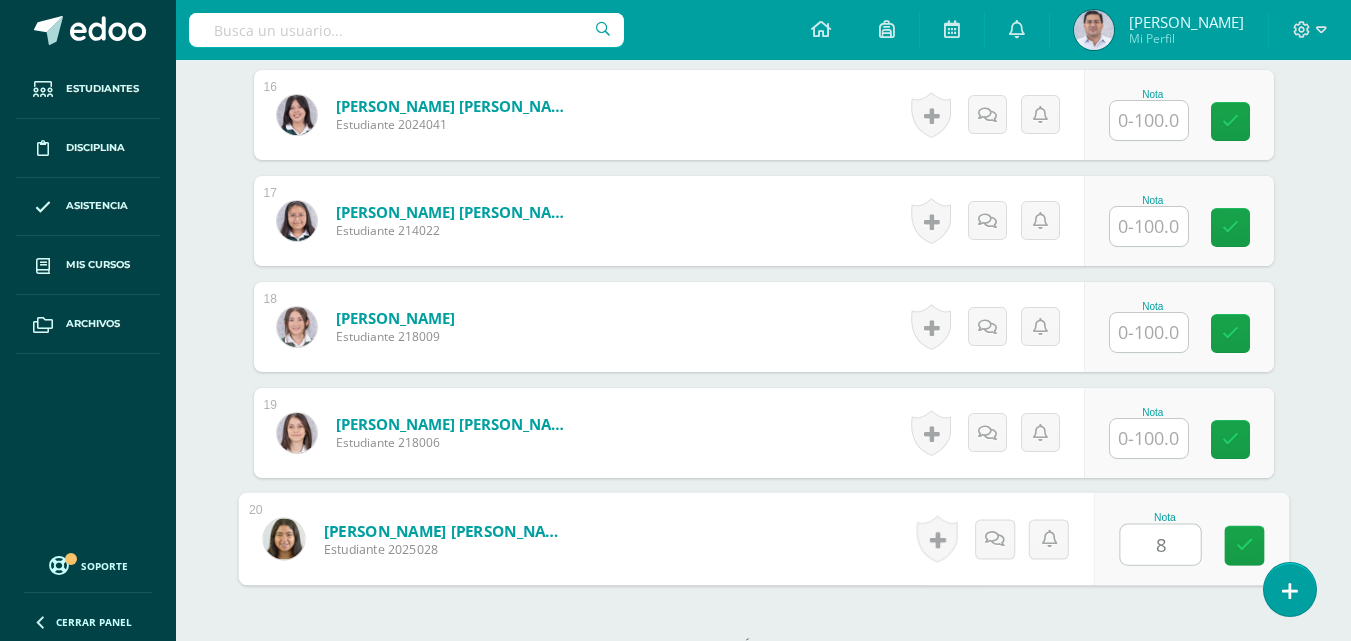 type on "80" 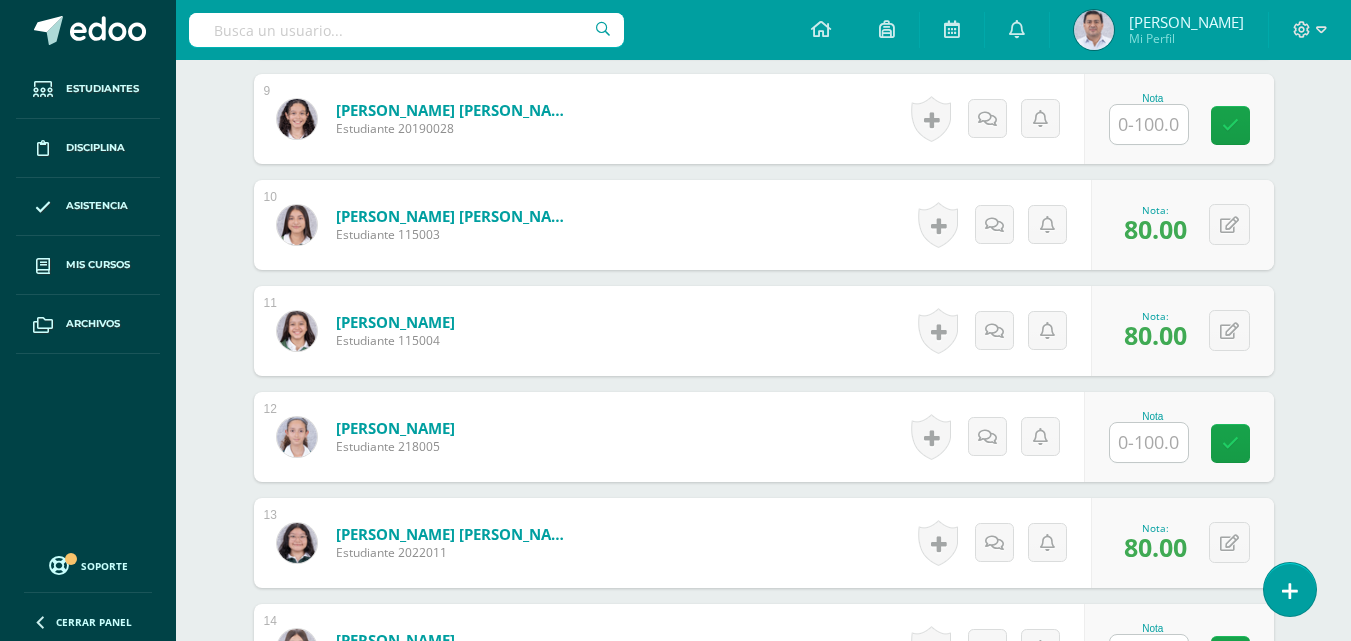 scroll, scrollTop: 928, scrollLeft: 0, axis: vertical 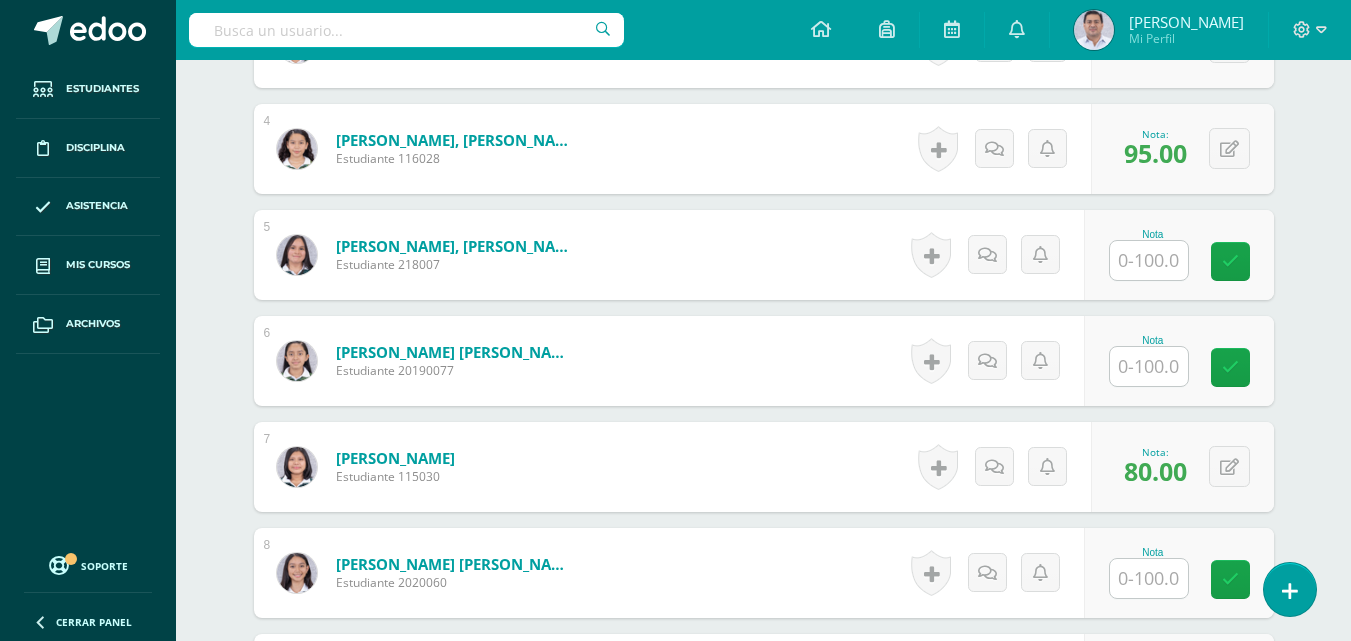 click on "Religión
II Curso Ciclo Básico "B"
Herramientas
Detalle de asistencias
Actividad
Anuncios
Actividades
Estudiantes
Planificación
Dosificación
¿Estás seguro que quieres  eliminar  esta actividad?
Esto borrará la actividad y cualquier nota que hayas registrado
permanentemente. Esta acción no se puede revertir. Cancelar Eliminar
Administración de escalas de valoración
escala de valoración
cuaderno
Cancelar Guardar Agregar nueva escala de valoración: Cancelar     Mostrar todos" at bounding box center [763, 625] 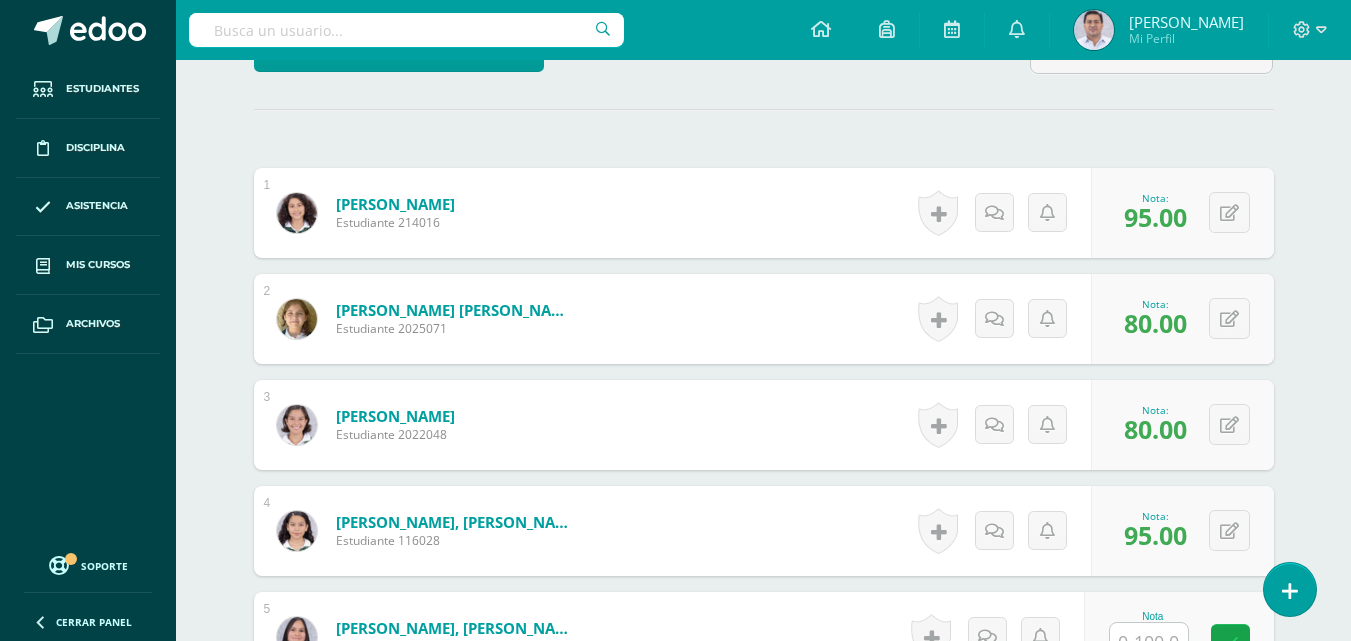 scroll, scrollTop: 601, scrollLeft: 0, axis: vertical 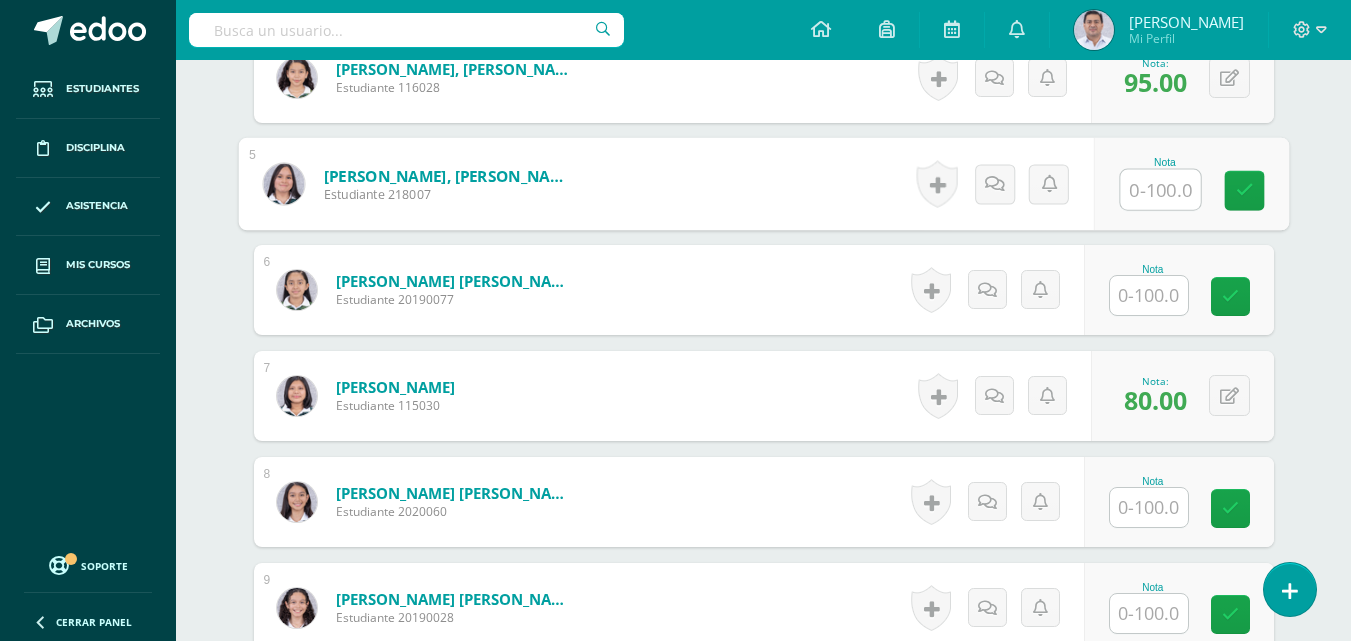click at bounding box center (1160, 190) 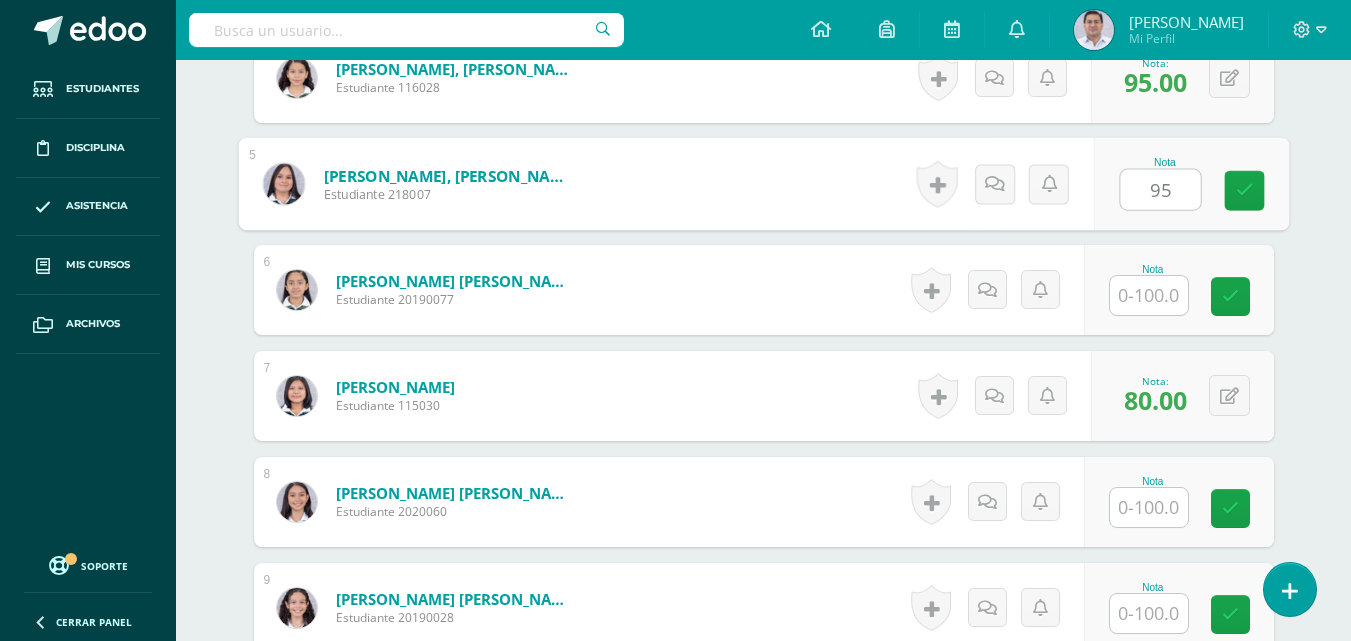 type on "95" 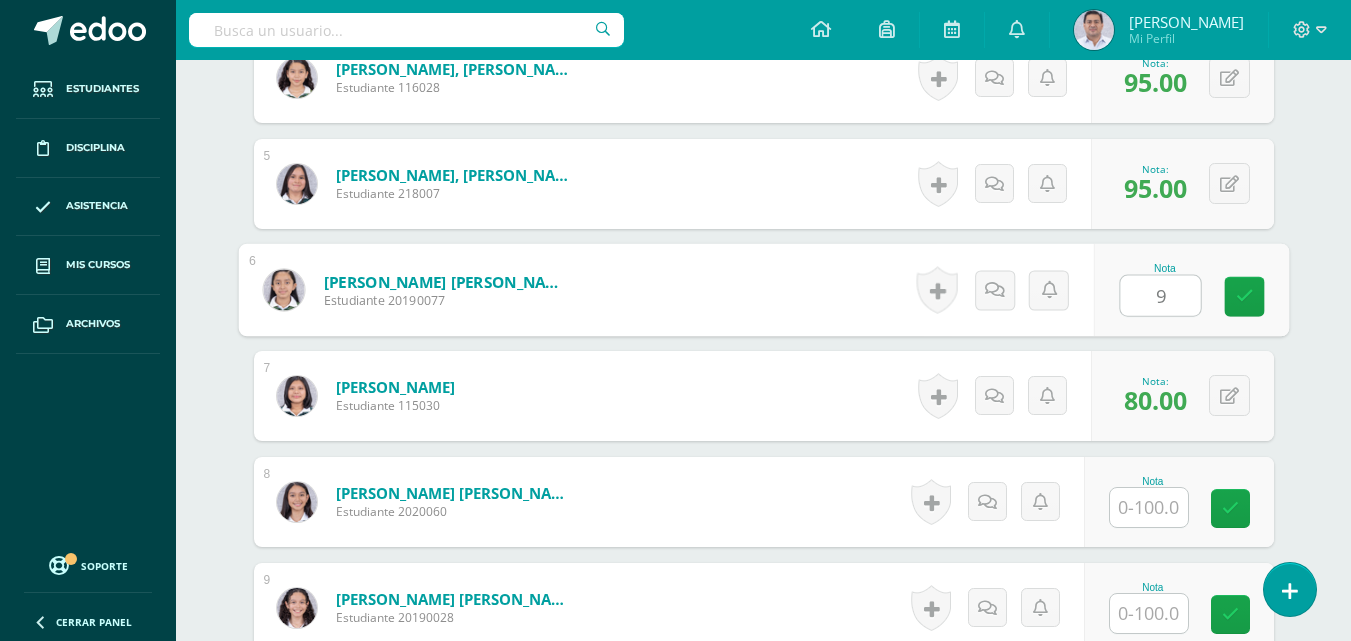 type on "95" 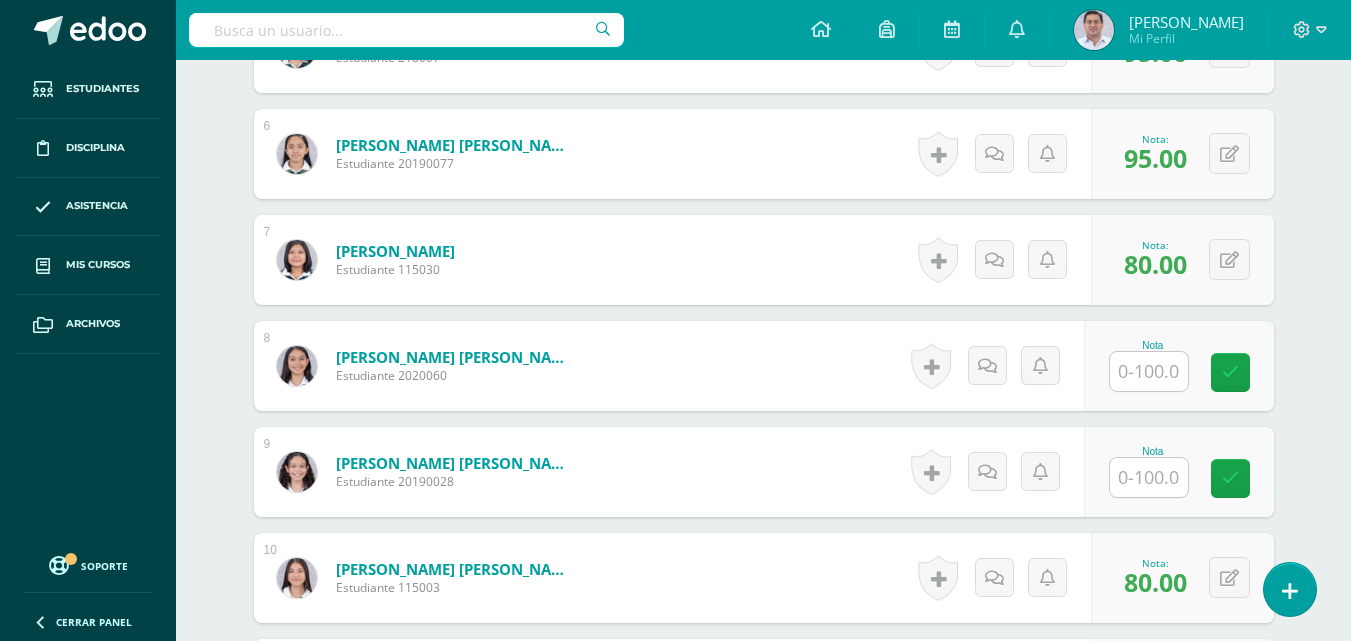 scroll, scrollTop: 1205, scrollLeft: 0, axis: vertical 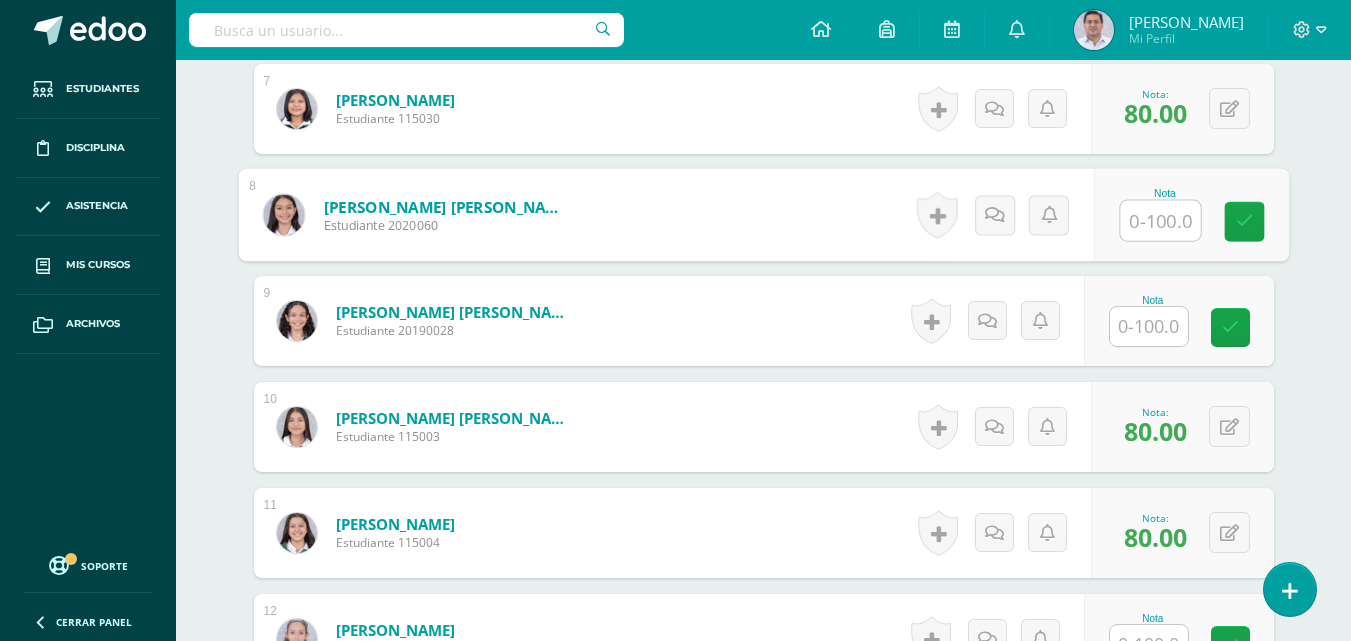 click at bounding box center (1160, 221) 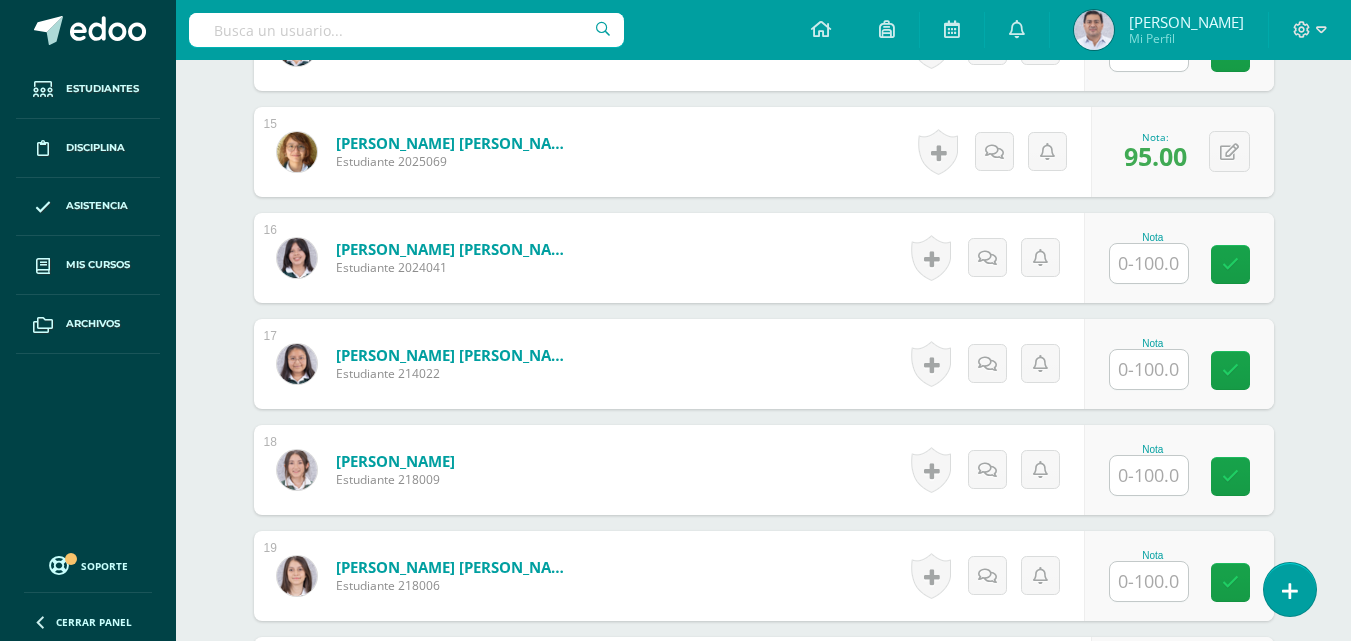 scroll, scrollTop: 2076, scrollLeft: 0, axis: vertical 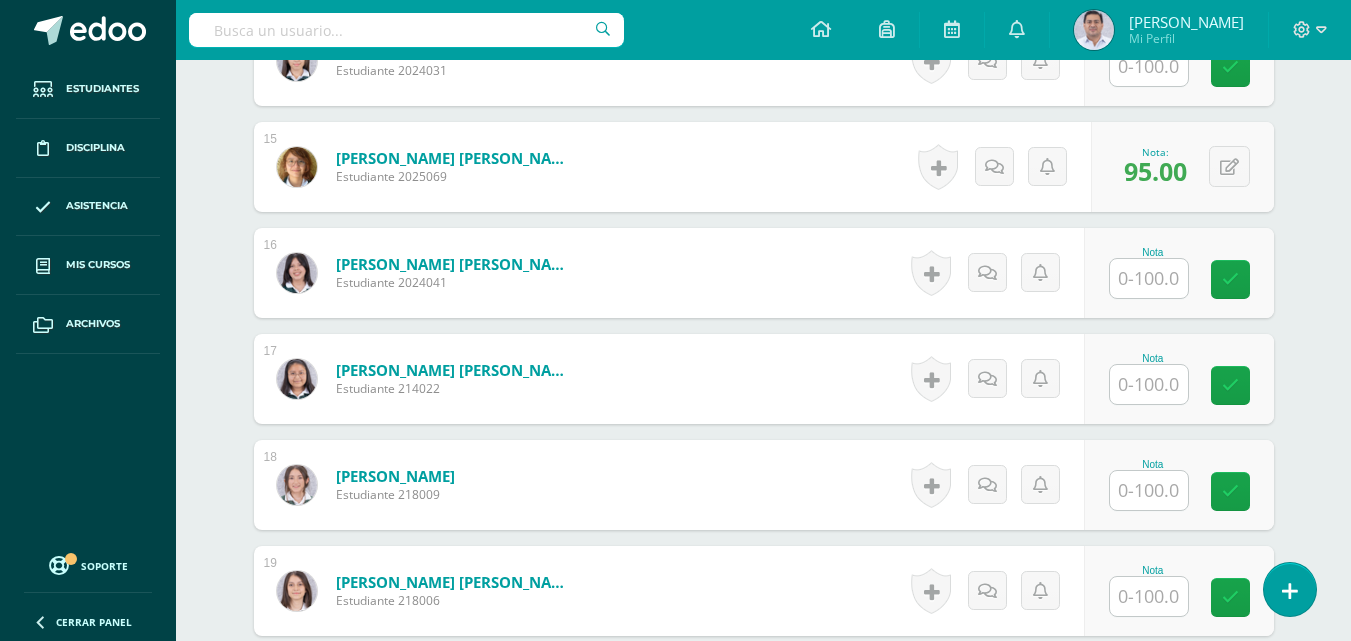 click at bounding box center (1149, 490) 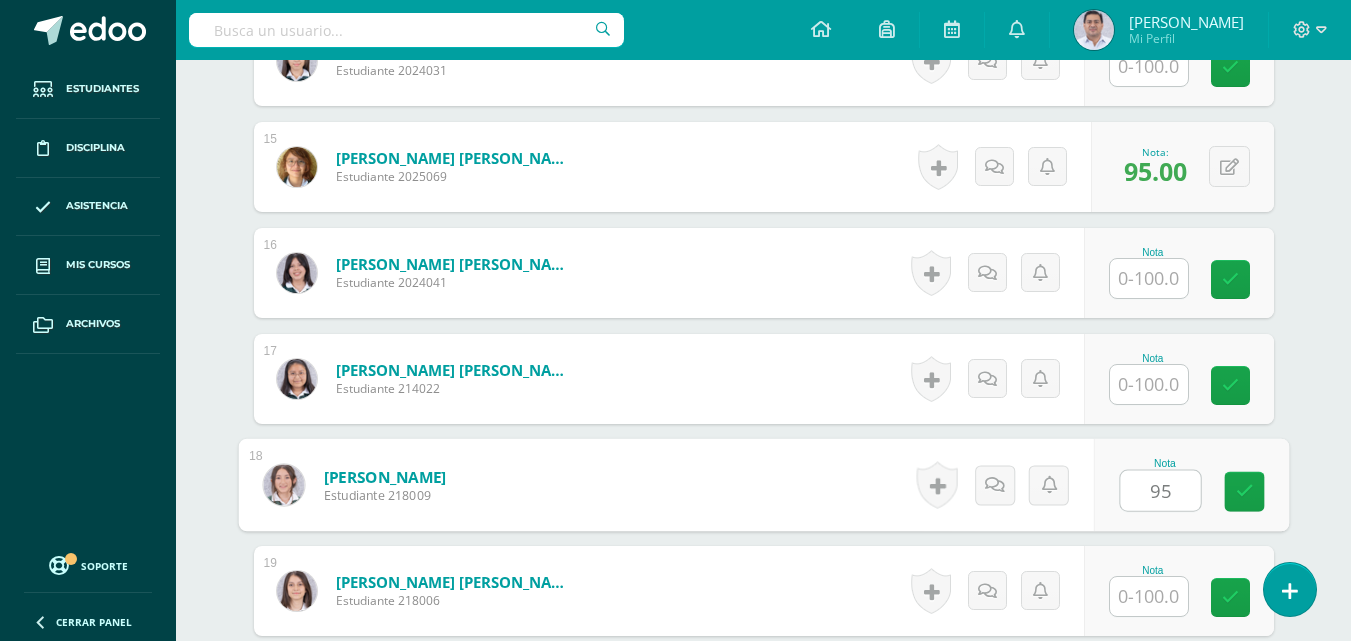 type on "95" 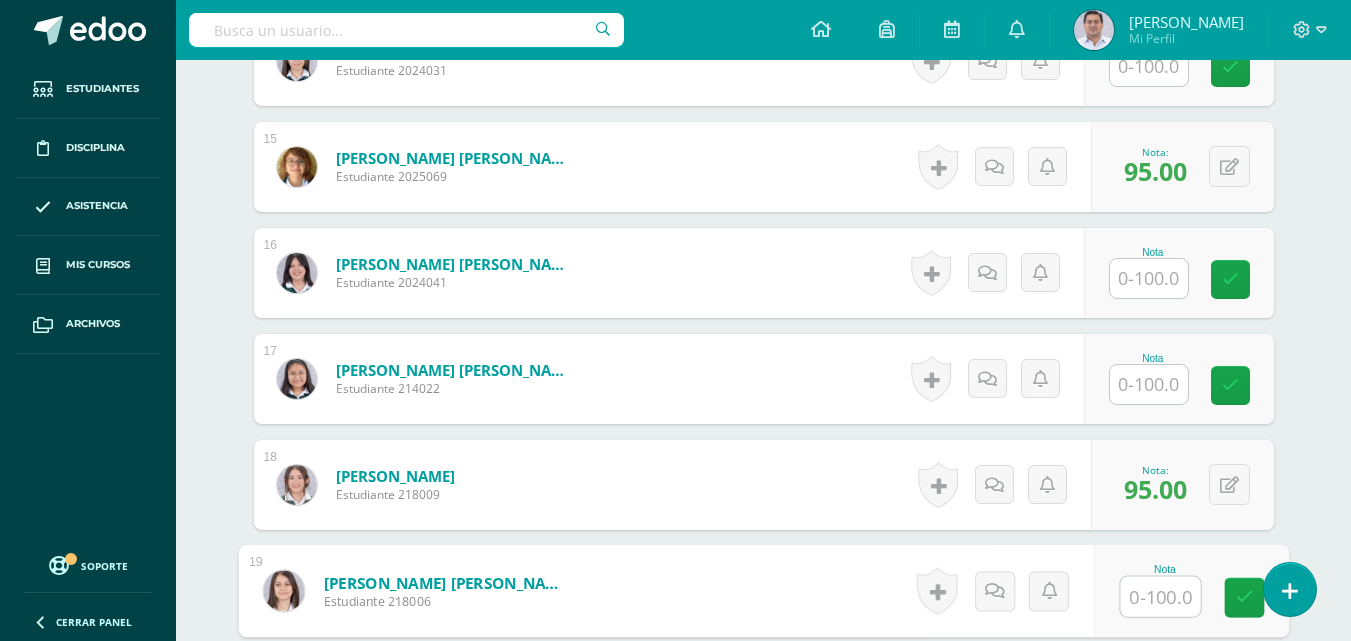 click at bounding box center [1149, 384] 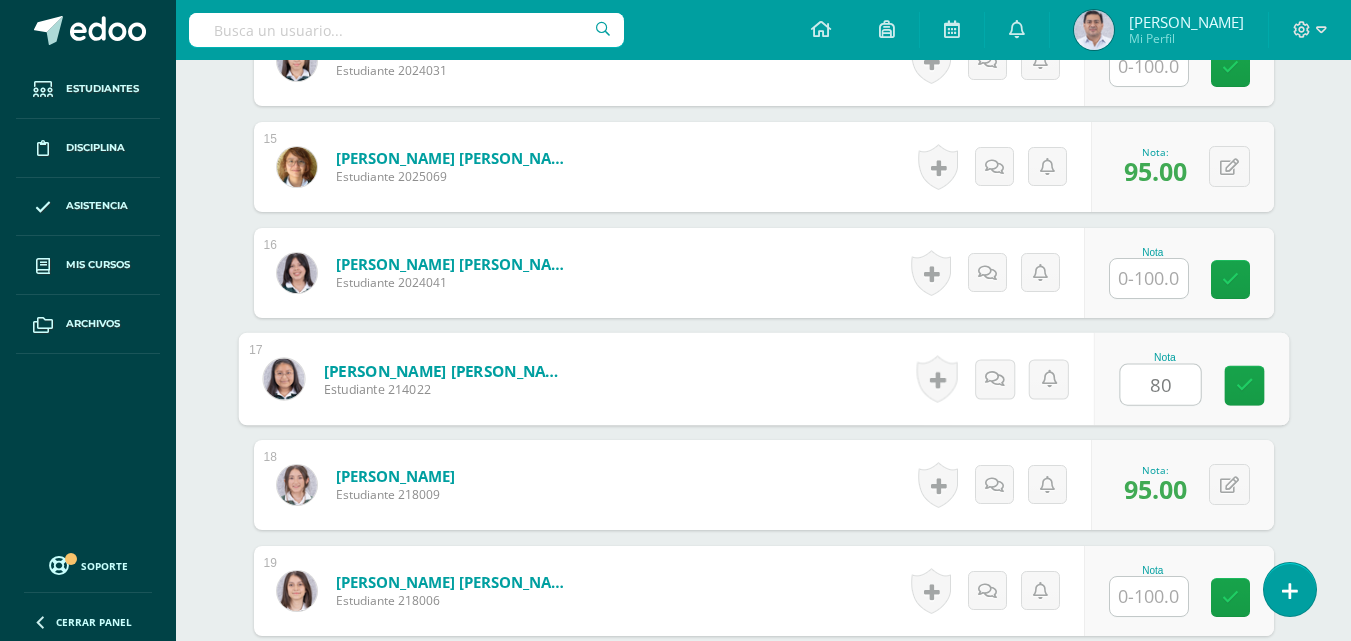 type on "80" 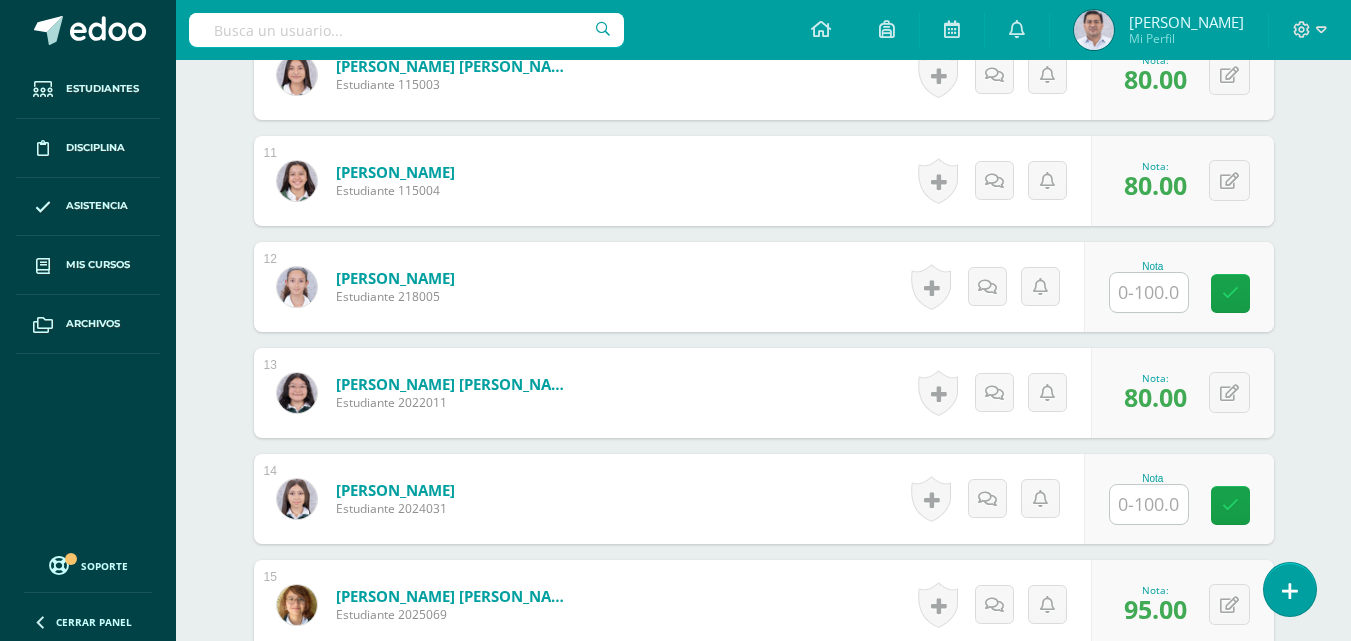 scroll, scrollTop: 1623, scrollLeft: 0, axis: vertical 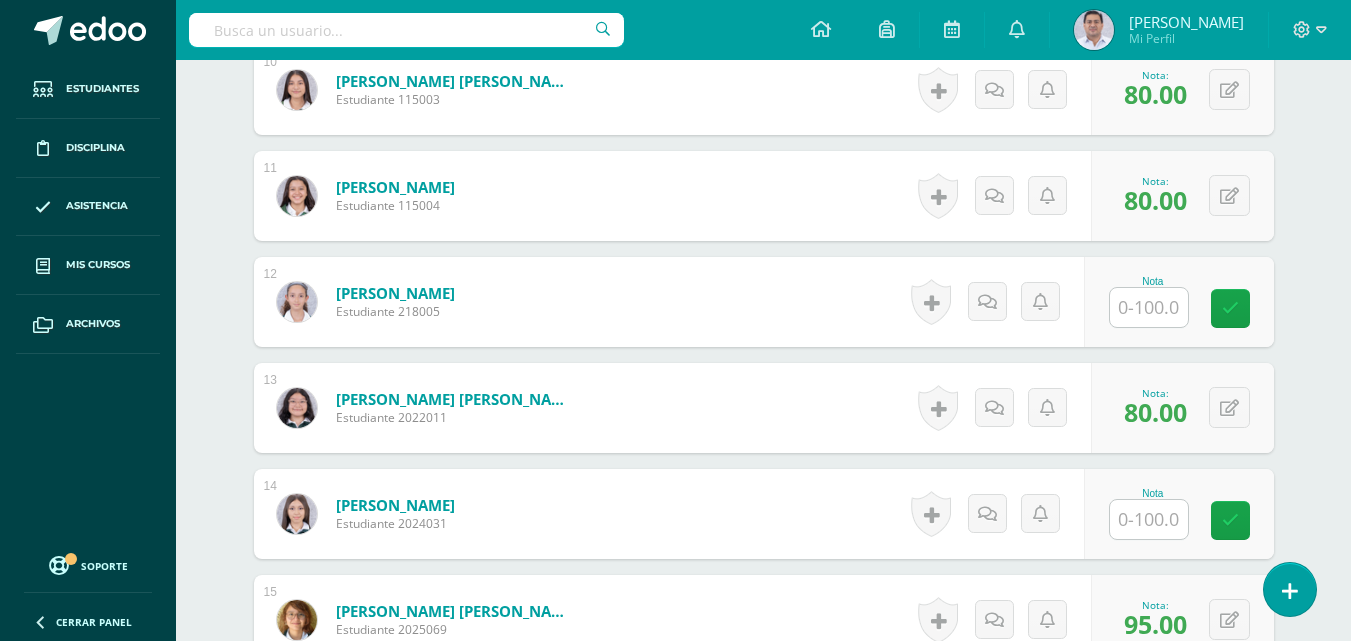 click at bounding box center [1149, 307] 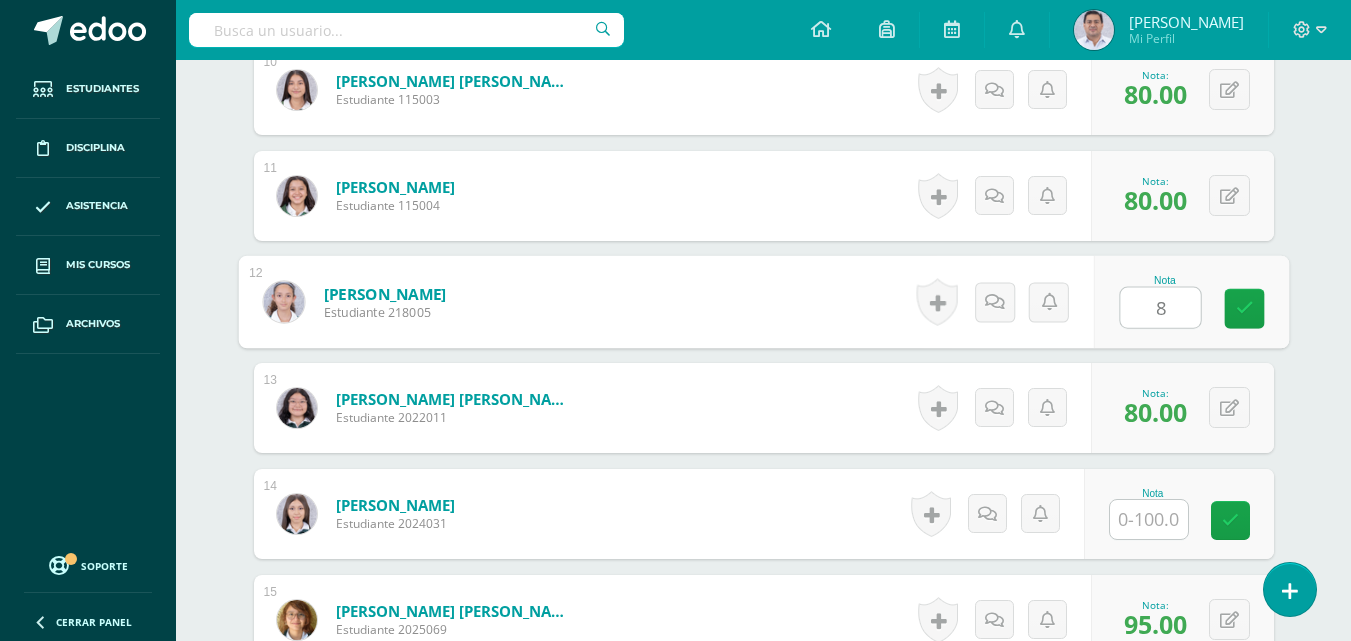 type on "80" 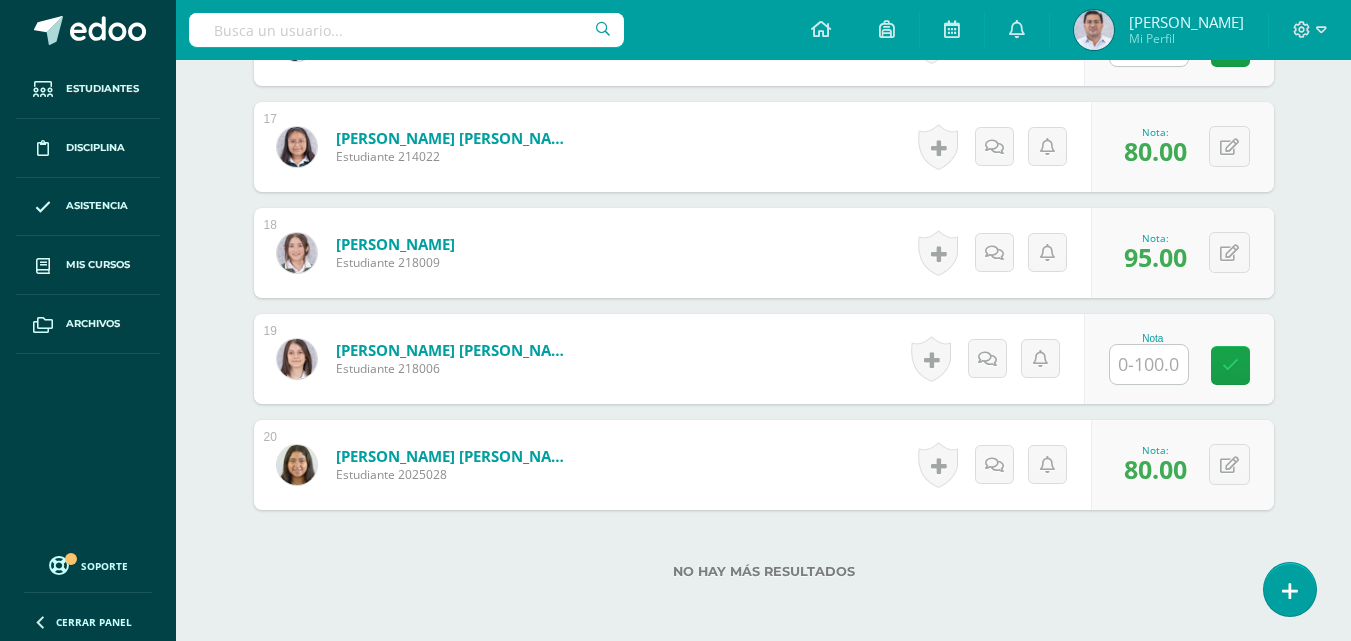 scroll, scrollTop: 2313, scrollLeft: 0, axis: vertical 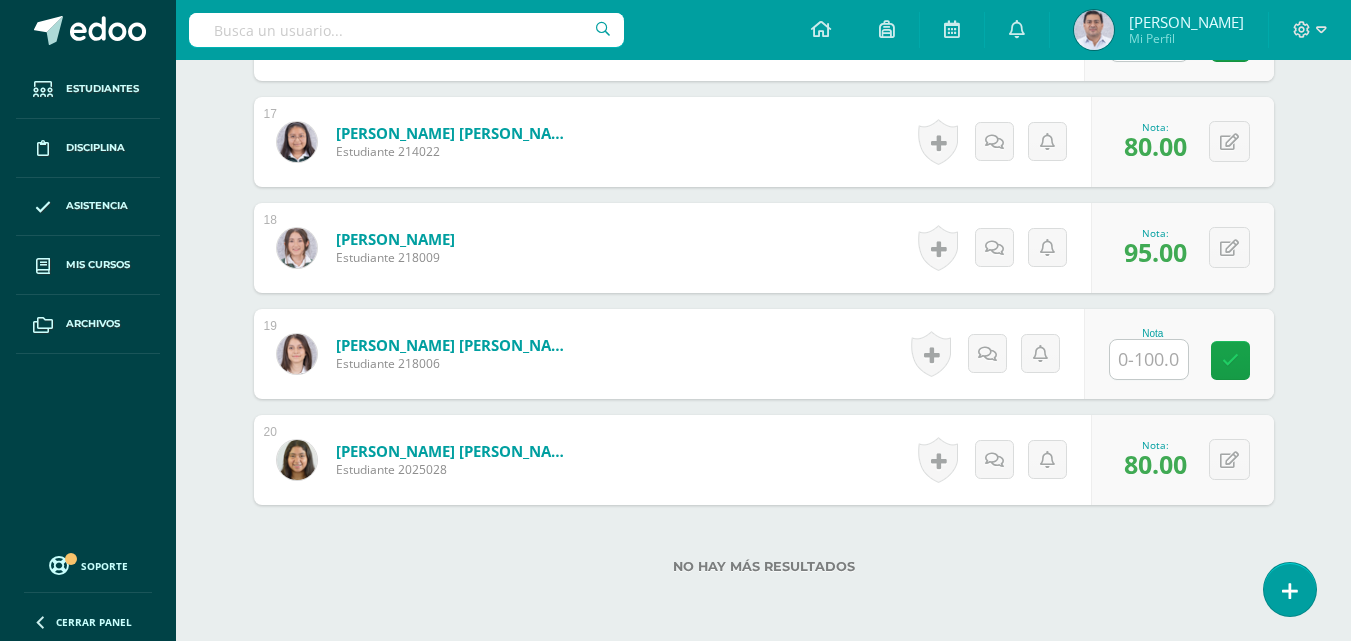 click at bounding box center [1149, 359] 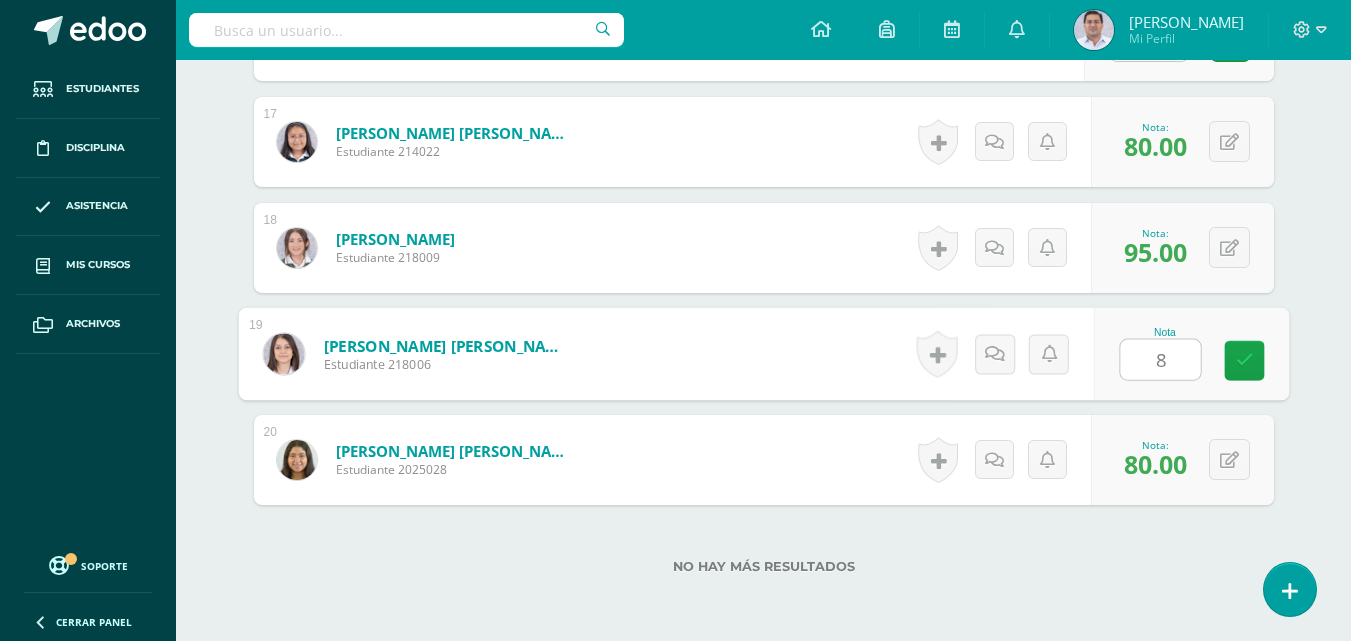type on "80" 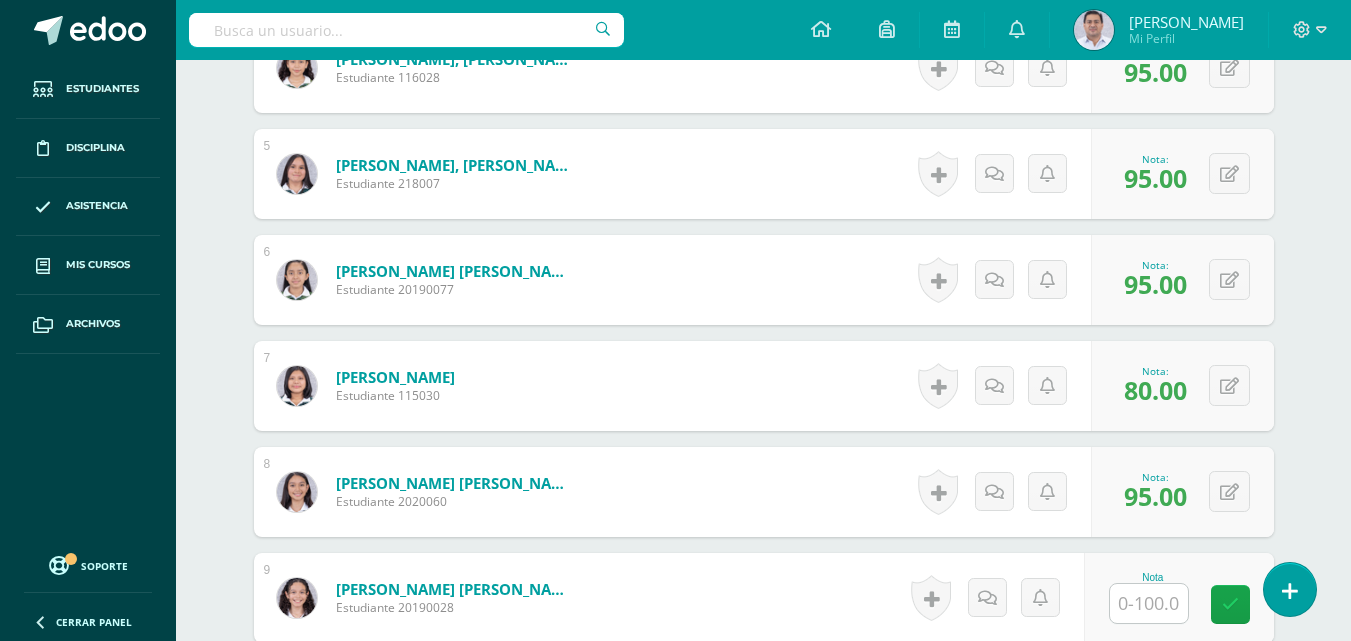 scroll, scrollTop: 1235, scrollLeft: 0, axis: vertical 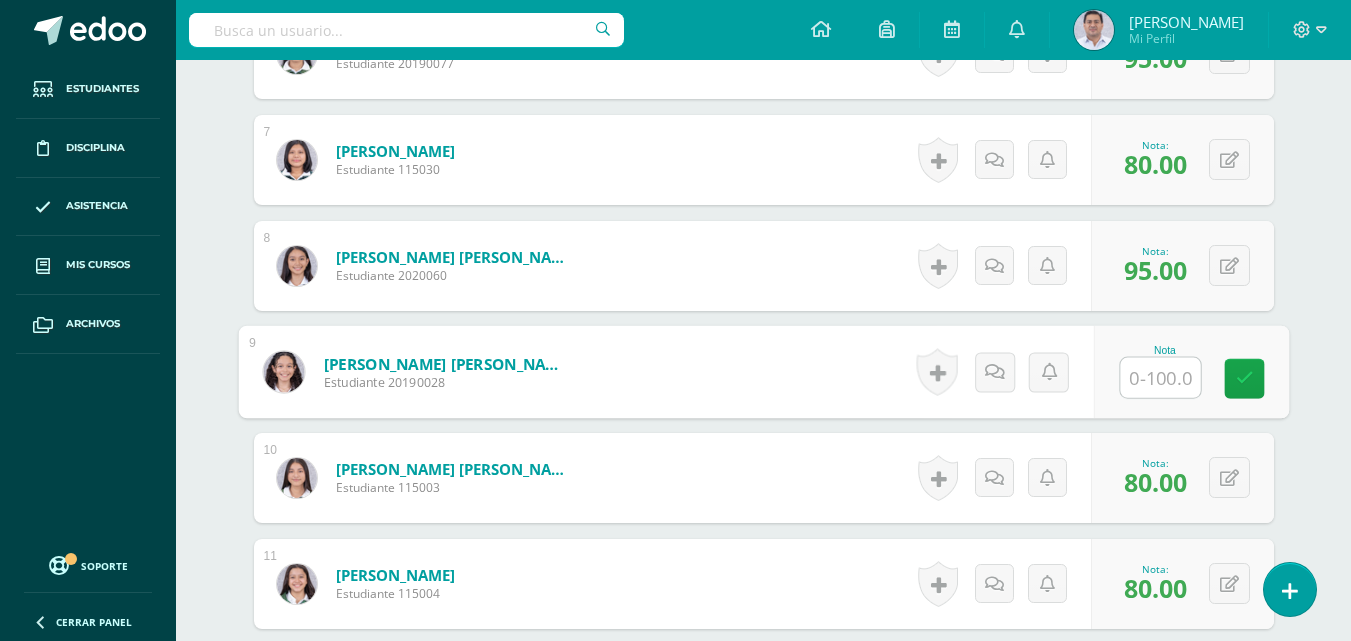 click at bounding box center (1160, 378) 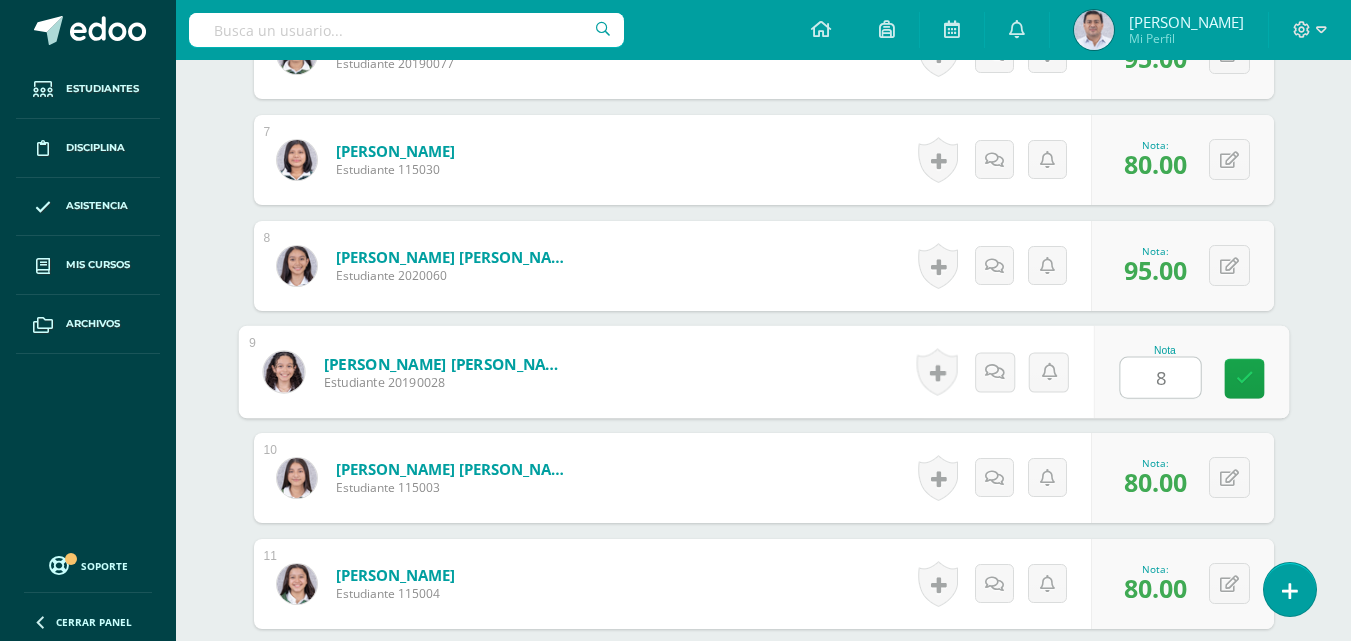 type on "80" 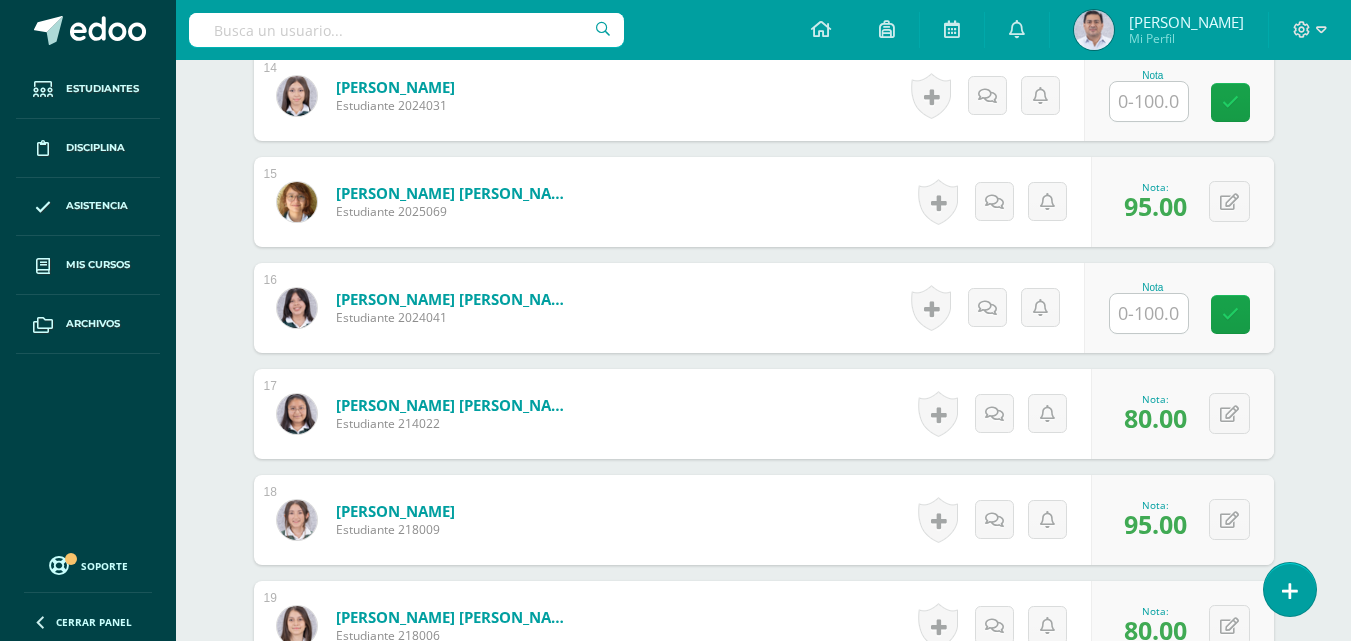 scroll, scrollTop: 2126, scrollLeft: 0, axis: vertical 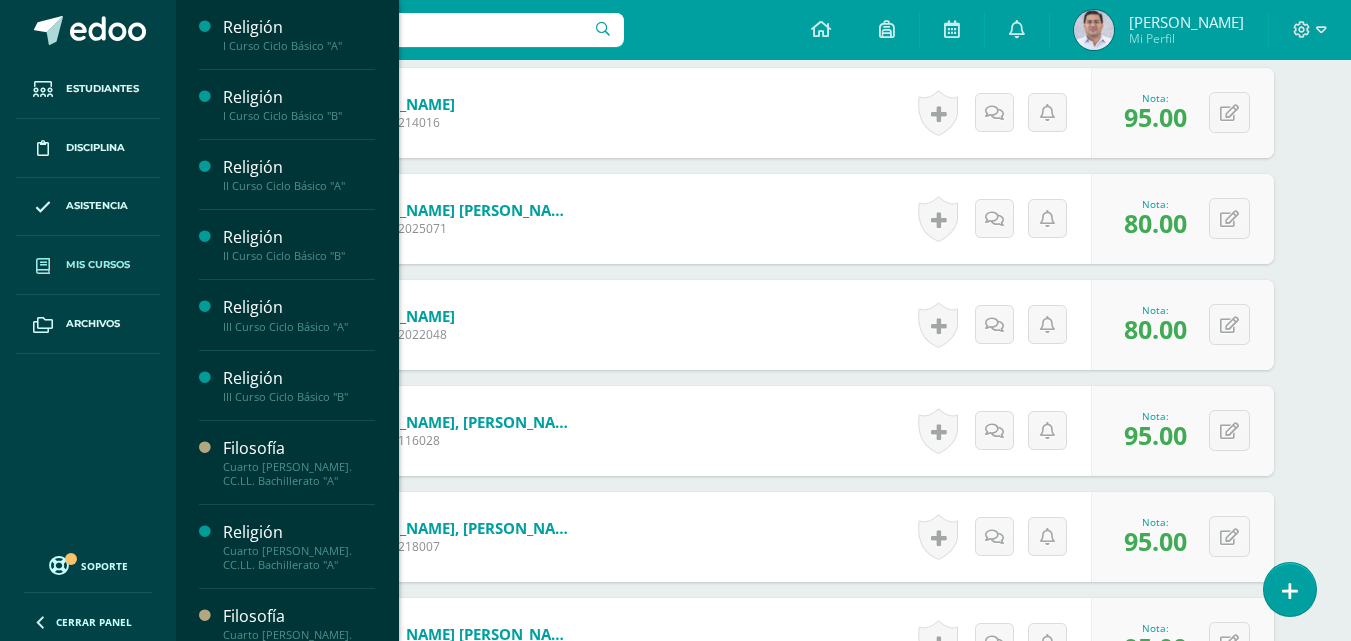 click on "Mis cursos" at bounding box center [98, 265] 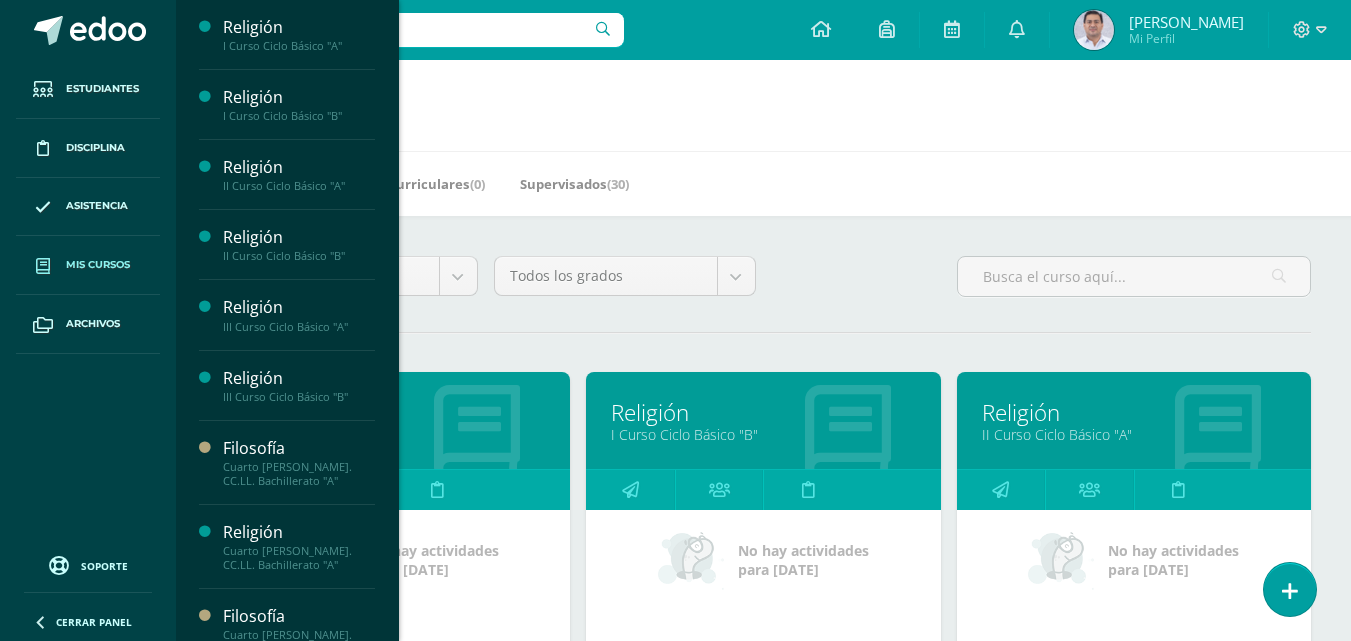 scroll, scrollTop: 0, scrollLeft: 0, axis: both 